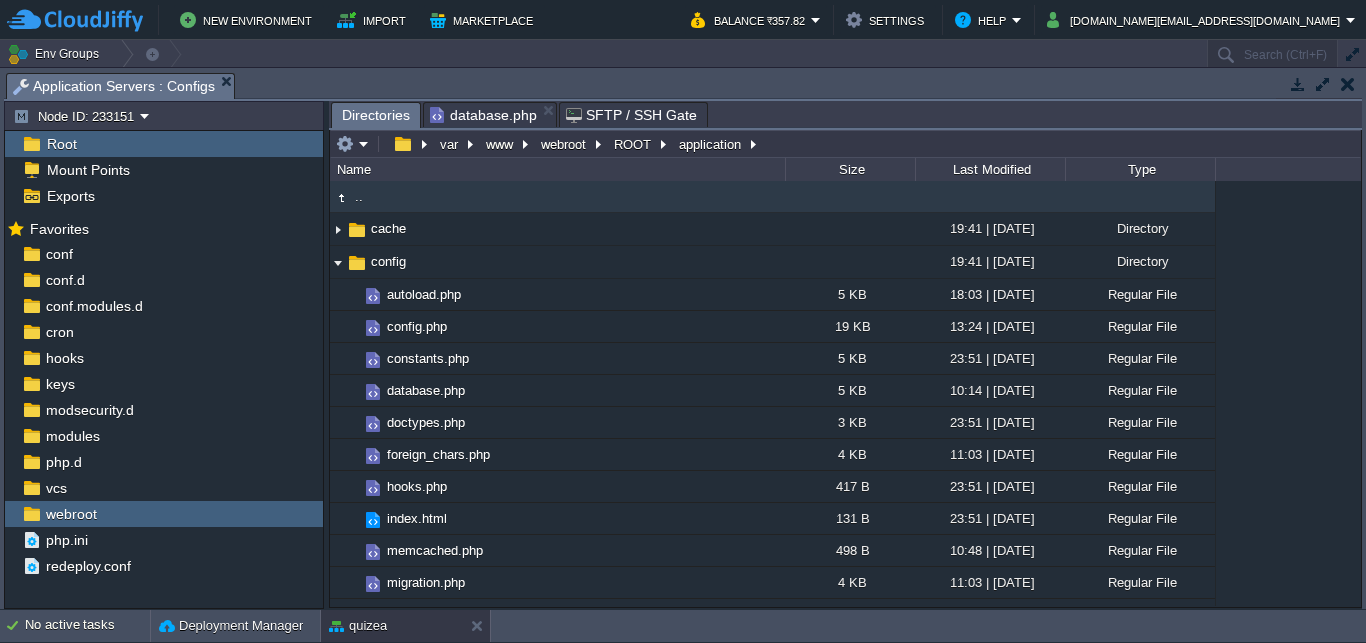 scroll, scrollTop: 0, scrollLeft: 0, axis: both 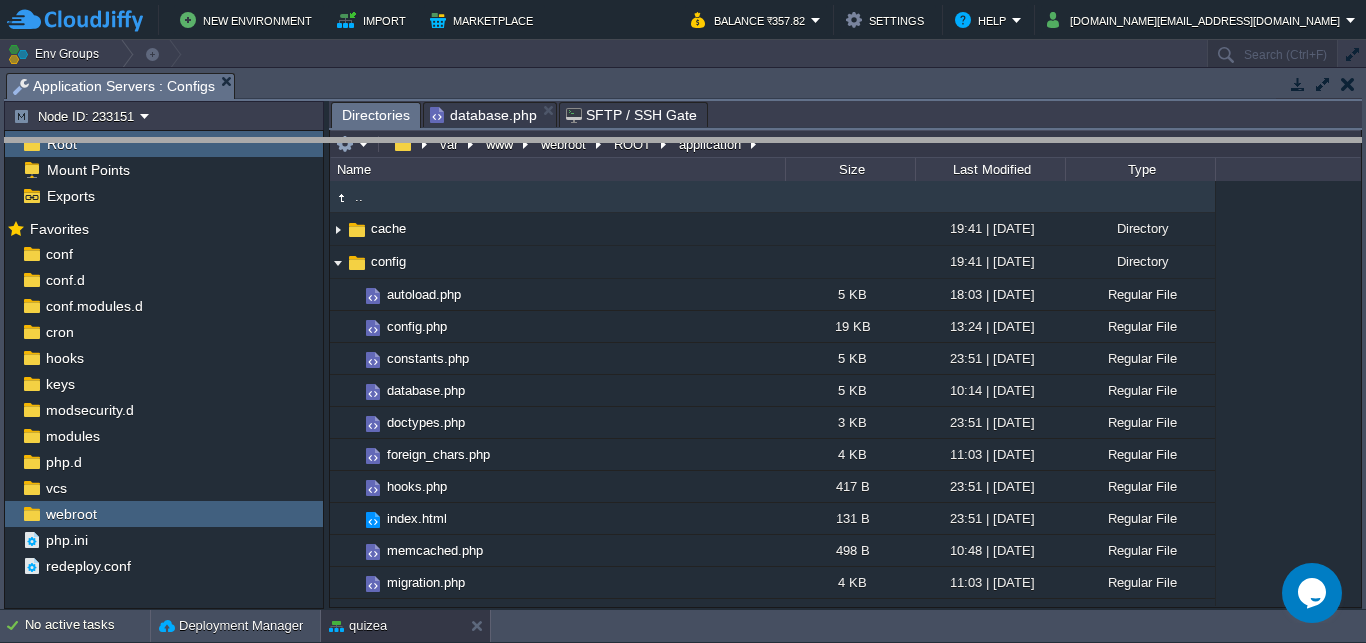 drag, startPoint x: 0, startPoint y: 0, endPoint x: 750, endPoint y: 673, distance: 1007.685 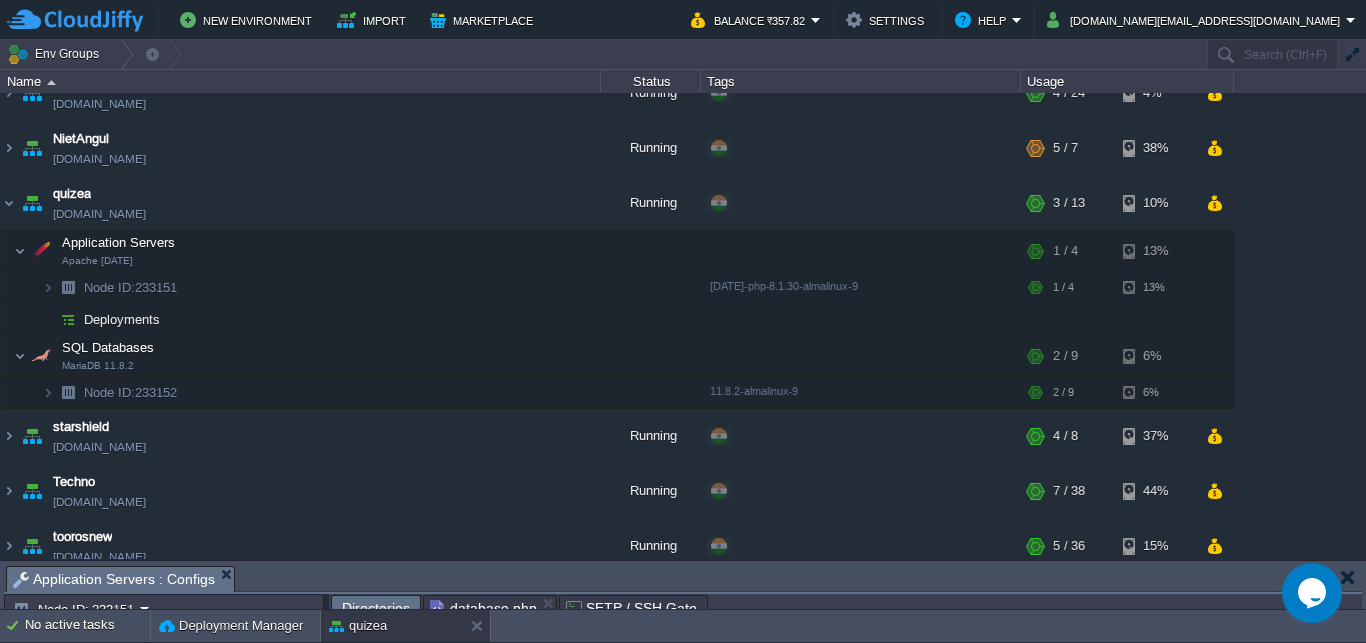 click on "amit-college [DOMAIN_NAME] Running                                 + Add to Env Group                                                                                                                                                            RAM                 39%                                         CPU                 2%                             3 / 4                    3%       capitalengineeringcollege [DOMAIN_NAME] Running                                 + Add to Env Group                                                                                                                                                            RAM                 23%                                         CPU                 1%                             4 / 12                    10%       env-[PERSON_NAME]-test [DOMAIN_NAME][PERSON_NAME] Running                                 + Add to Env Group                                                            RAM" at bounding box center [617, 265] 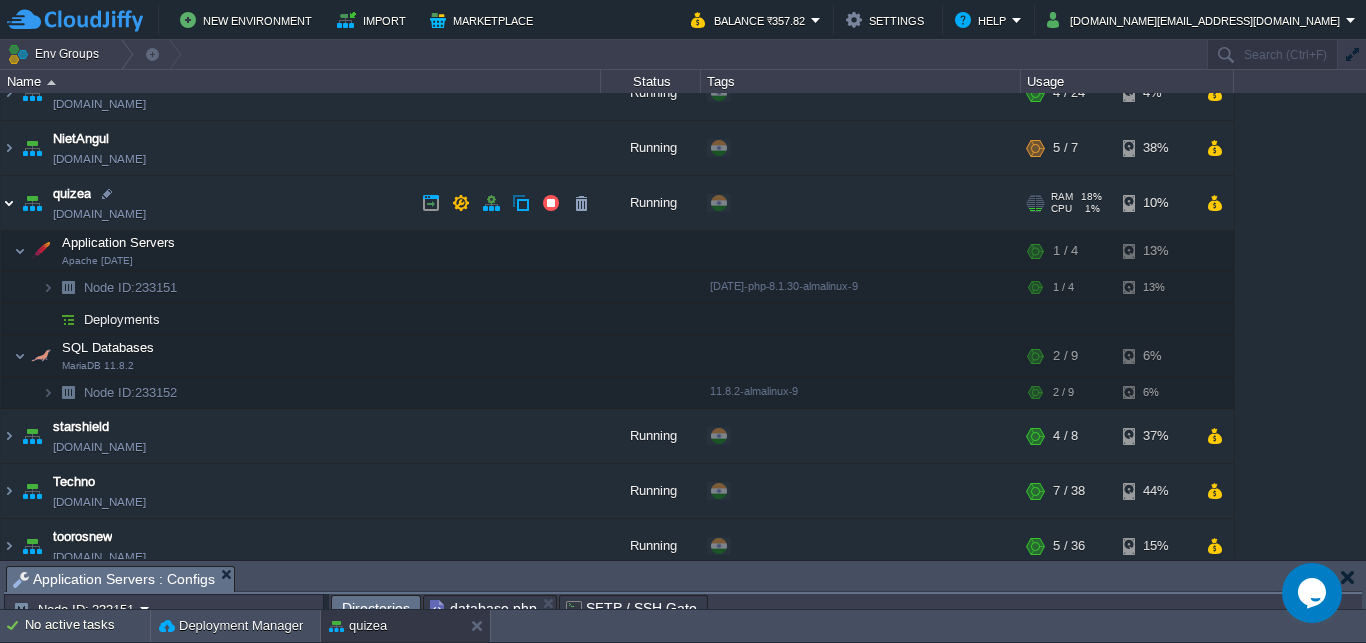click at bounding box center [9, 203] 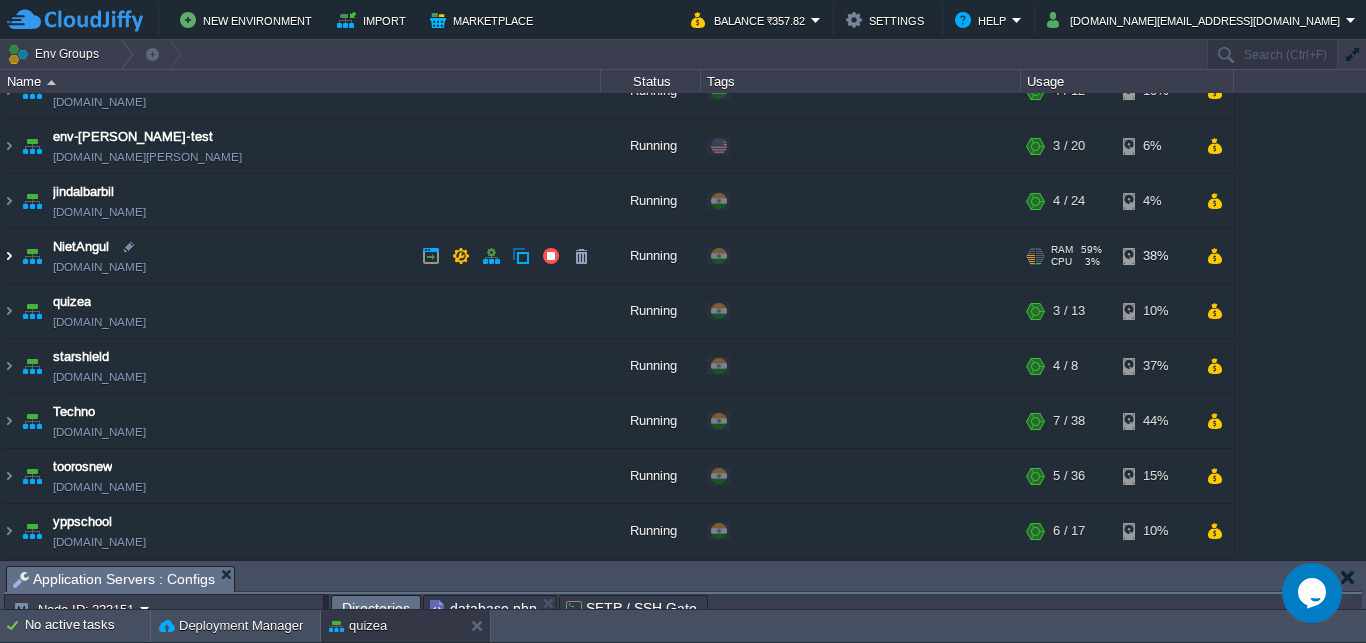 click at bounding box center (9, 256) 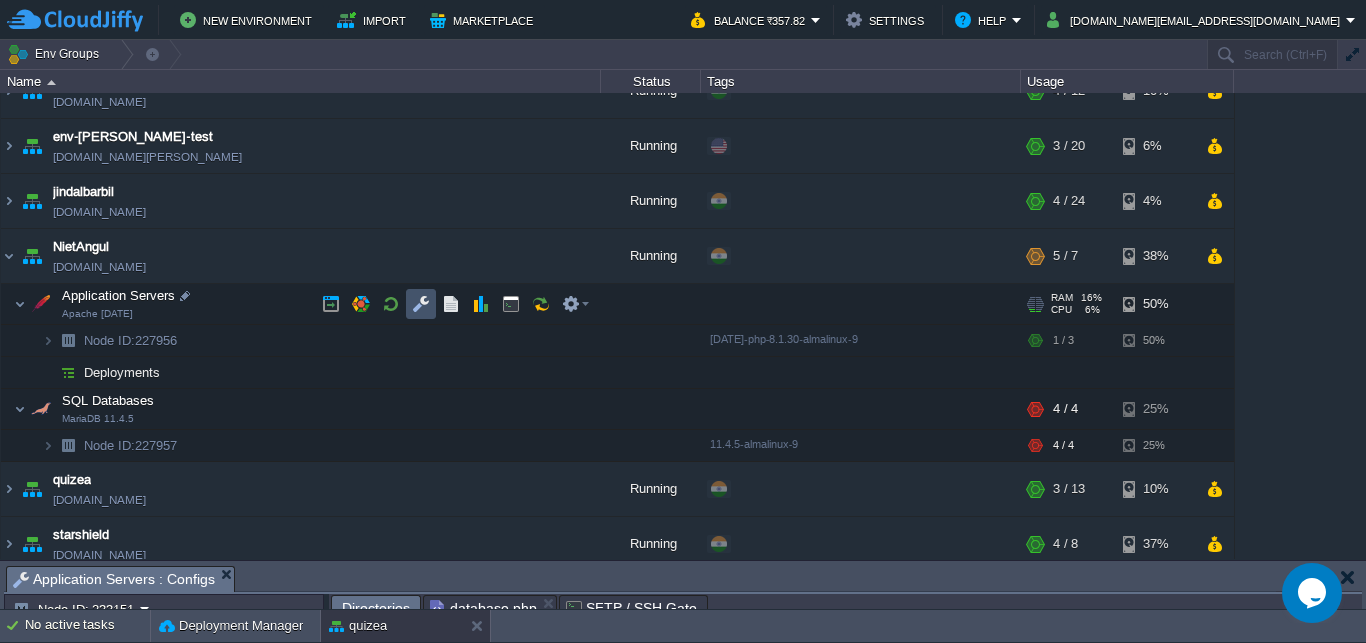 click at bounding box center [421, 304] 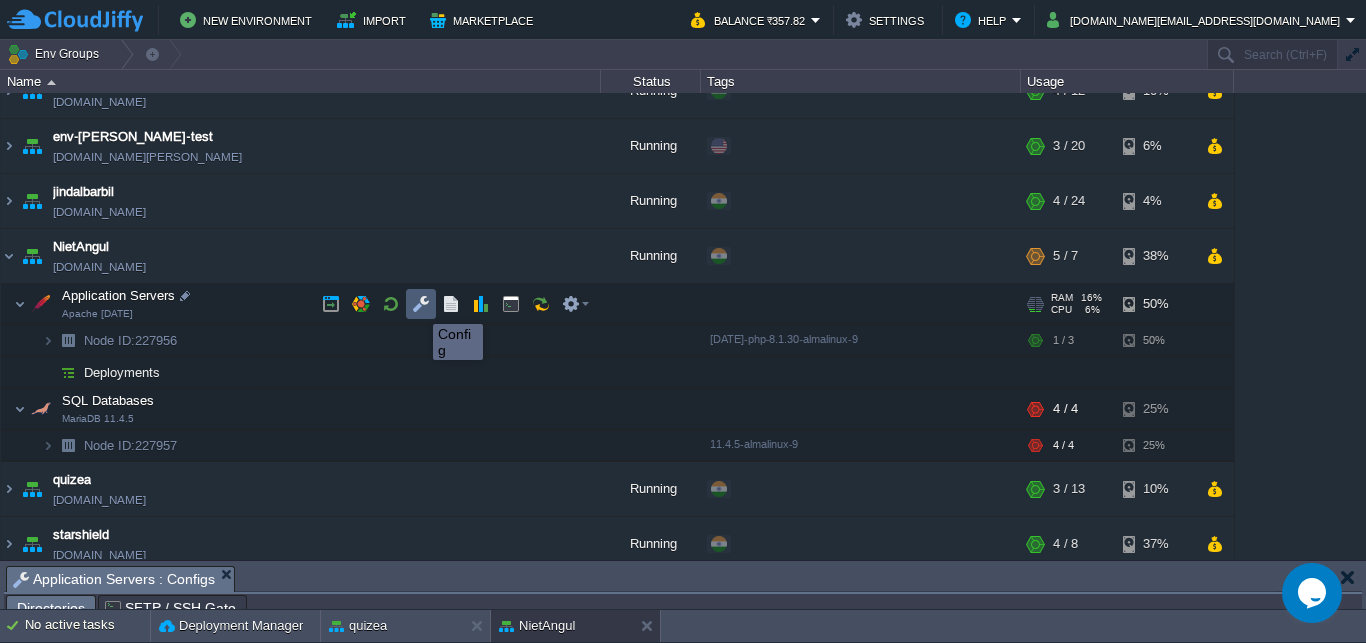 scroll, scrollTop: 34, scrollLeft: 0, axis: vertical 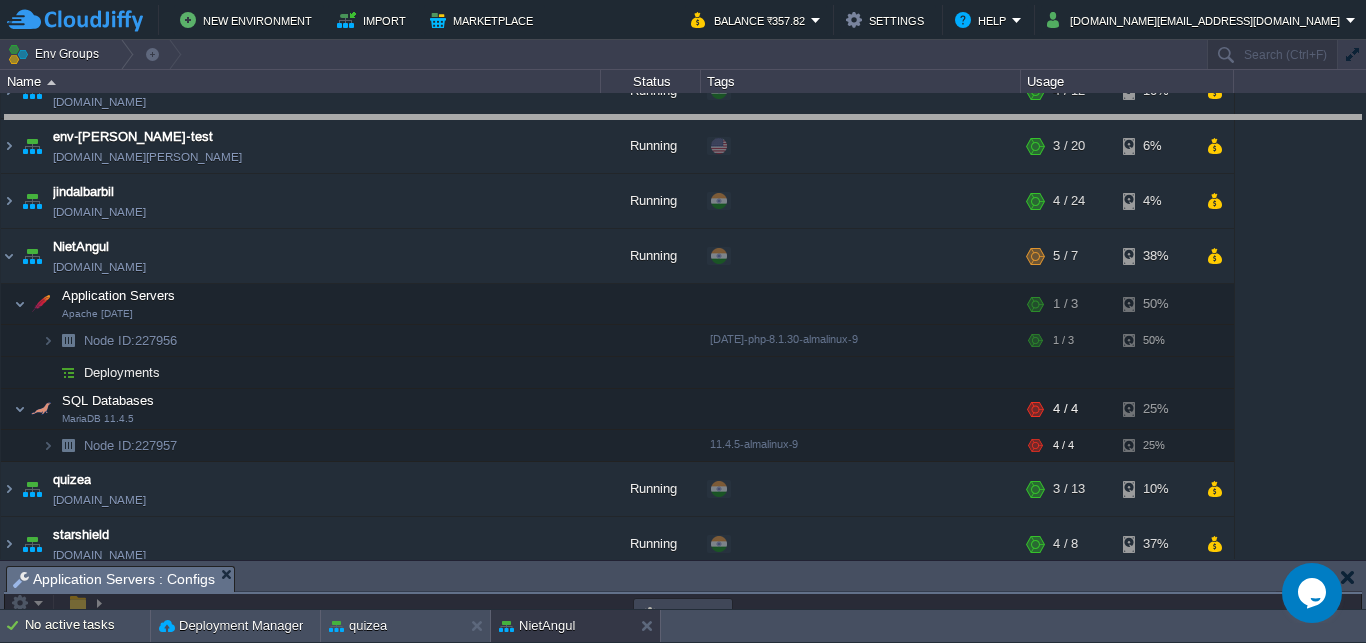 drag, startPoint x: 524, startPoint y: 587, endPoint x: 528, endPoint y: 114, distance: 473.0169 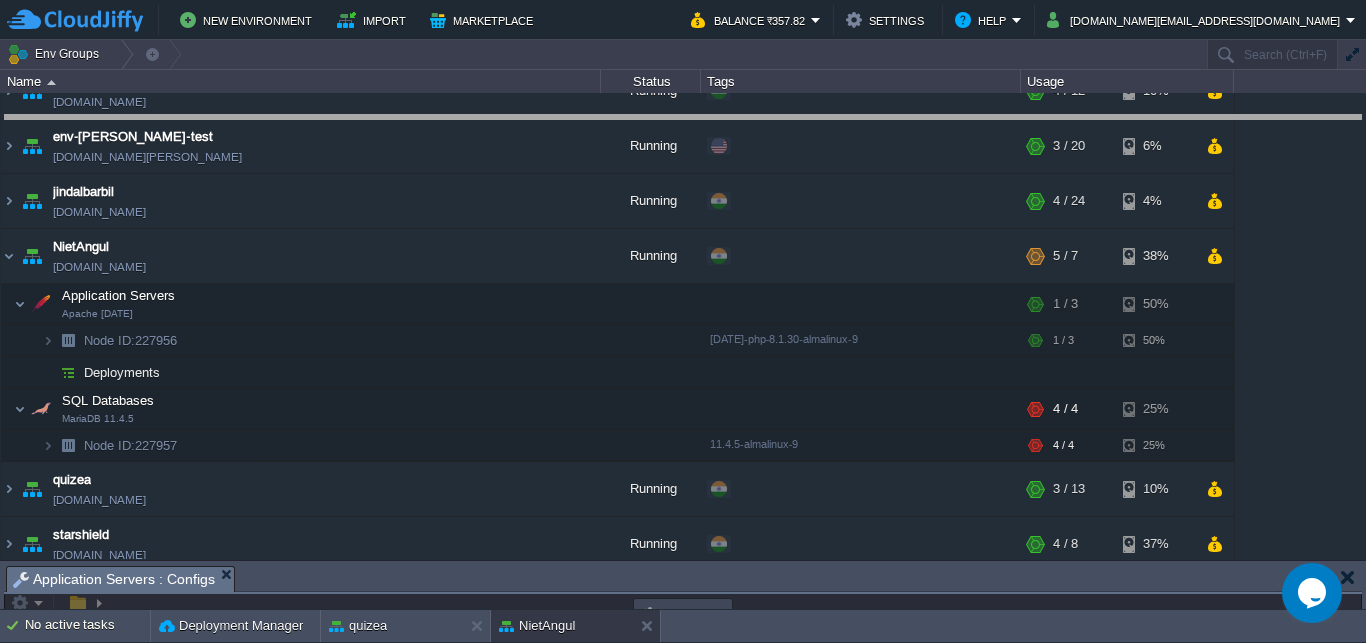 click on "New Environment Import Marketplace Bonus ₹0.00 Upgrade Account Balance ₹357.82 Settings Help [DOMAIN_NAME][EMAIL_ADDRESS][DOMAIN_NAME]         Env Groups                     Search (Ctrl+F)         auto-gen Name Status Tags Usage amit-college [DOMAIN_NAME] Running                                 + Add to Env Group                                                                                                                                                            RAM                 39%                                         CPU                 2%                             3 / 4                    3%       capitalengineeringcollege [DOMAIN_NAME] Running                                 + Add to Env Group                                                                                                                                                            RAM                 23%                                         CPU                 1%" at bounding box center (683, 321) 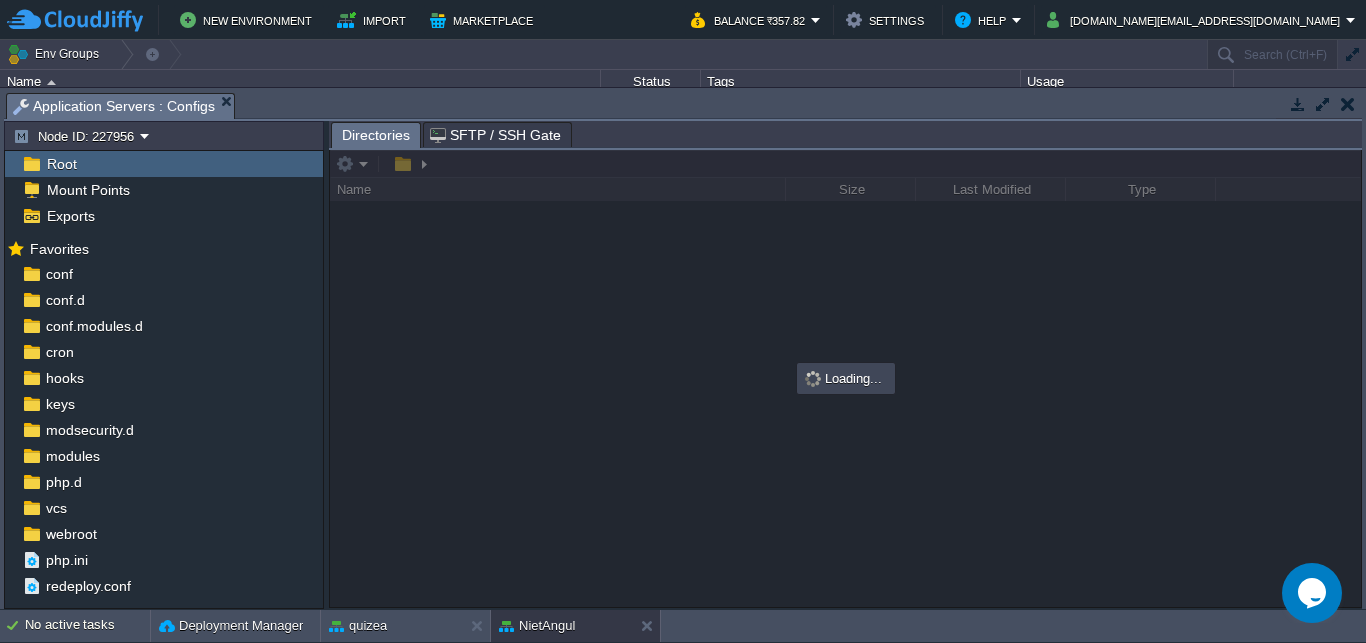 scroll, scrollTop: 0, scrollLeft: 0, axis: both 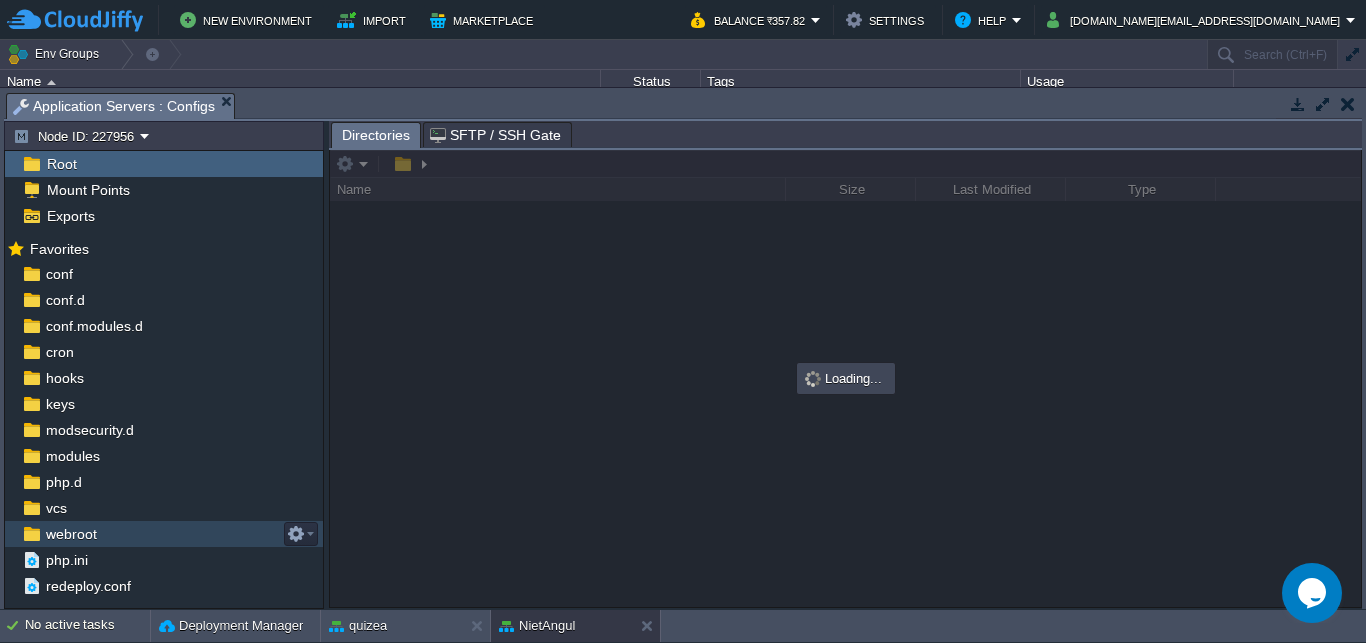 click on "webroot" at bounding box center [71, 534] 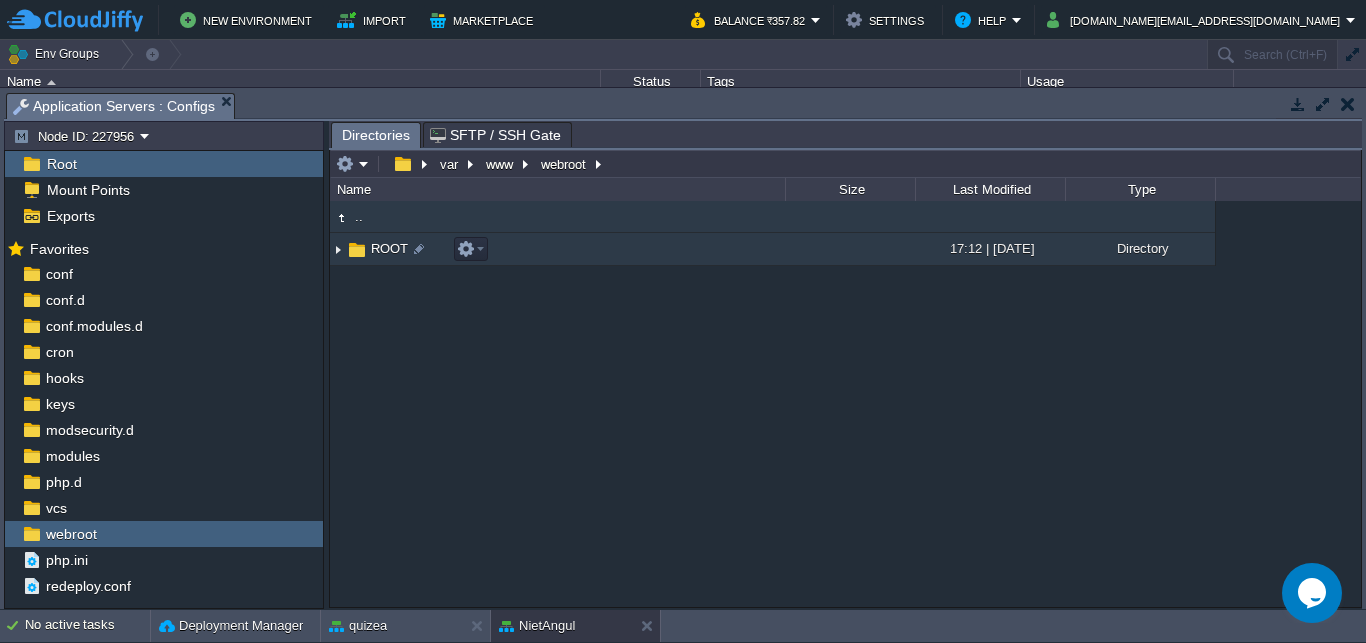 click at bounding box center (338, 249) 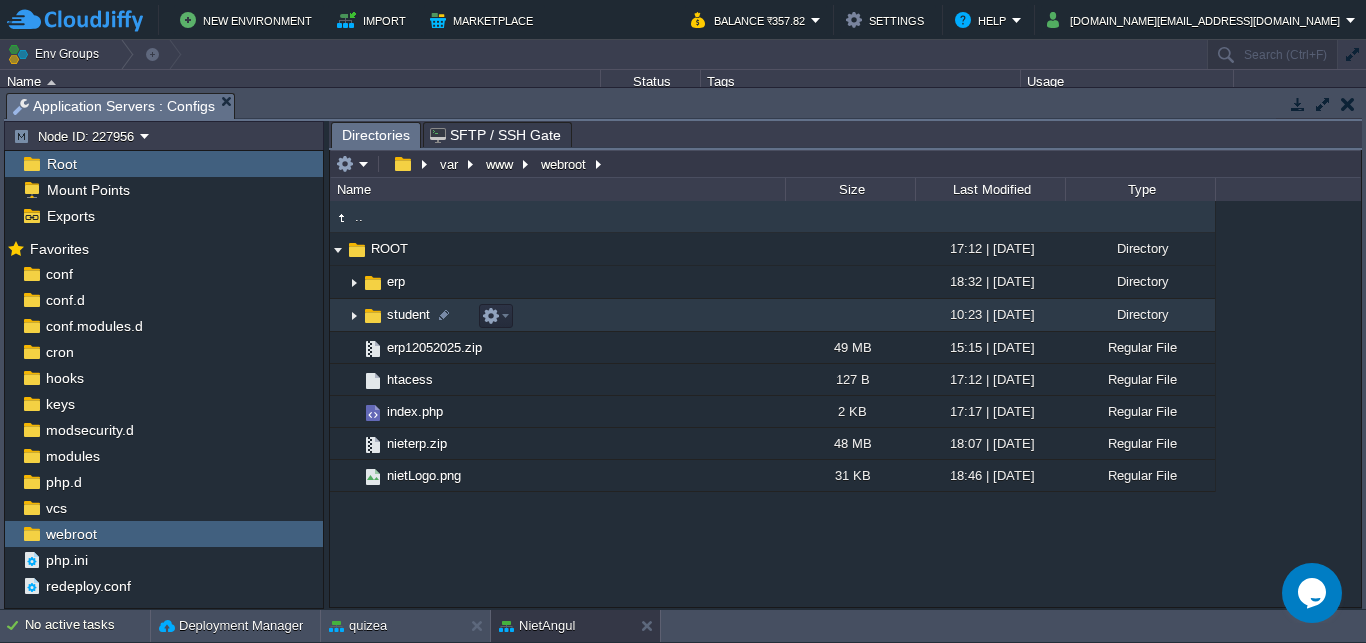 drag, startPoint x: 352, startPoint y: 317, endPoint x: 383, endPoint y: 326, distance: 32.280025 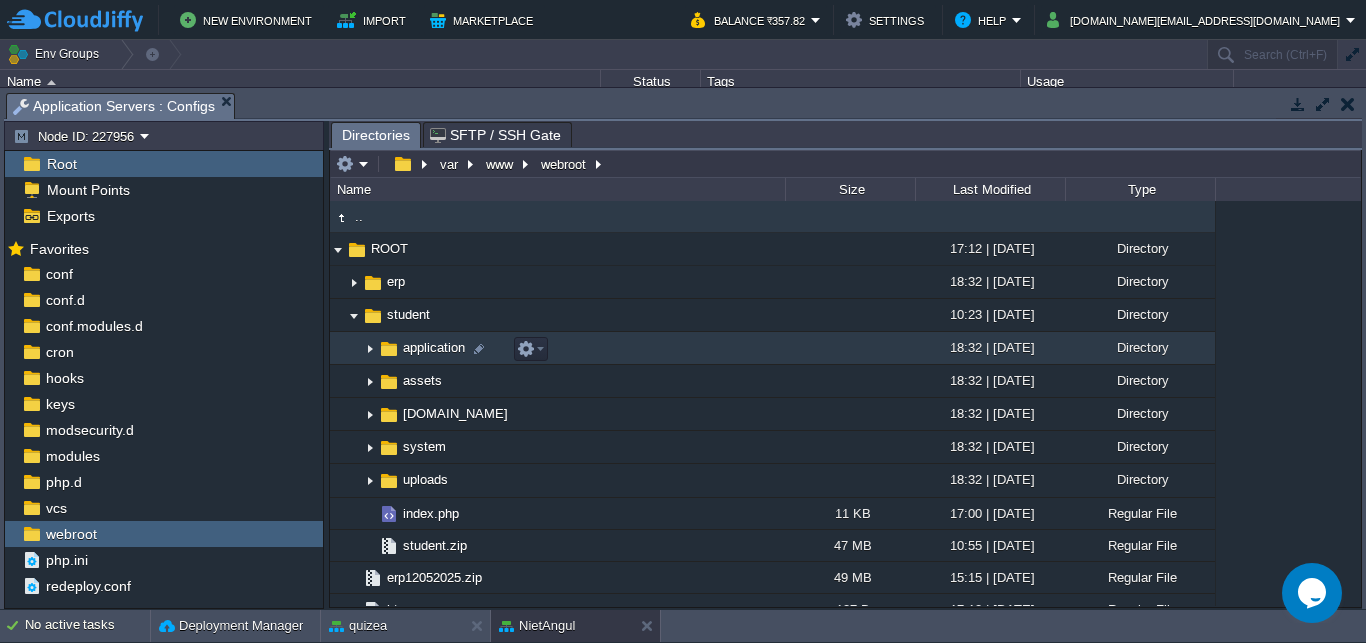 click at bounding box center [354, 341] 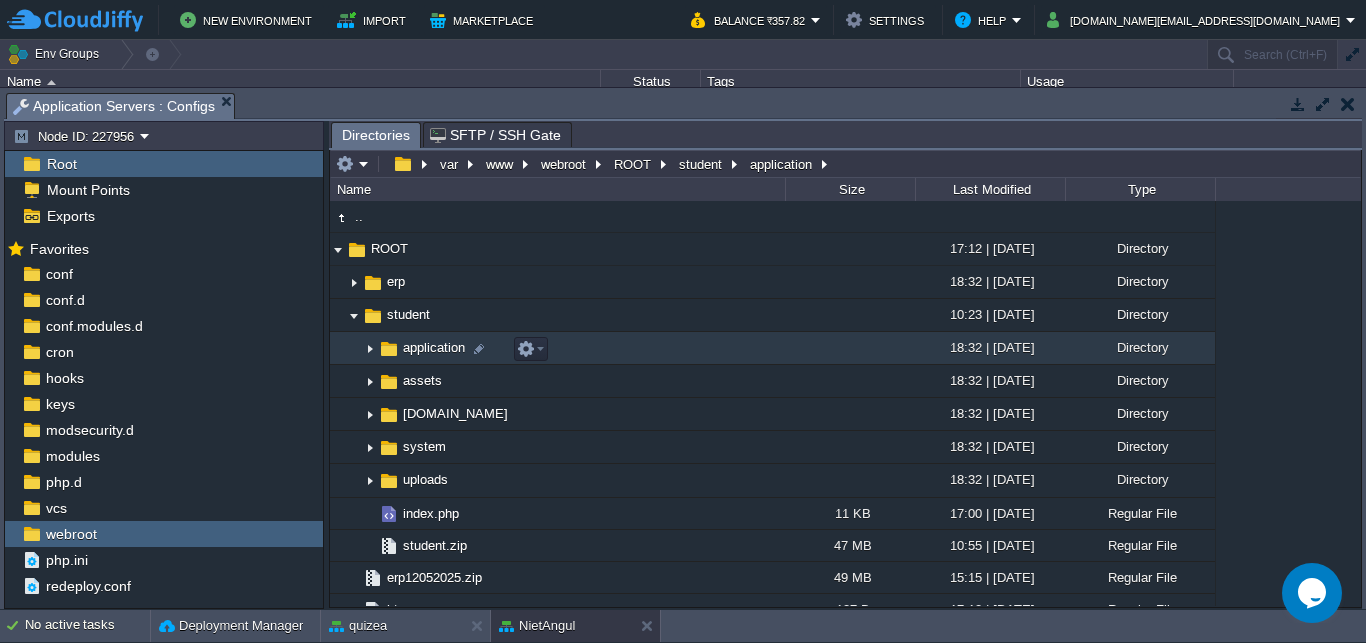click at bounding box center (370, 348) 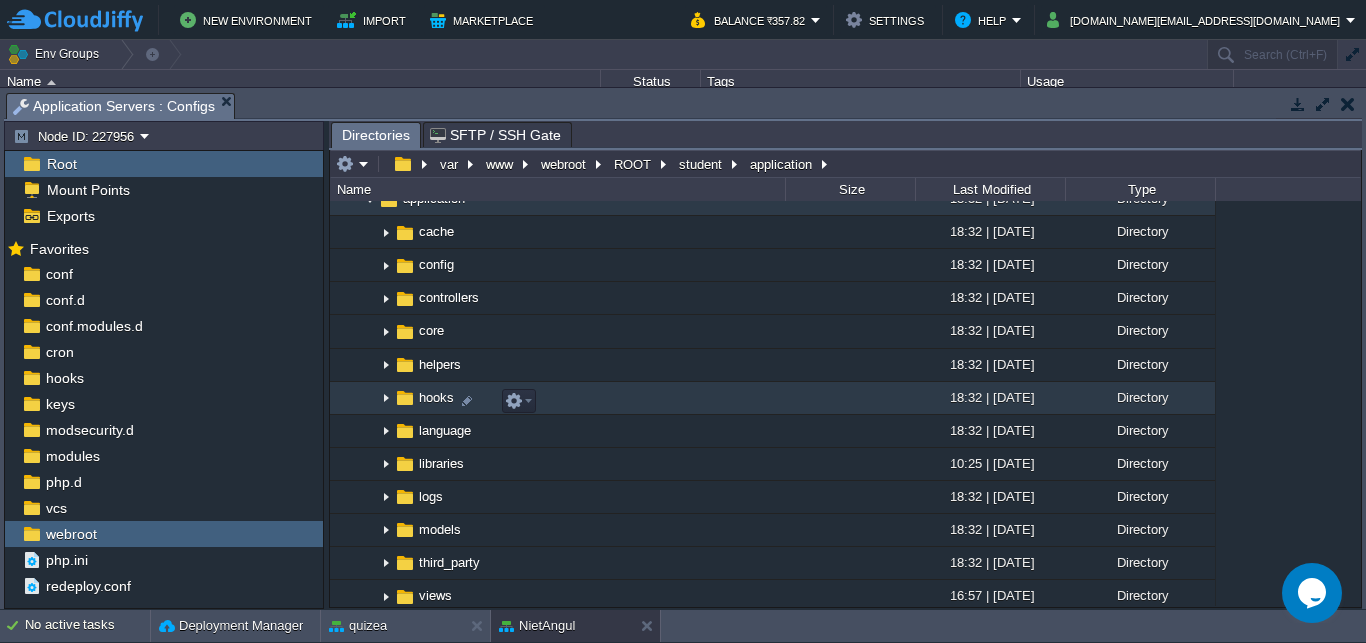 scroll, scrollTop: 119, scrollLeft: 0, axis: vertical 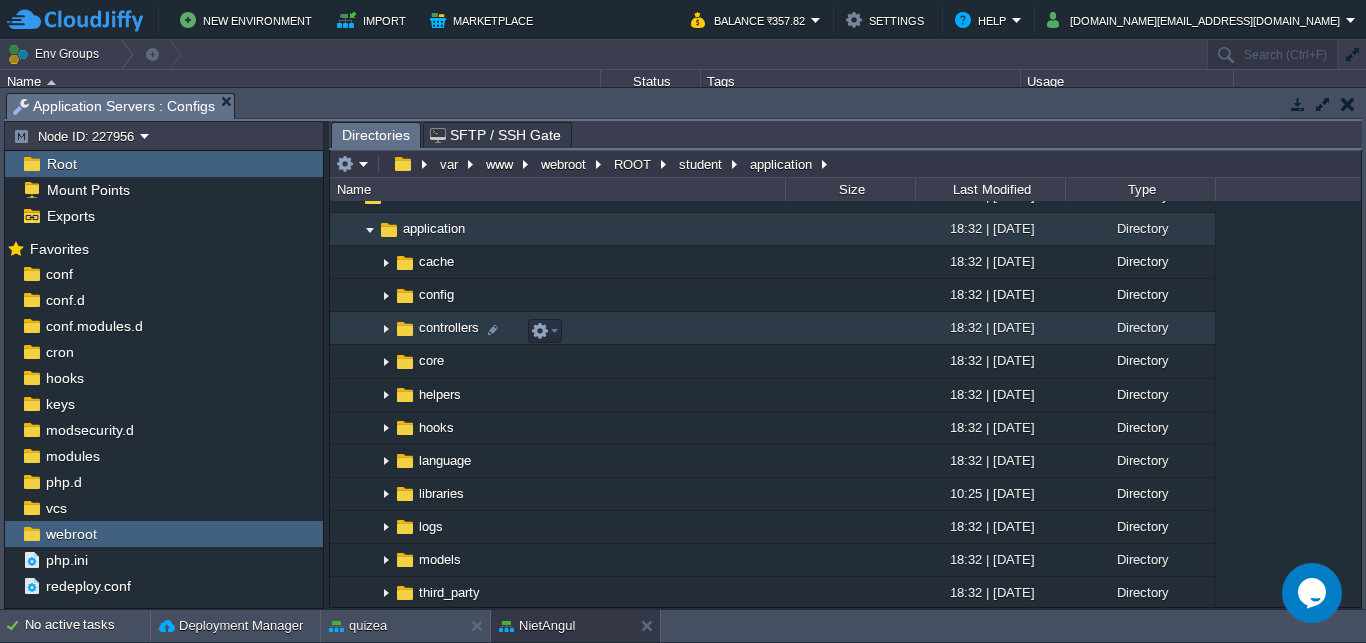 click at bounding box center (386, 328) 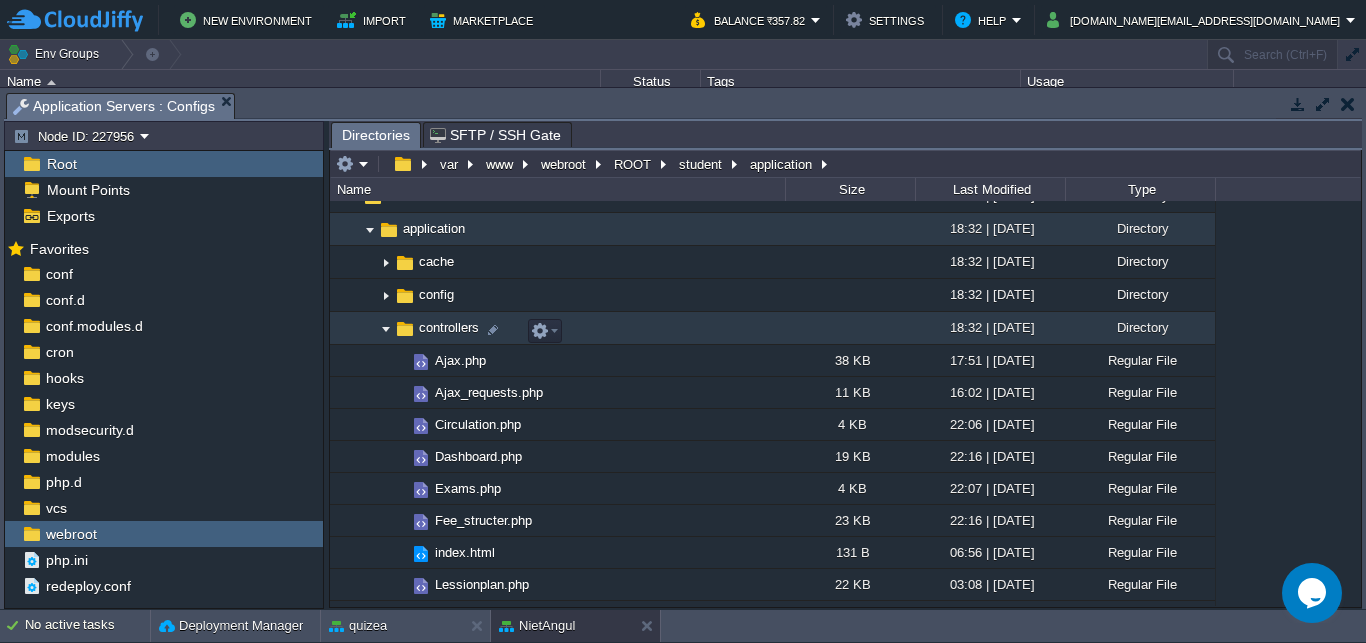 click at bounding box center [386, 328] 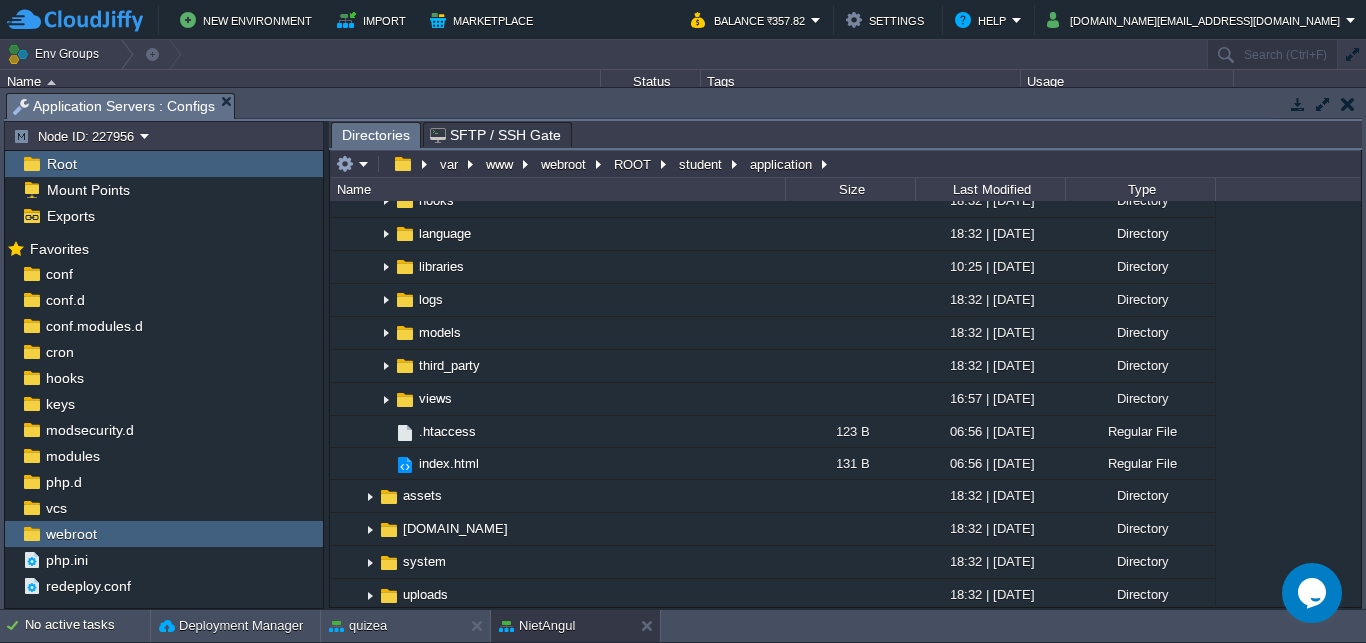 scroll, scrollTop: 407, scrollLeft: 0, axis: vertical 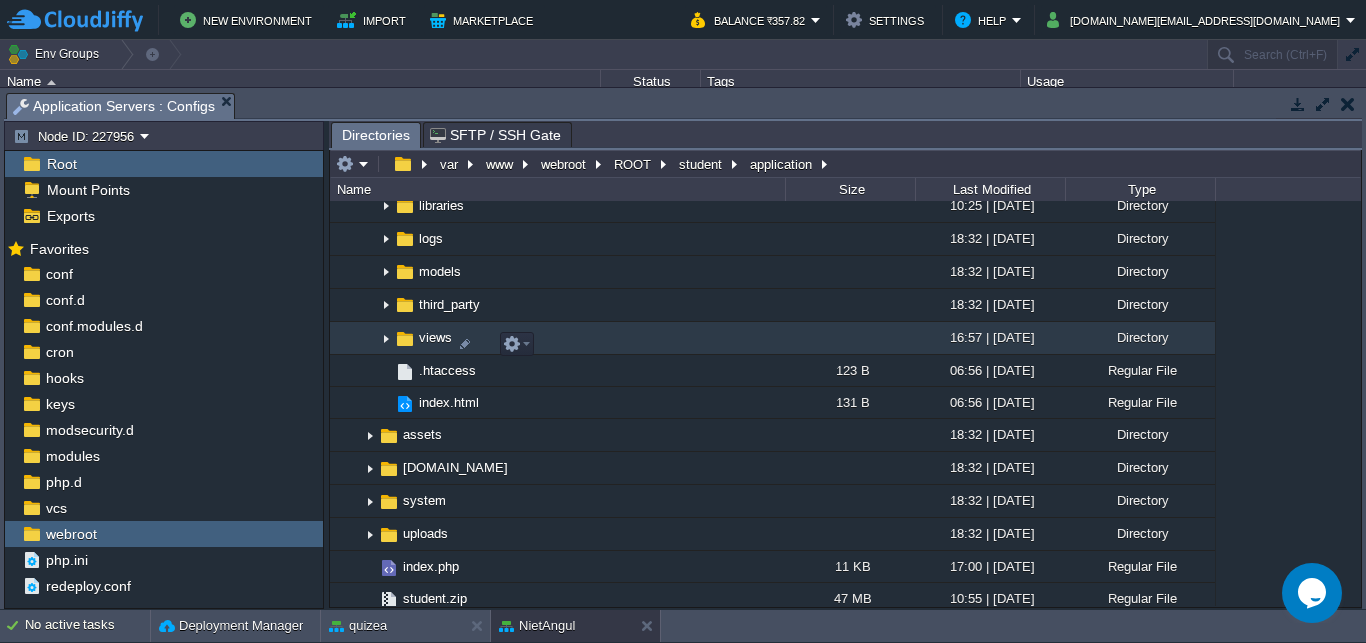 drag, startPoint x: 385, startPoint y: 345, endPoint x: 475, endPoint y: 349, distance: 90.088844 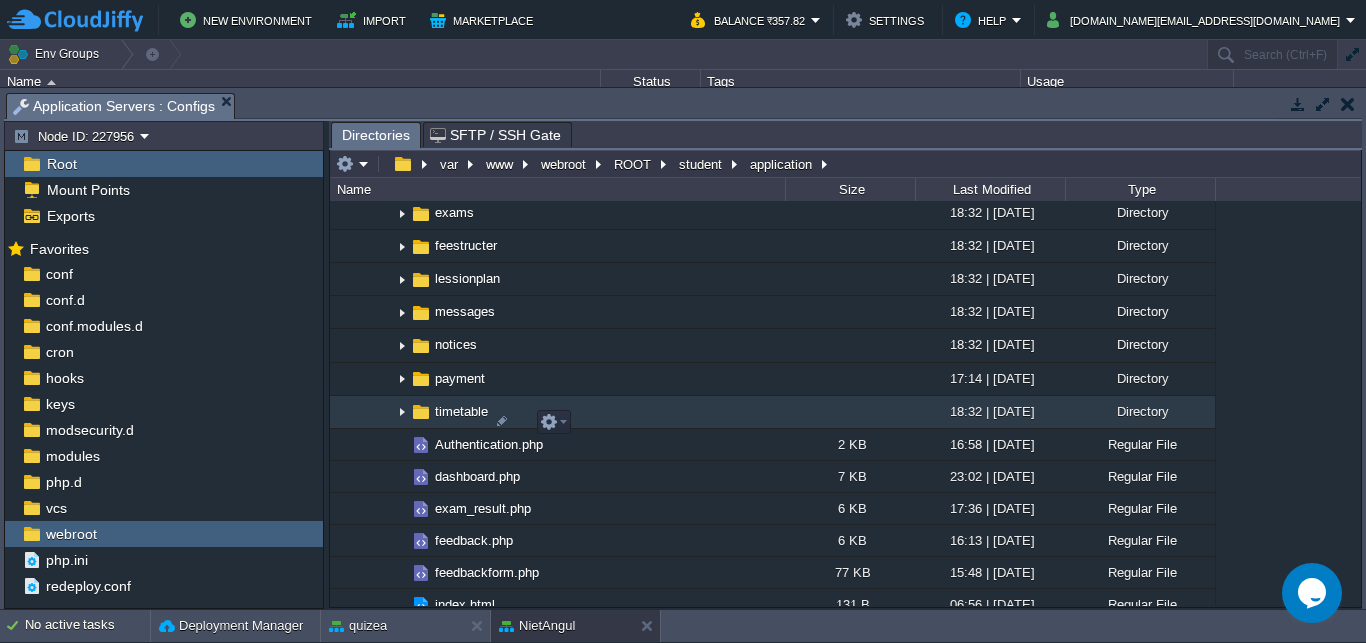 scroll, scrollTop: 695, scrollLeft: 0, axis: vertical 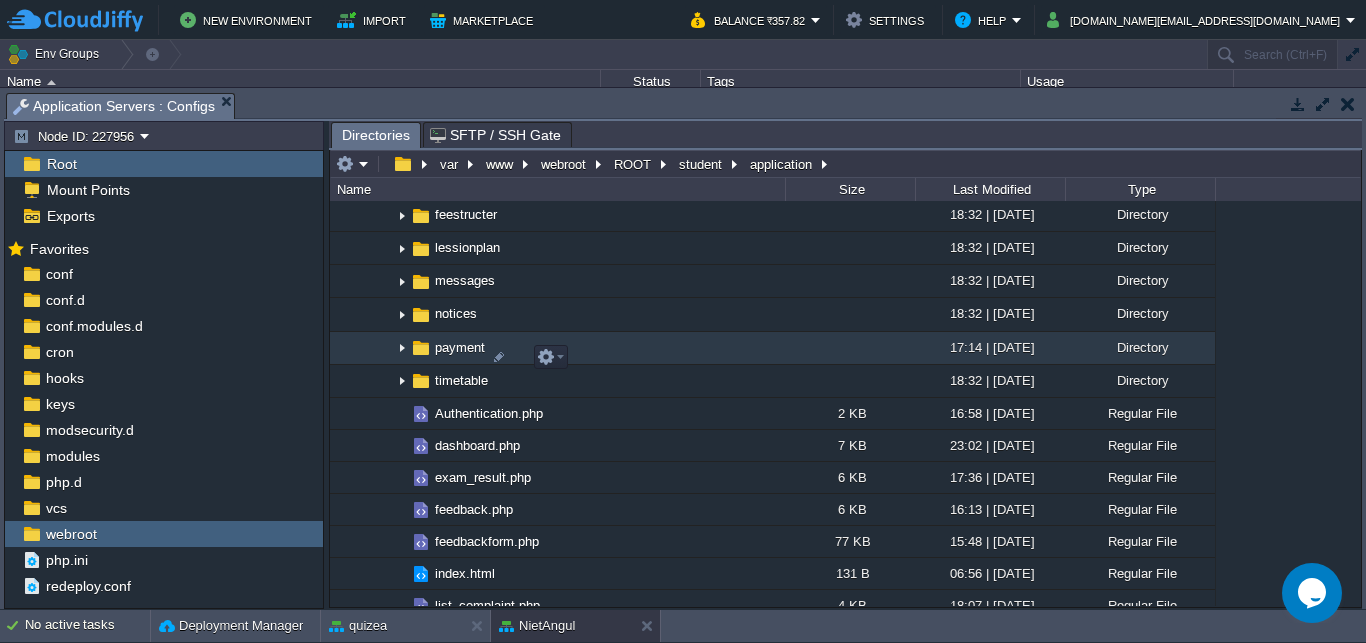 click at bounding box center [402, 348] 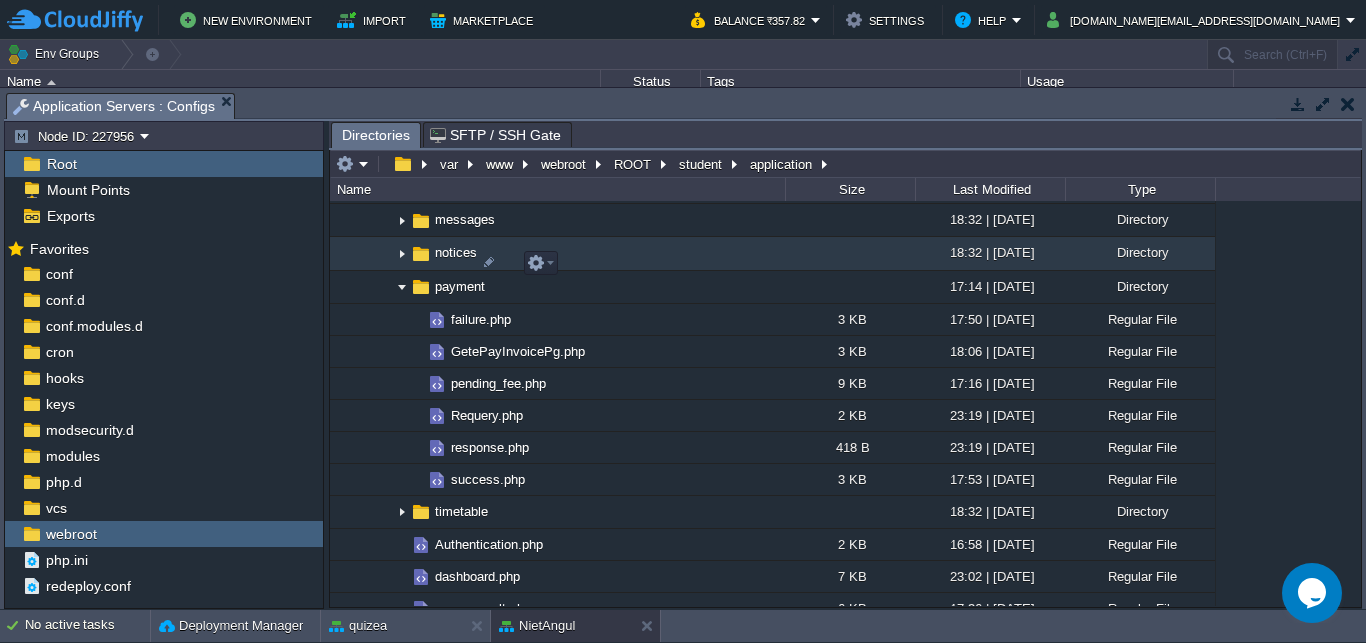 scroll, scrollTop: 791, scrollLeft: 0, axis: vertical 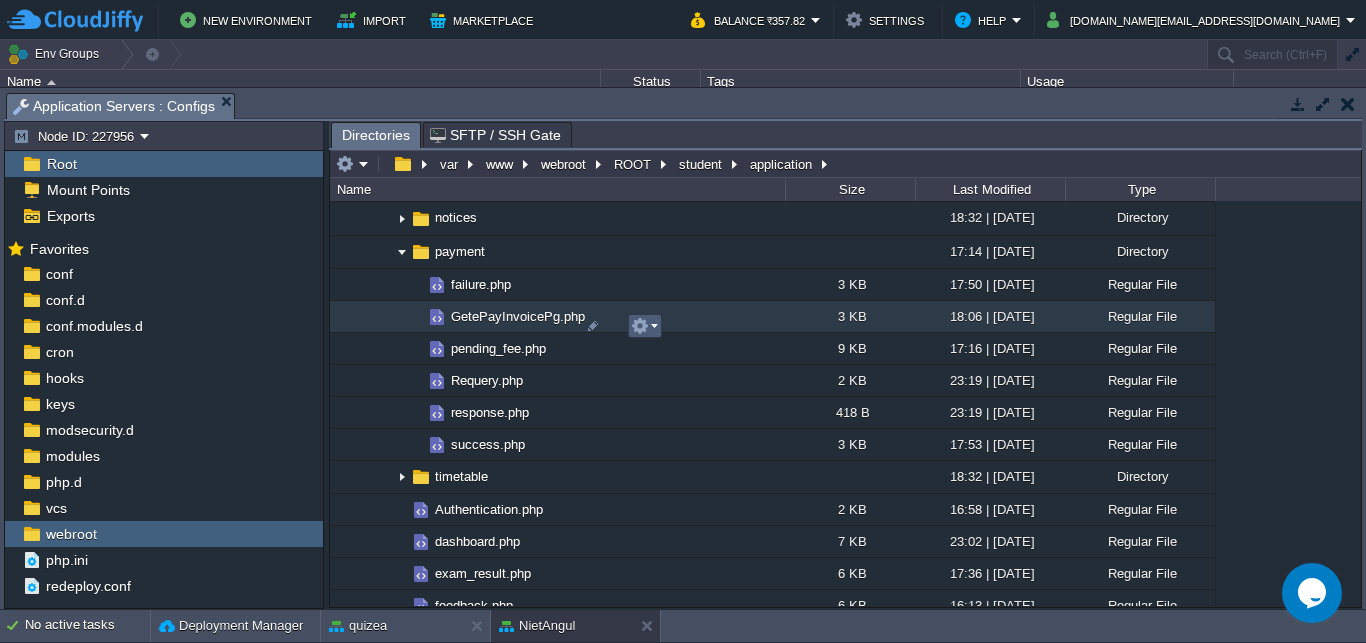 click at bounding box center [645, 326] 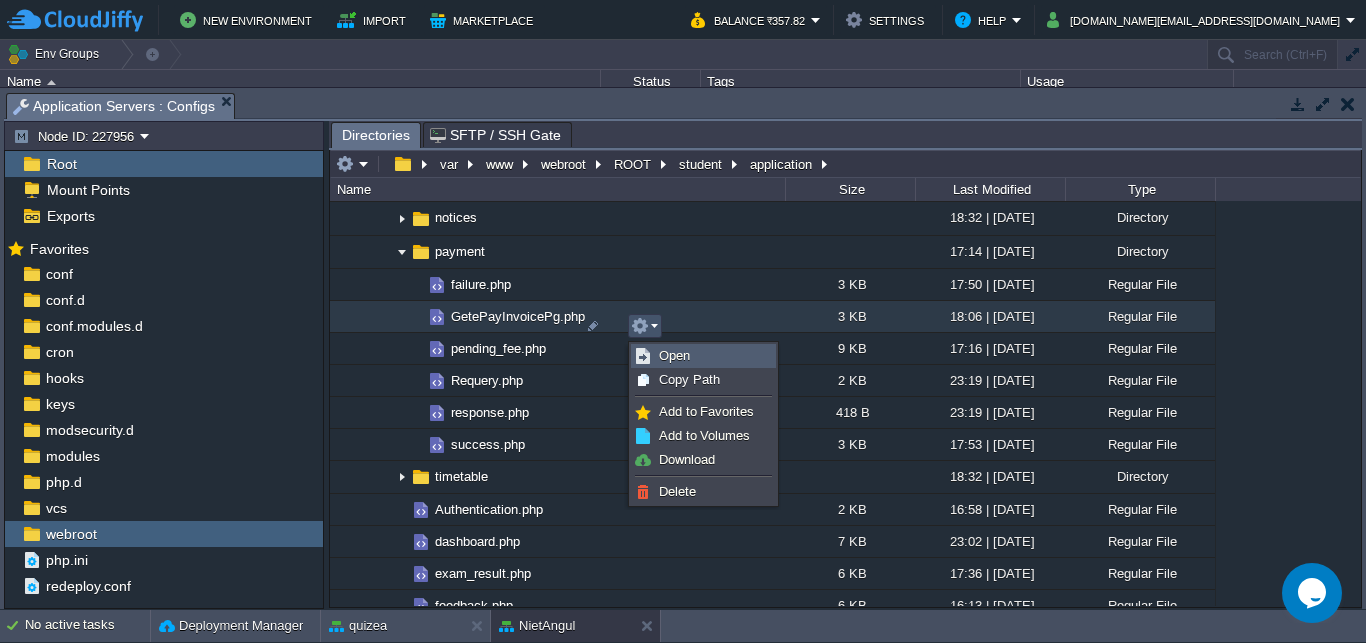 click on "Open" at bounding box center (674, 355) 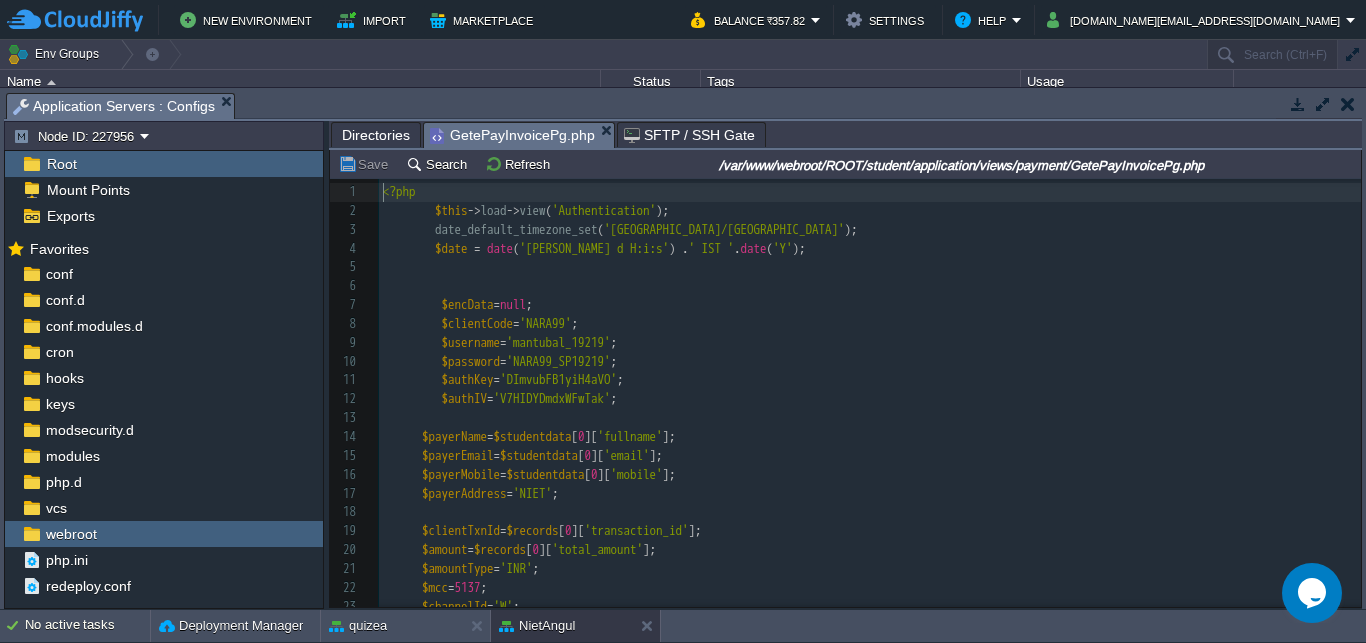 scroll, scrollTop: 8, scrollLeft: 0, axis: vertical 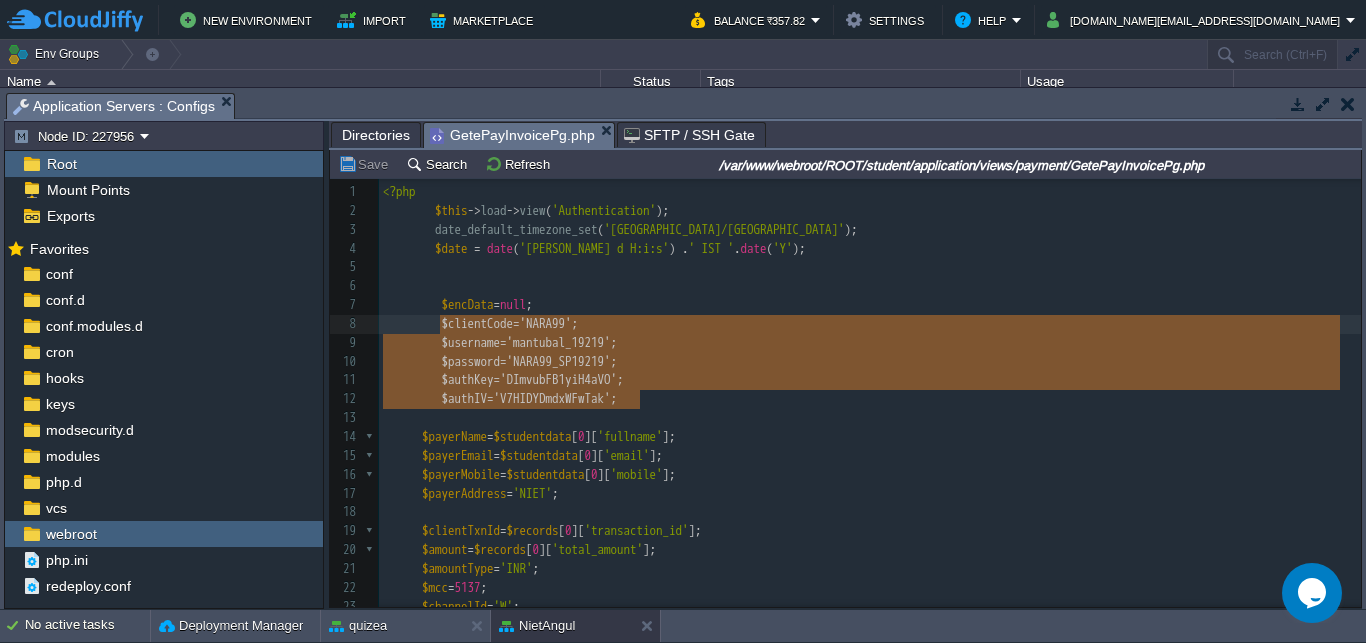 type on "$clientCode='NARA99';
$username='mantubal_19219';
$password='NARA99_SP19219';
$authKey='DImvubFB1yiH4aVO';
$authIV='V7HIDYDmdxWFwTak';" 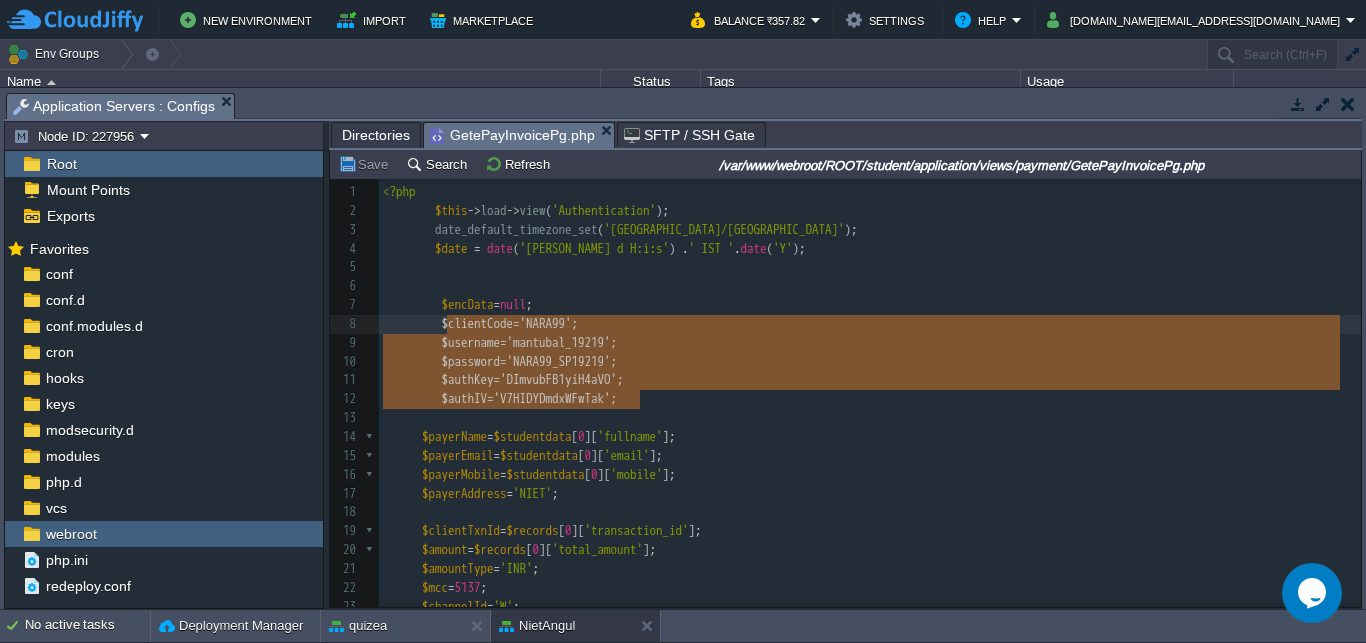 drag, startPoint x: 647, startPoint y: 404, endPoint x: 448, endPoint y: 324, distance: 214.47844 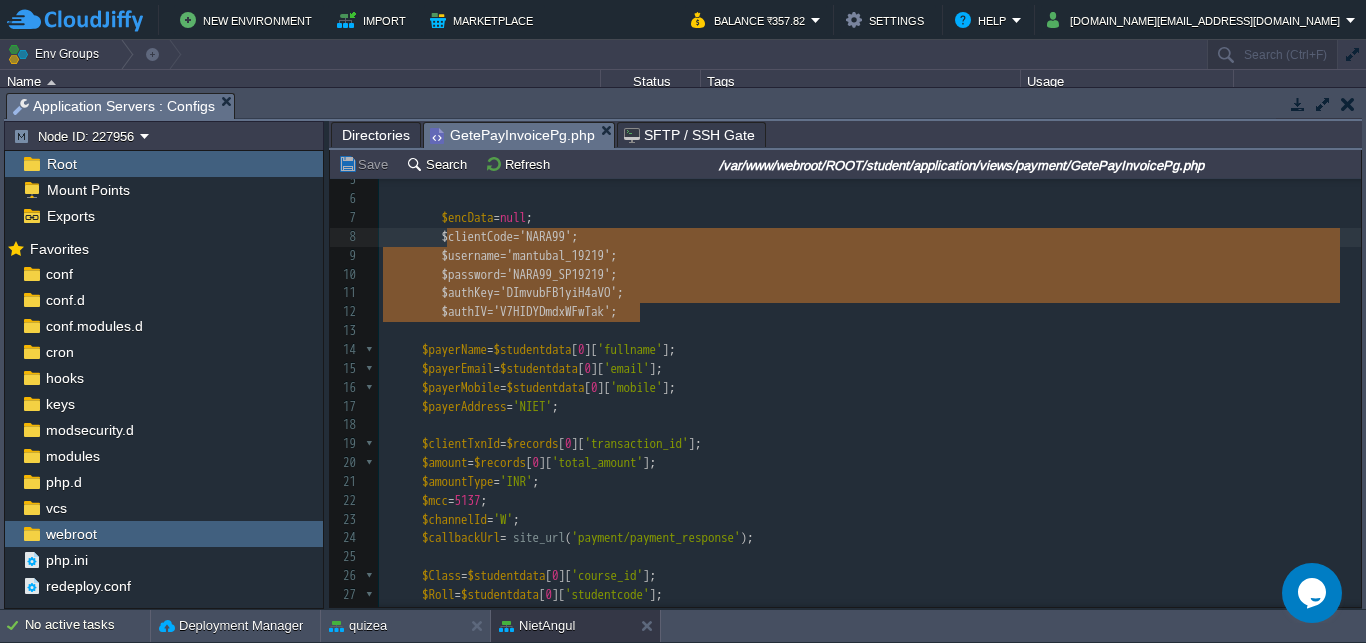 scroll, scrollTop: 90, scrollLeft: 0, axis: vertical 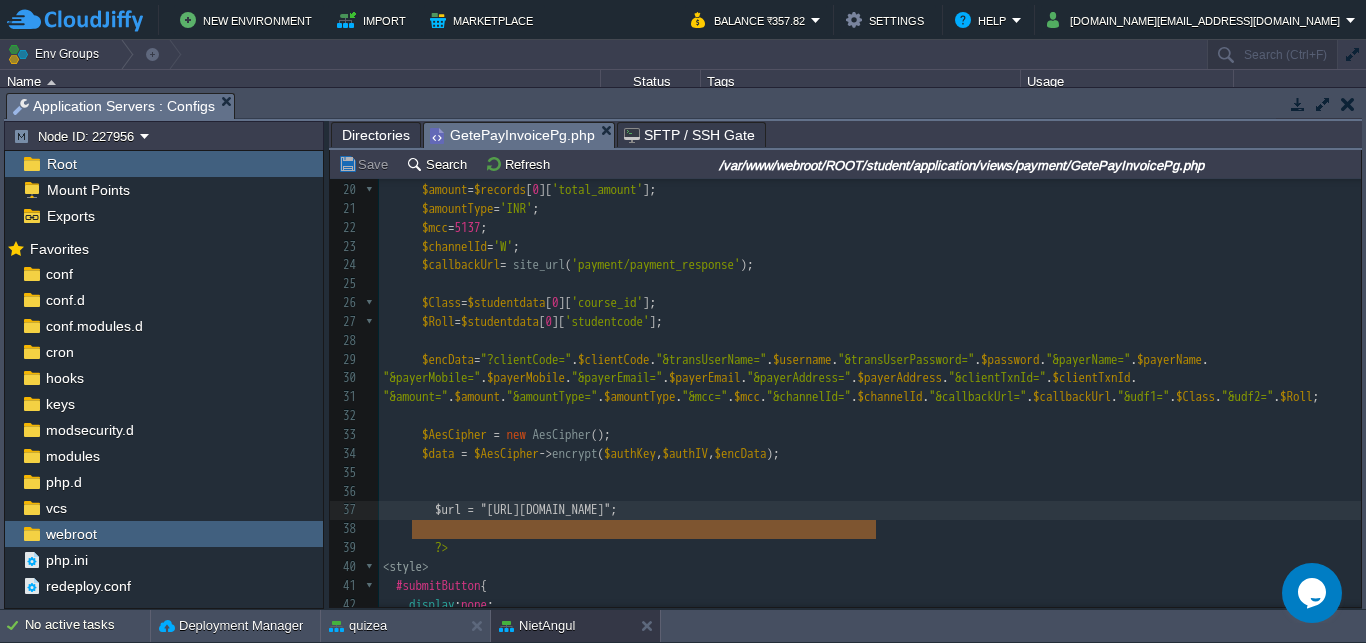 type on "$url = "[URL][DOMAIN_NAME]";" 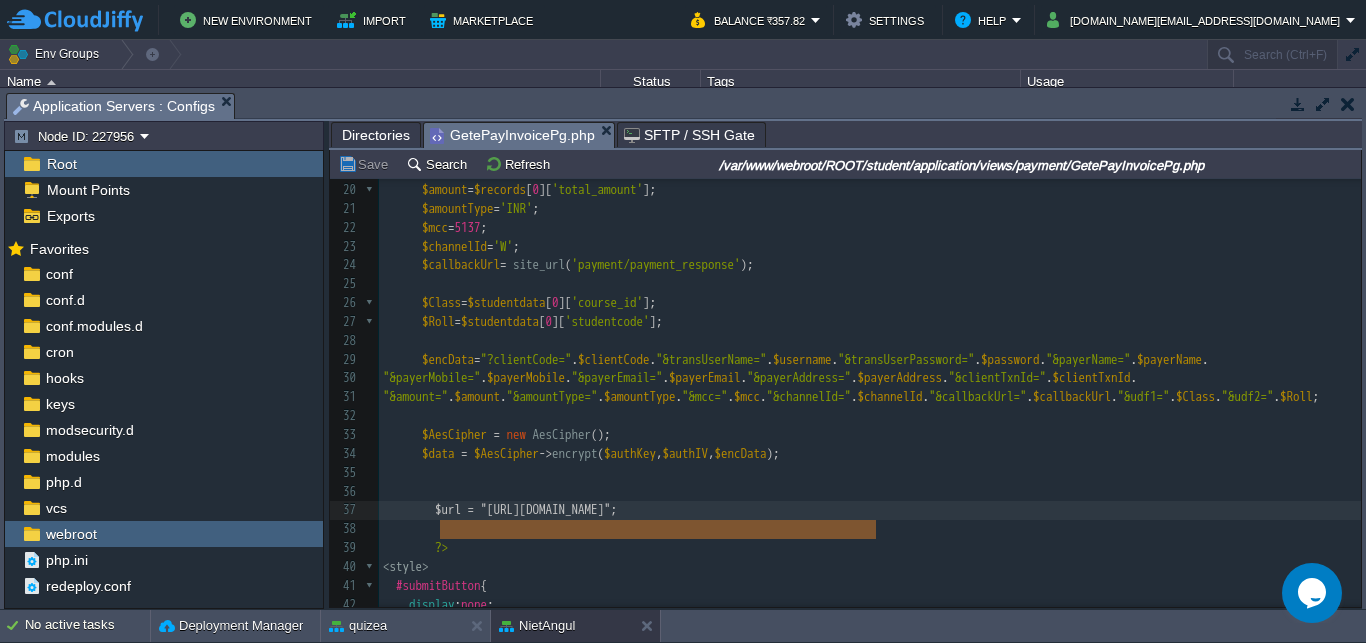 drag, startPoint x: 900, startPoint y: 534, endPoint x: 434, endPoint y: 535, distance: 466.00107 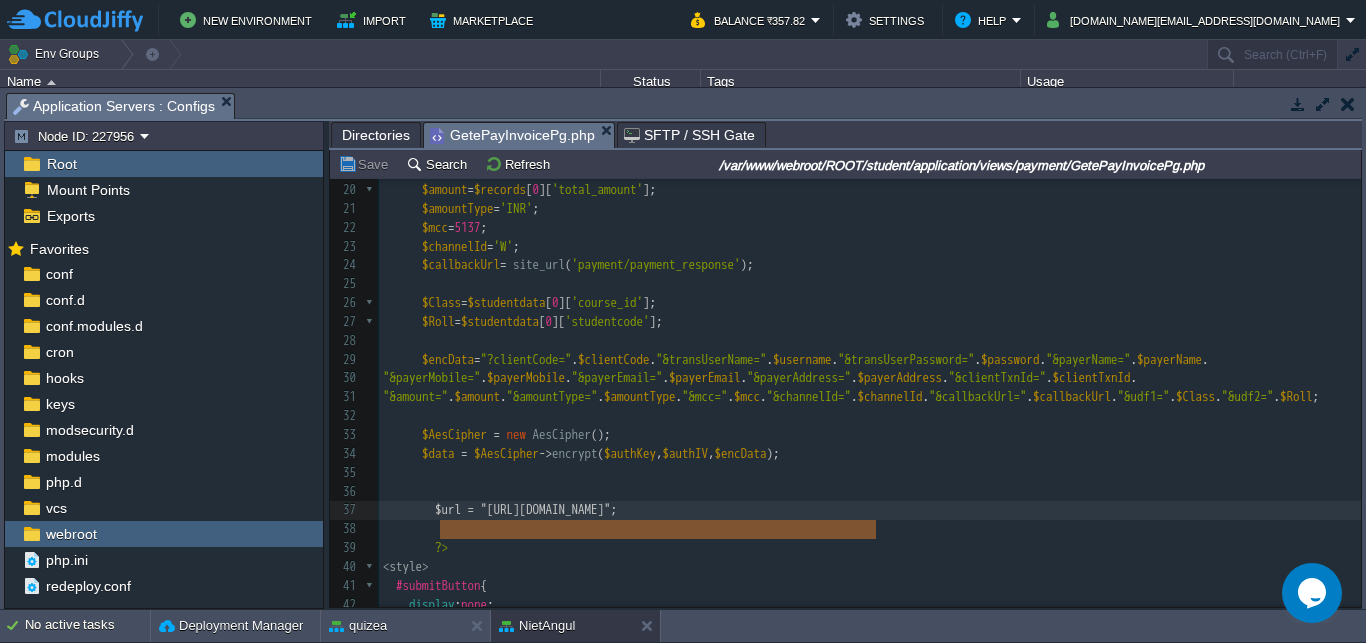 click on "Directories" at bounding box center [376, 135] 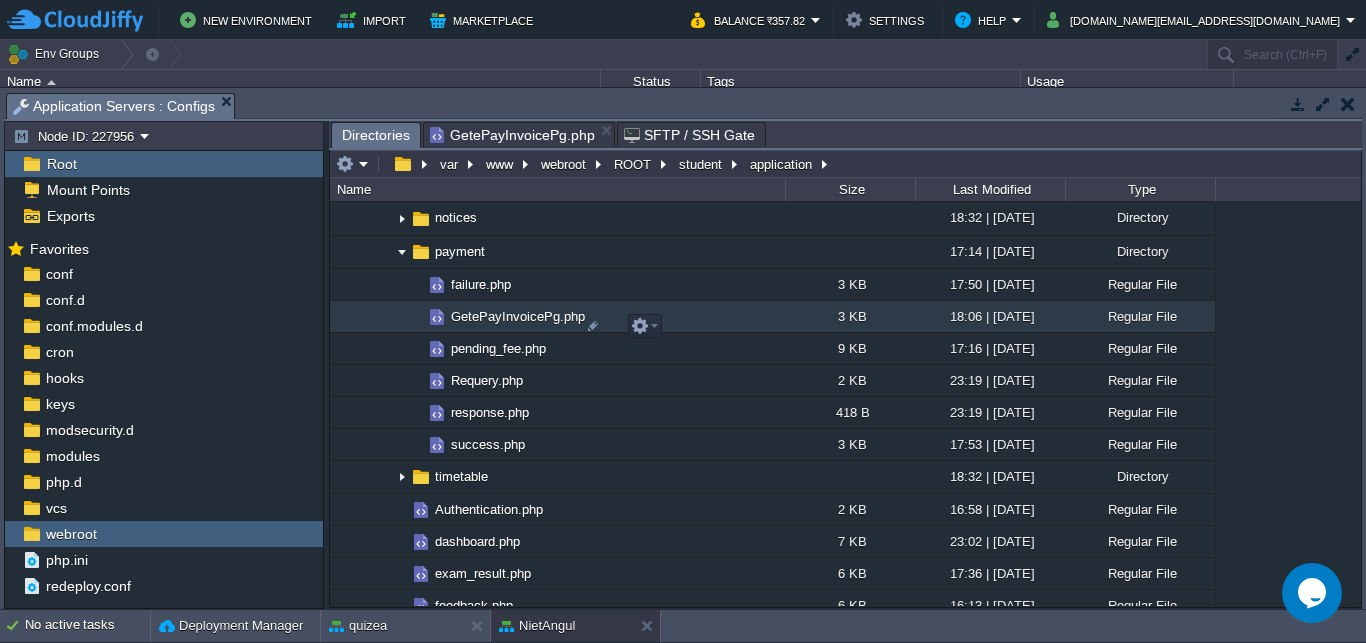 scroll, scrollTop: 791, scrollLeft: 0, axis: vertical 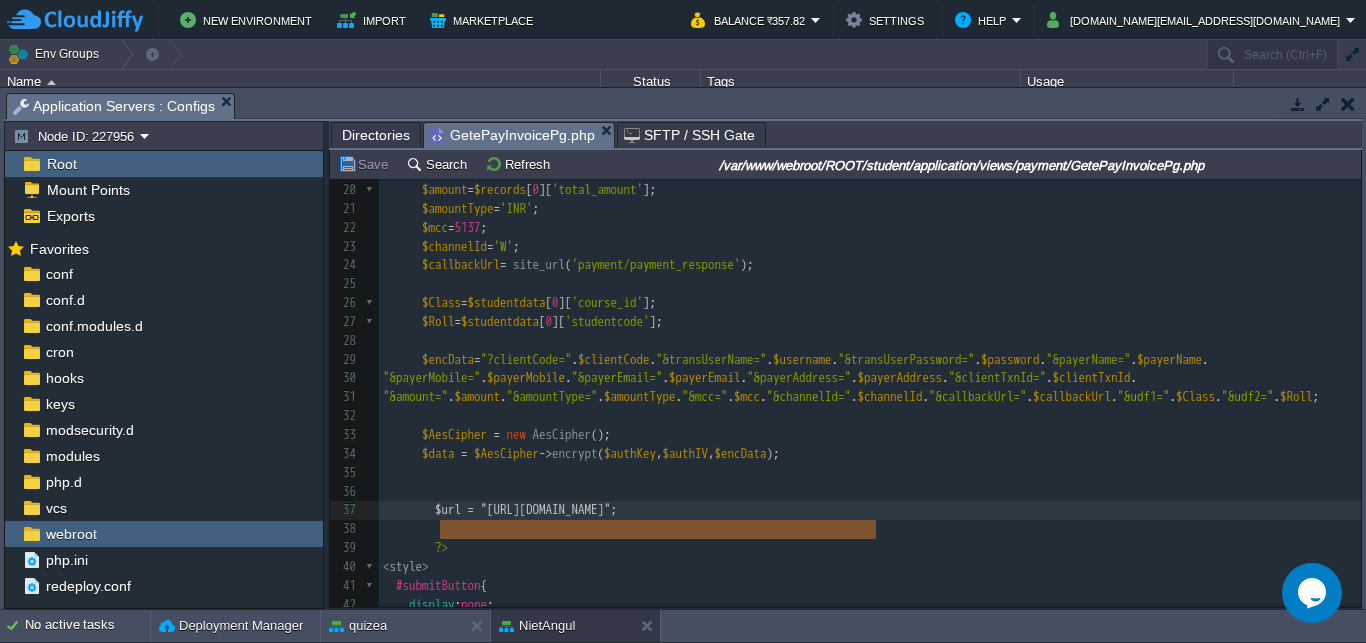 click on "GetePayInvoicePg.php" at bounding box center (522, 135) 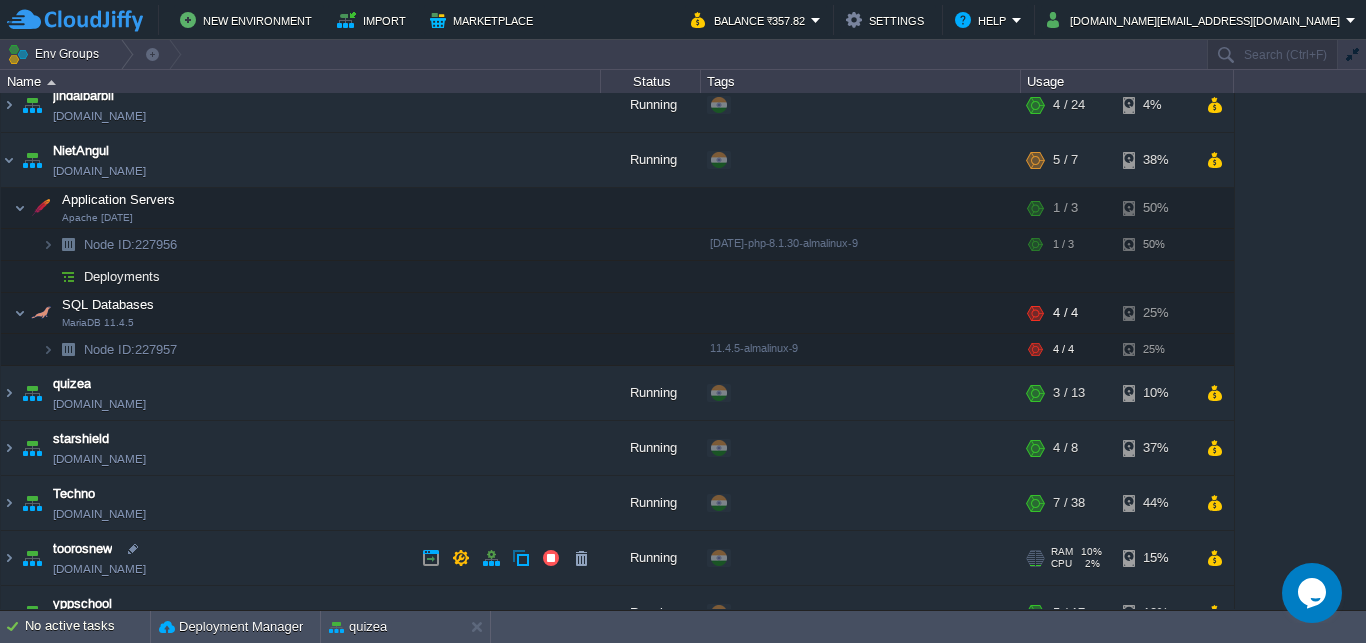 scroll, scrollTop: 212, scrollLeft: 0, axis: vertical 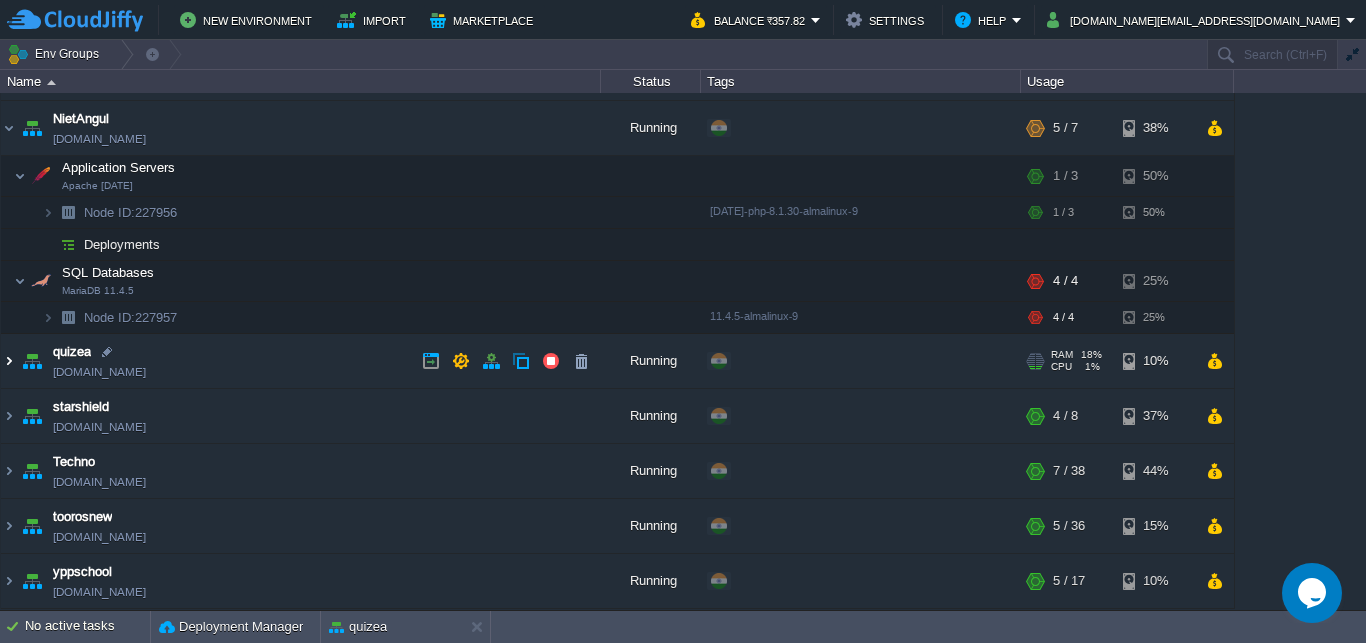 click at bounding box center (9, 361) 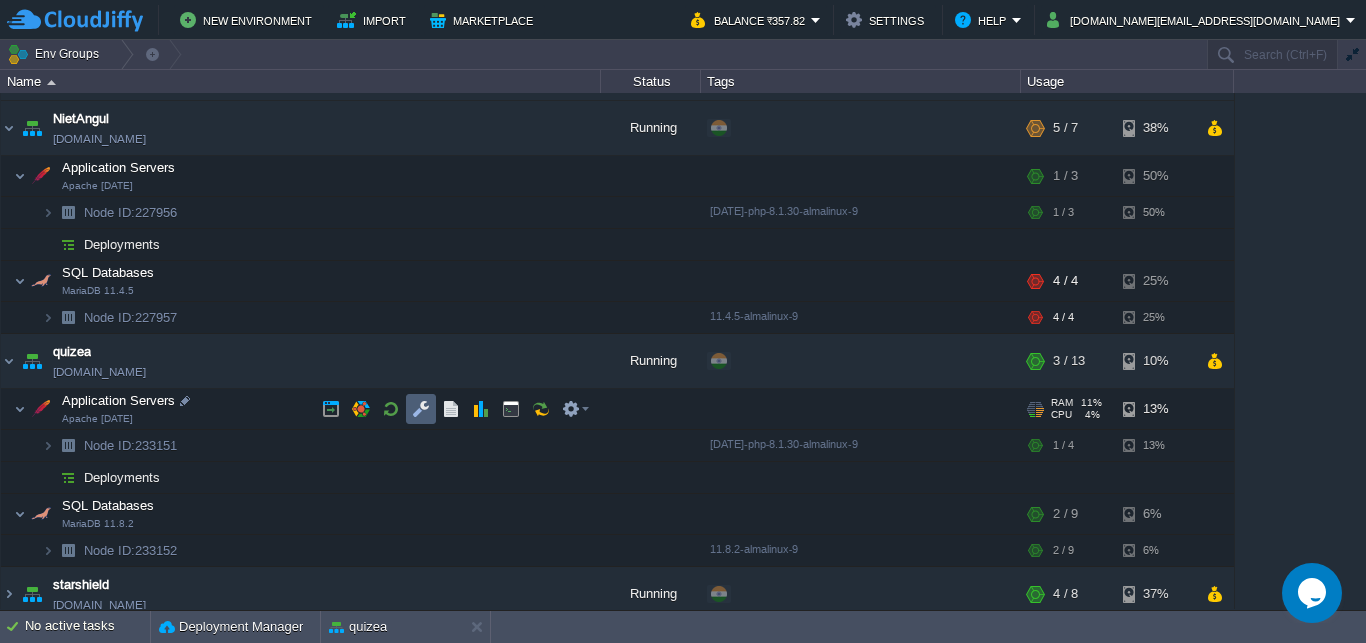 click at bounding box center (421, 409) 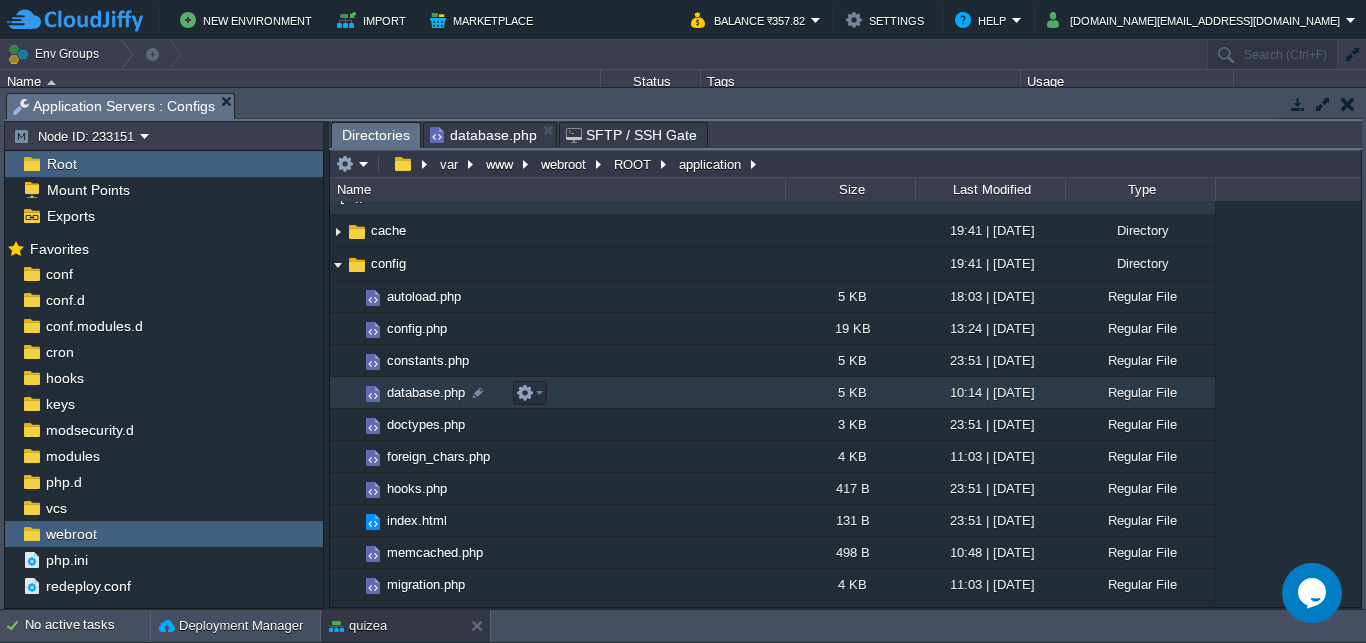 scroll, scrollTop: 0, scrollLeft: 0, axis: both 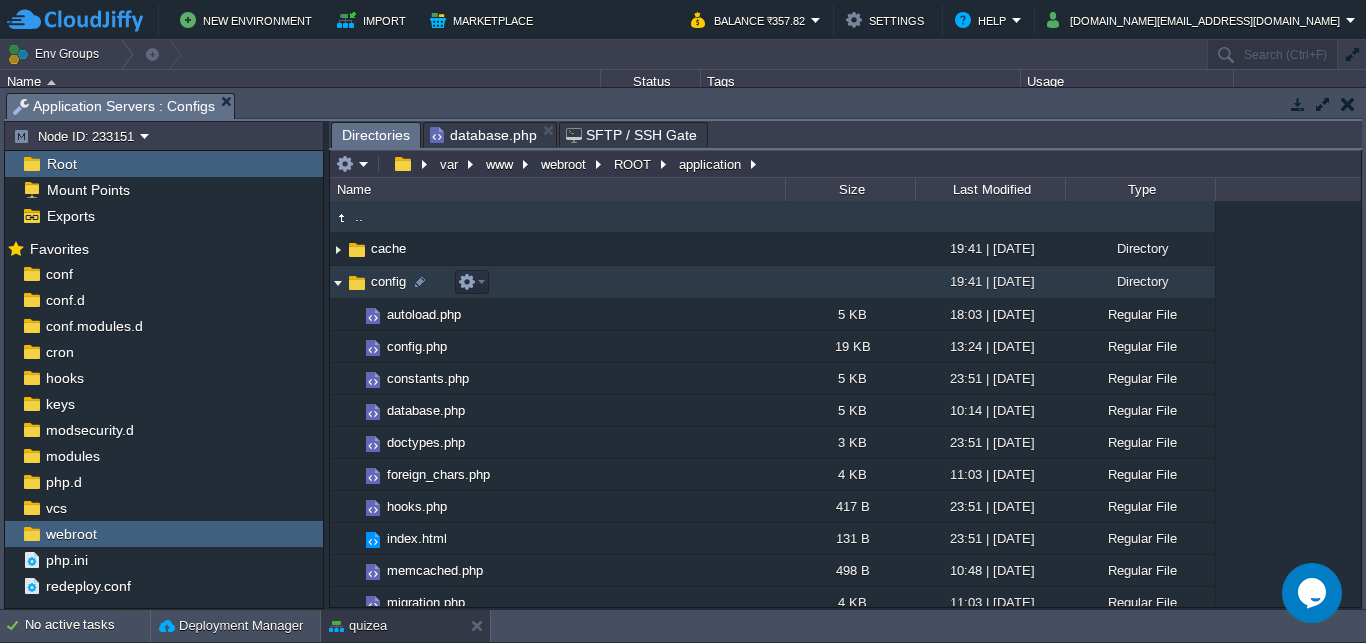 click at bounding box center [338, 282] 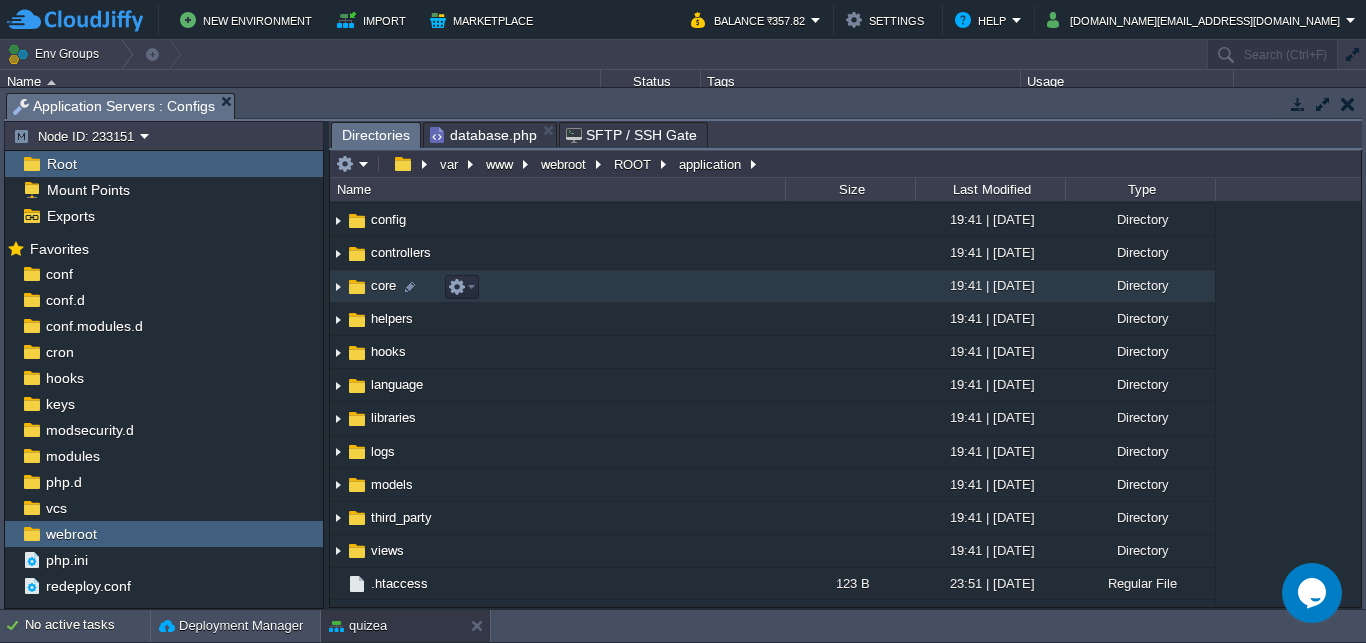 scroll, scrollTop: 93, scrollLeft: 0, axis: vertical 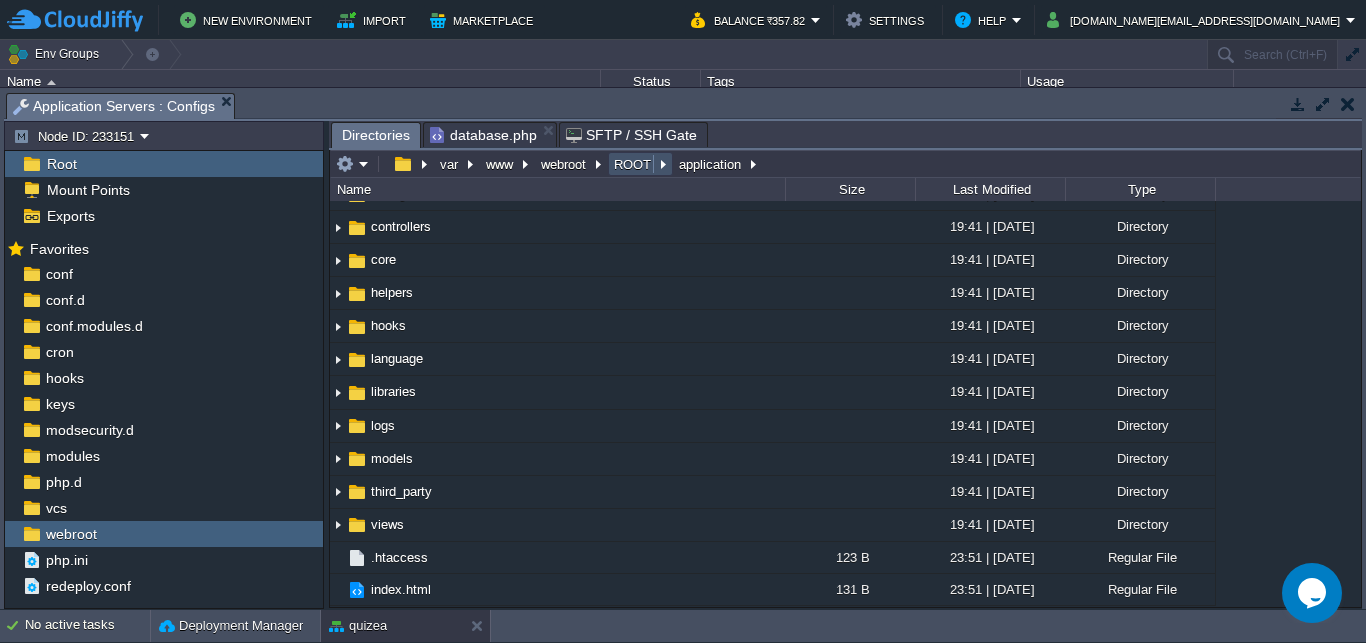 click on "ROOT" at bounding box center (633, 164) 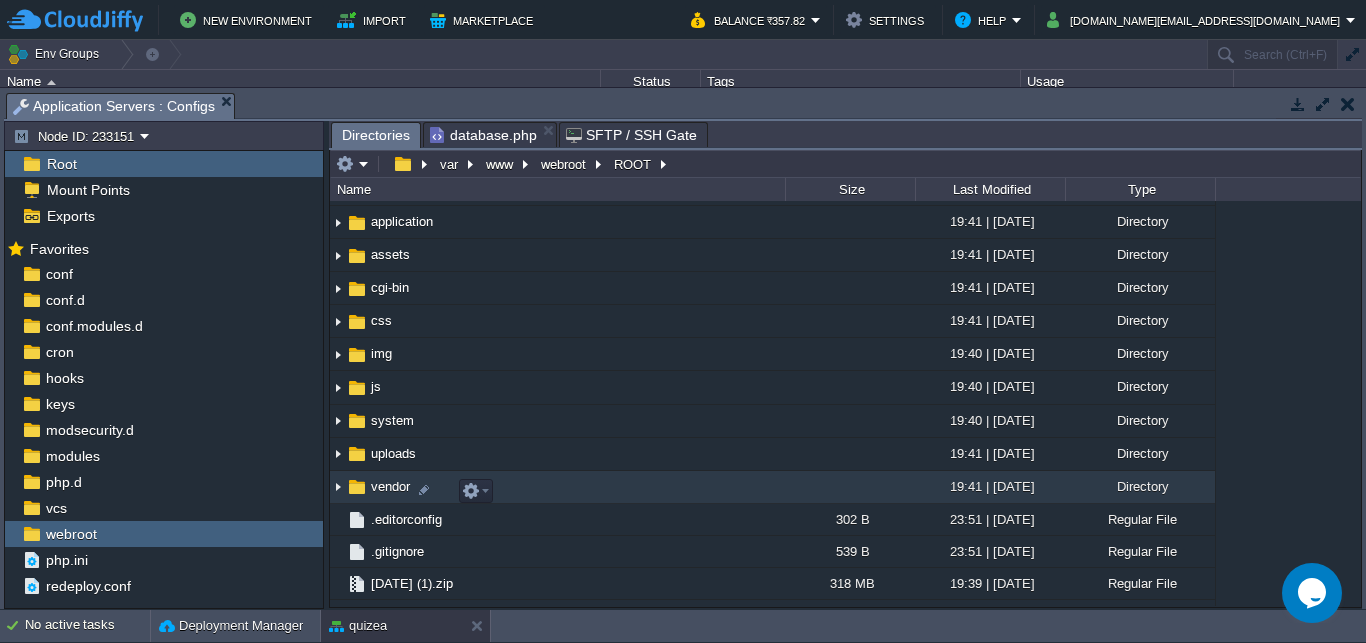 scroll, scrollTop: 283, scrollLeft: 0, axis: vertical 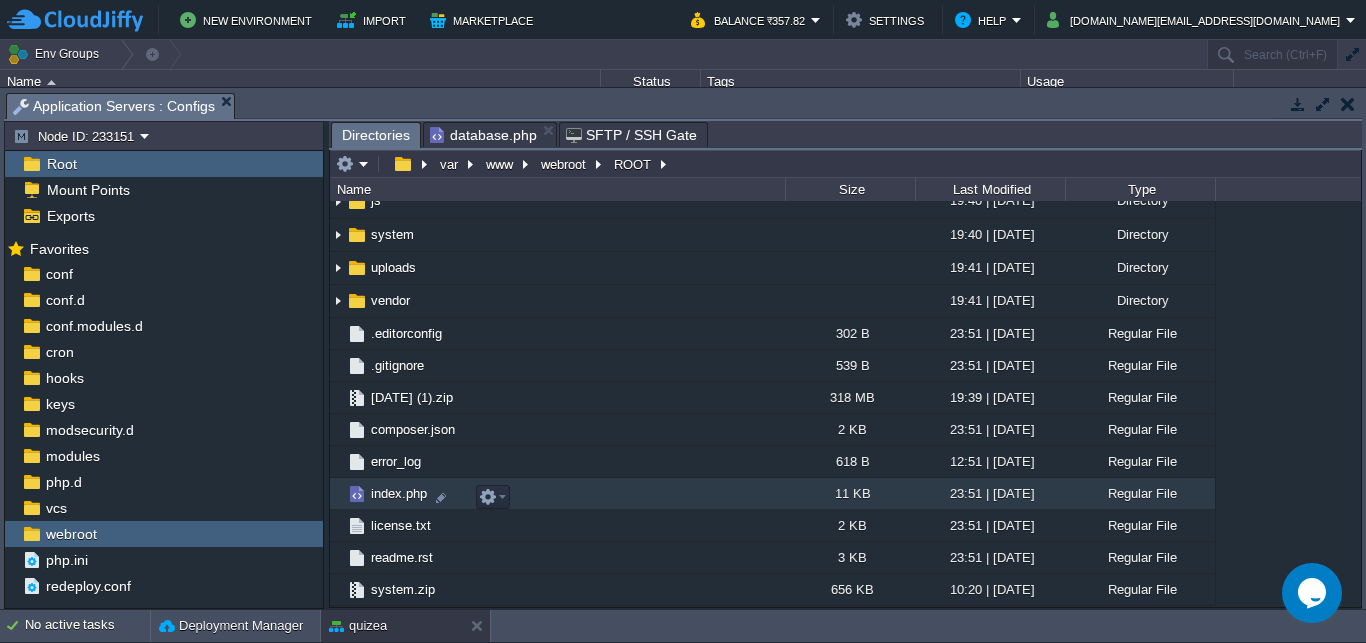 click on "index.php" at bounding box center [557, 494] 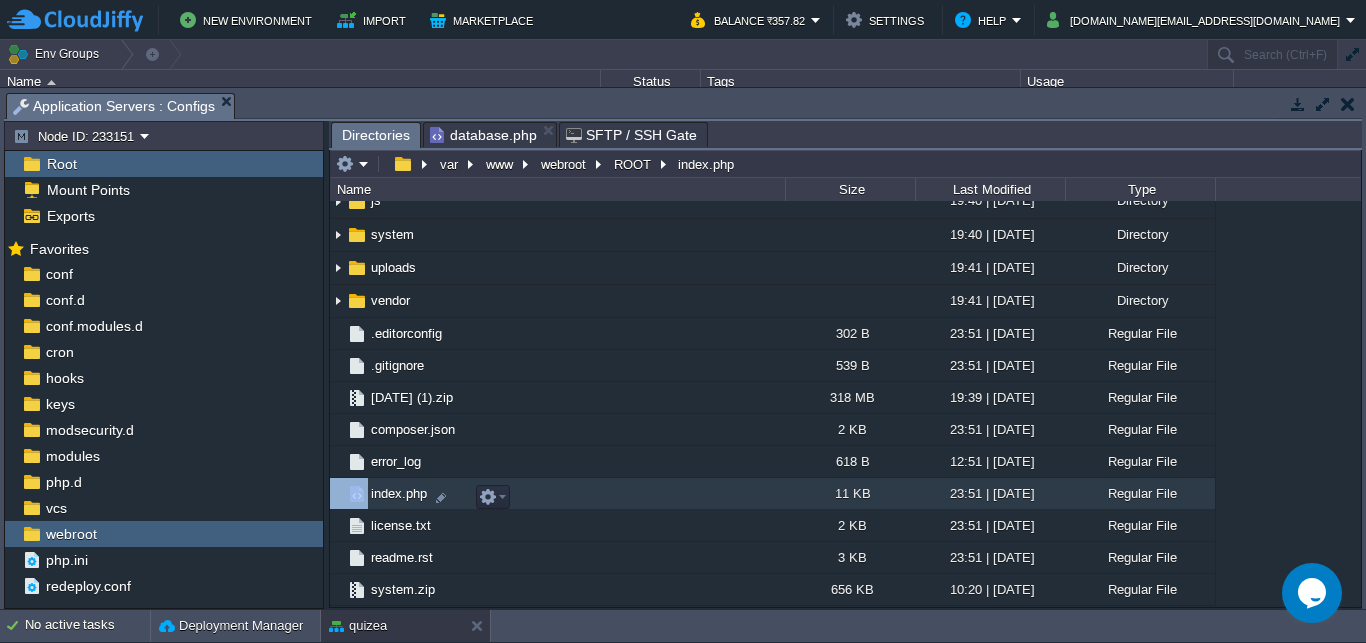 click on "index.php" at bounding box center (557, 494) 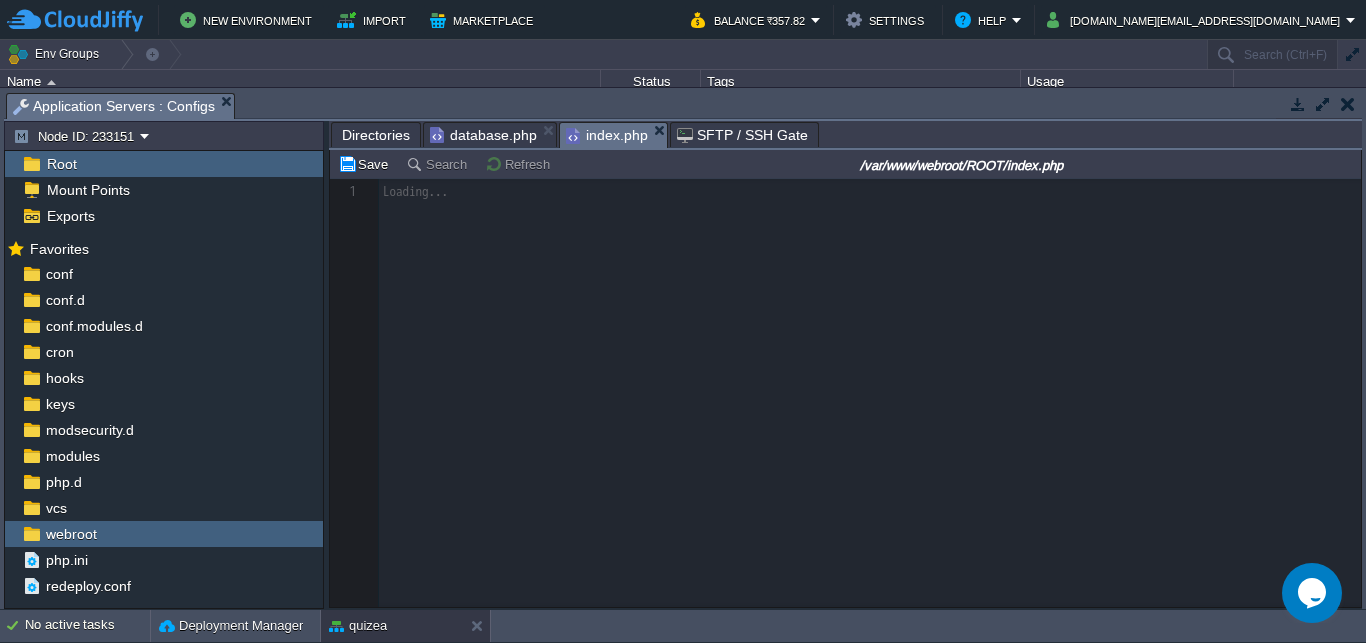 scroll, scrollTop: 8, scrollLeft: 0, axis: vertical 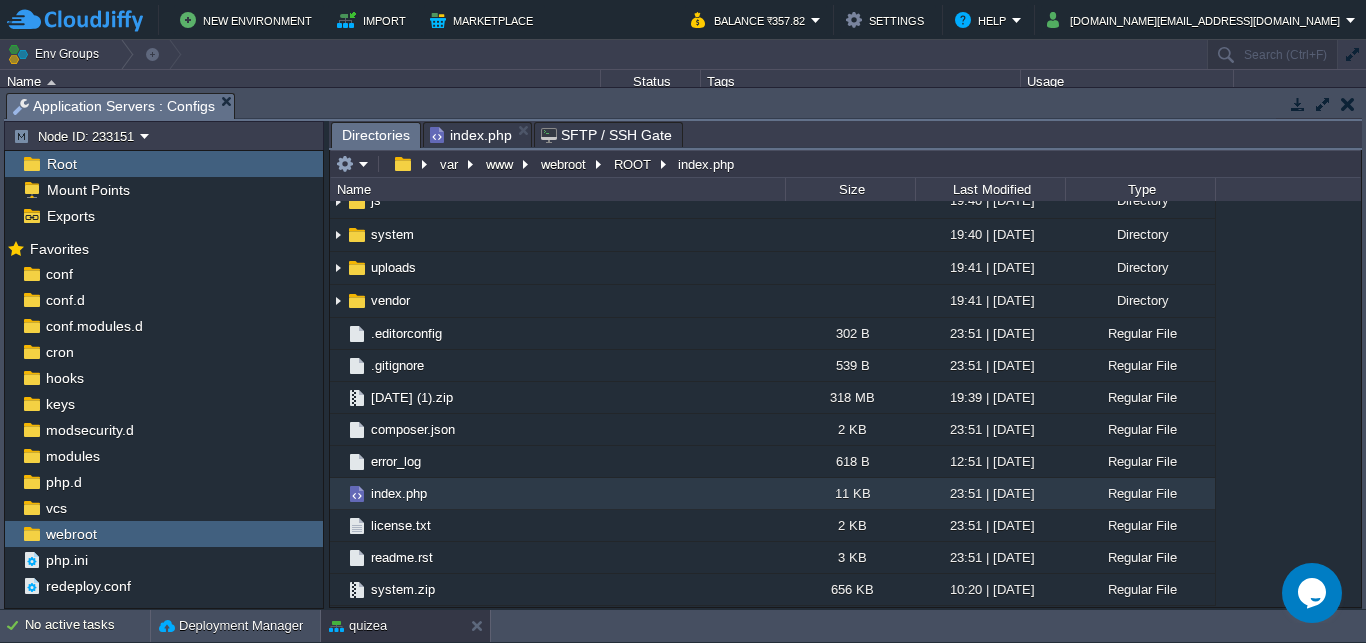 click on "Directories" at bounding box center (376, 135) 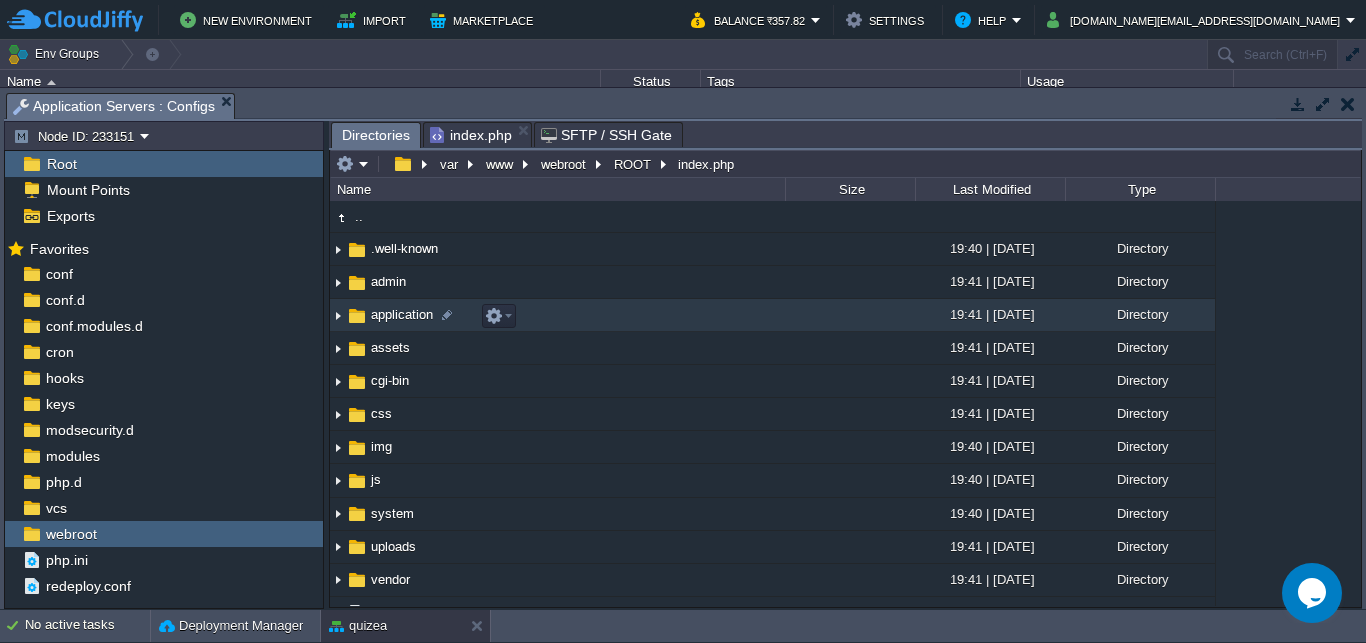 click on "application" at bounding box center [402, 314] 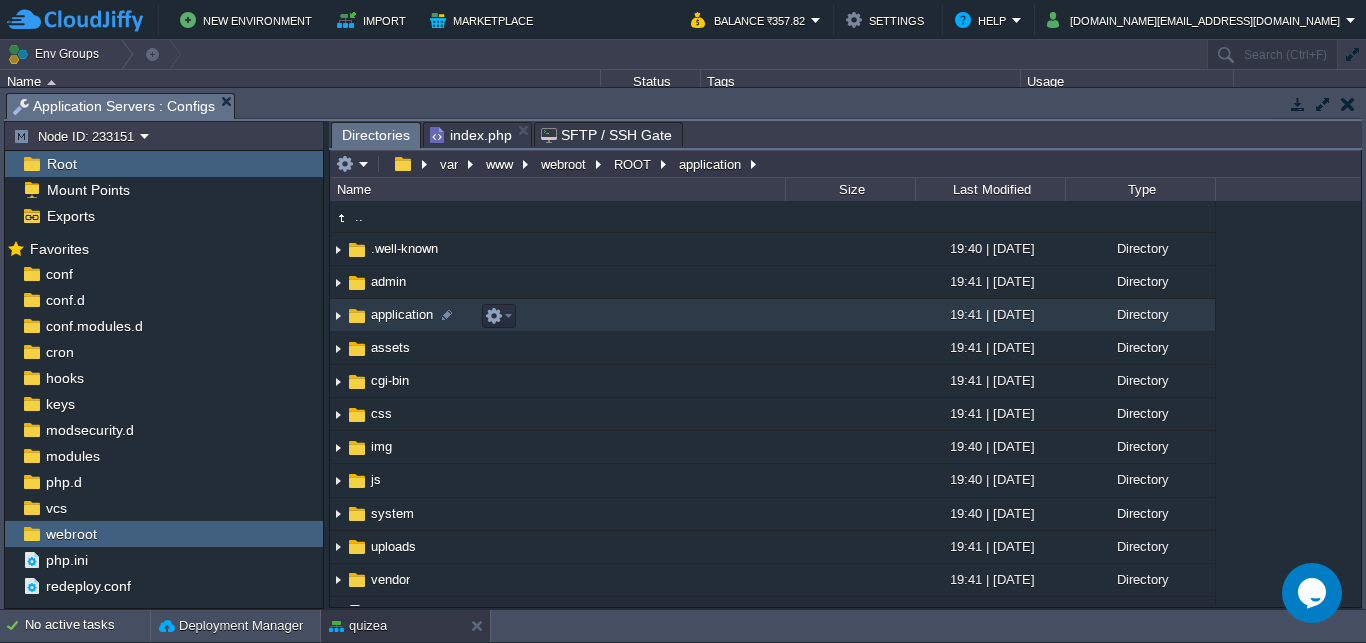click on "application" at bounding box center (402, 314) 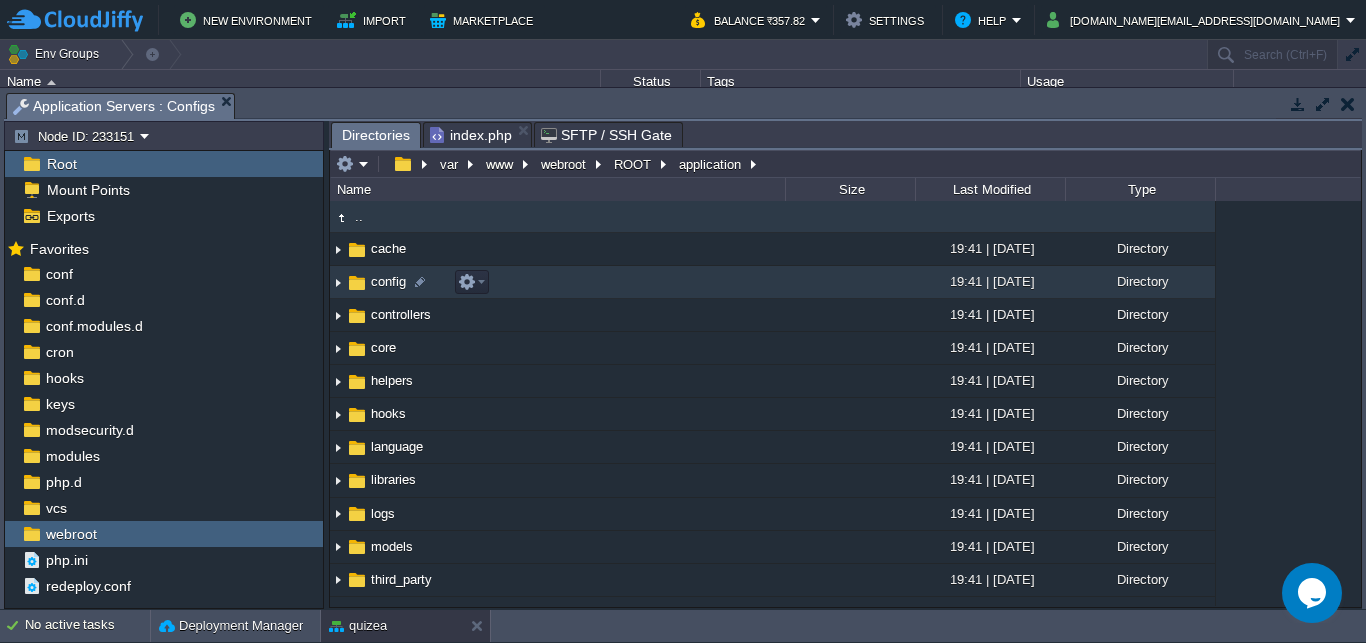 click on "config" at bounding box center (388, 281) 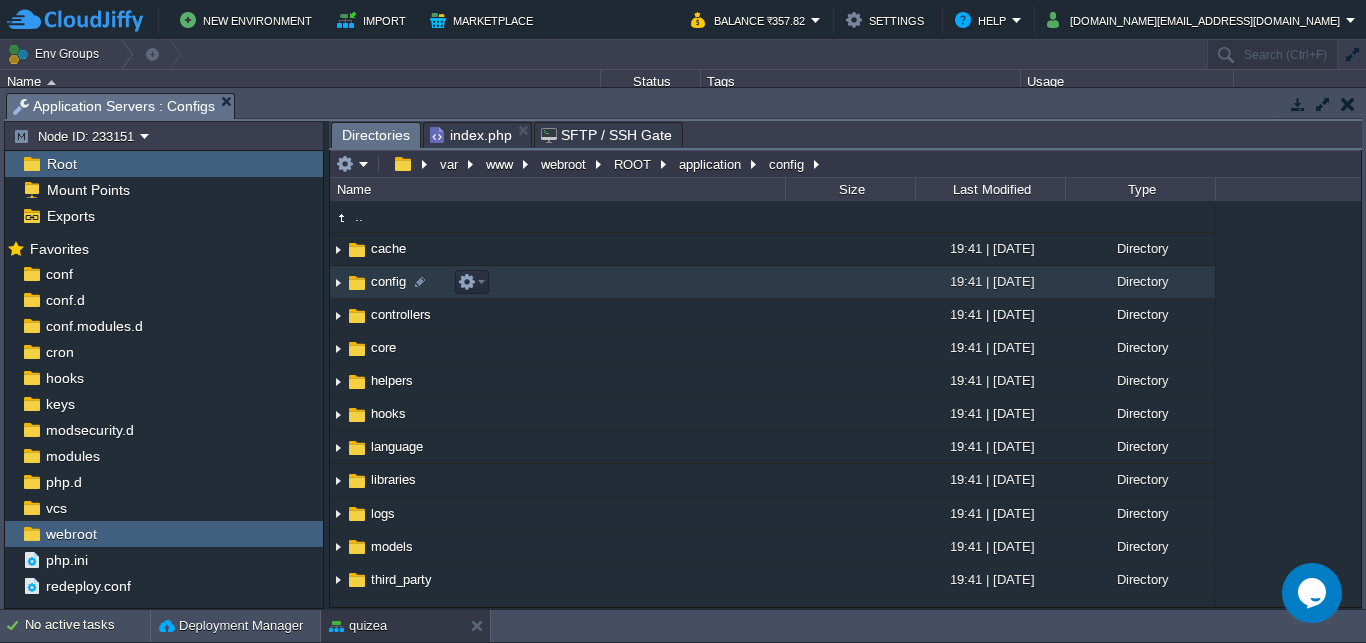 click on "config" at bounding box center [388, 281] 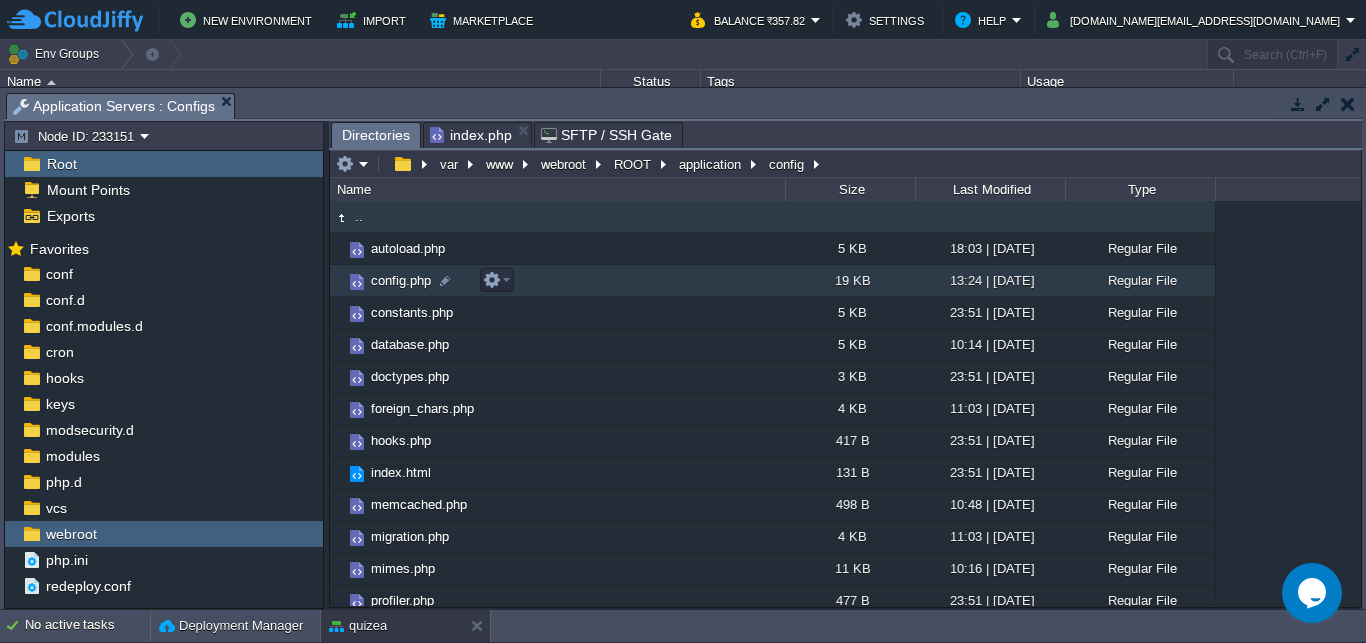 click on "config.php" at bounding box center (401, 280) 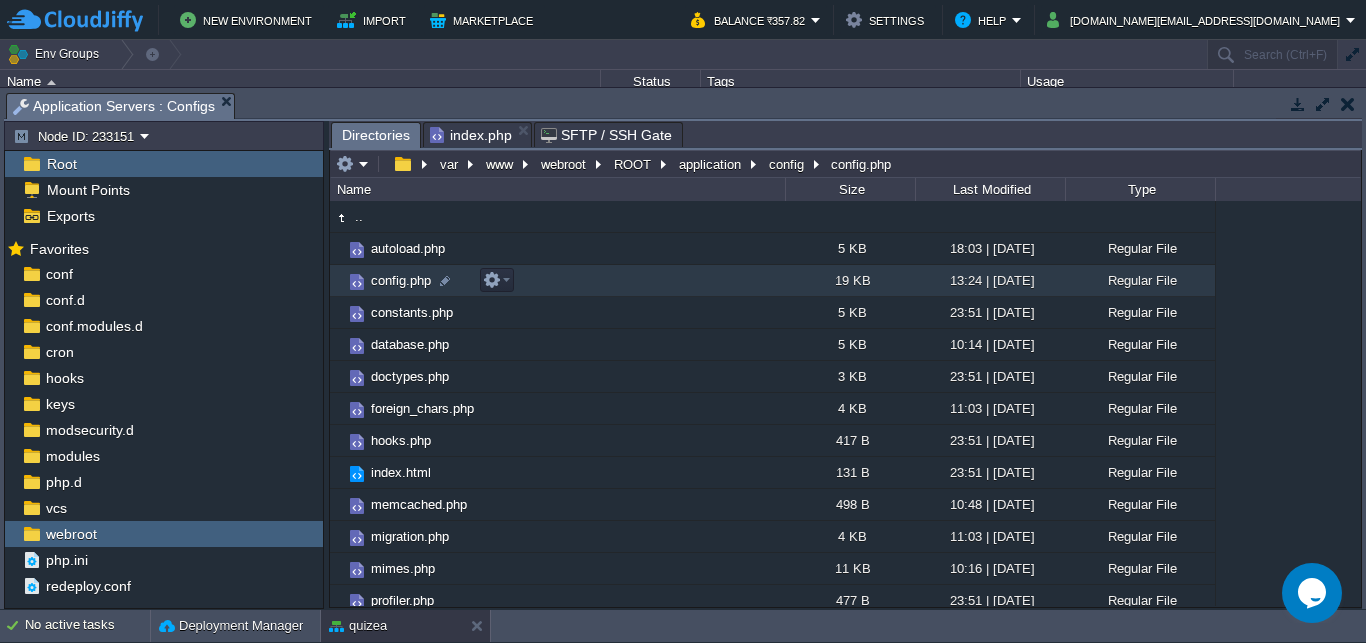 click on "config.php" at bounding box center [401, 280] 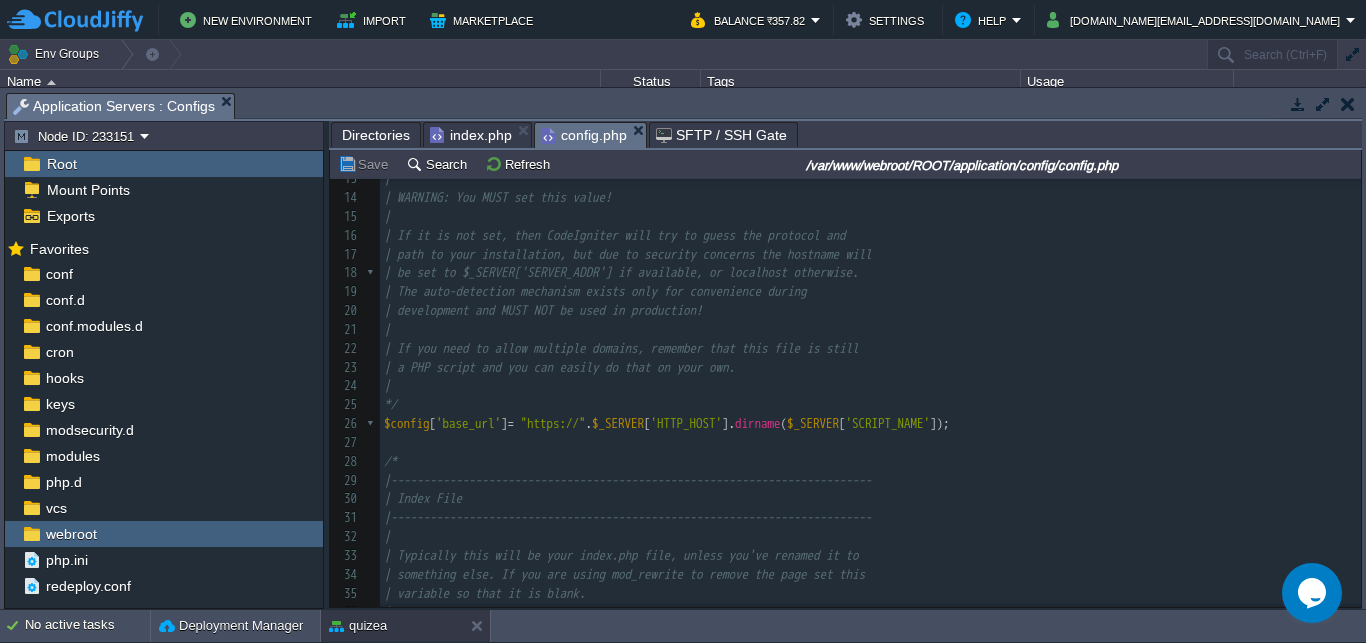 scroll, scrollTop: 591, scrollLeft: 0, axis: vertical 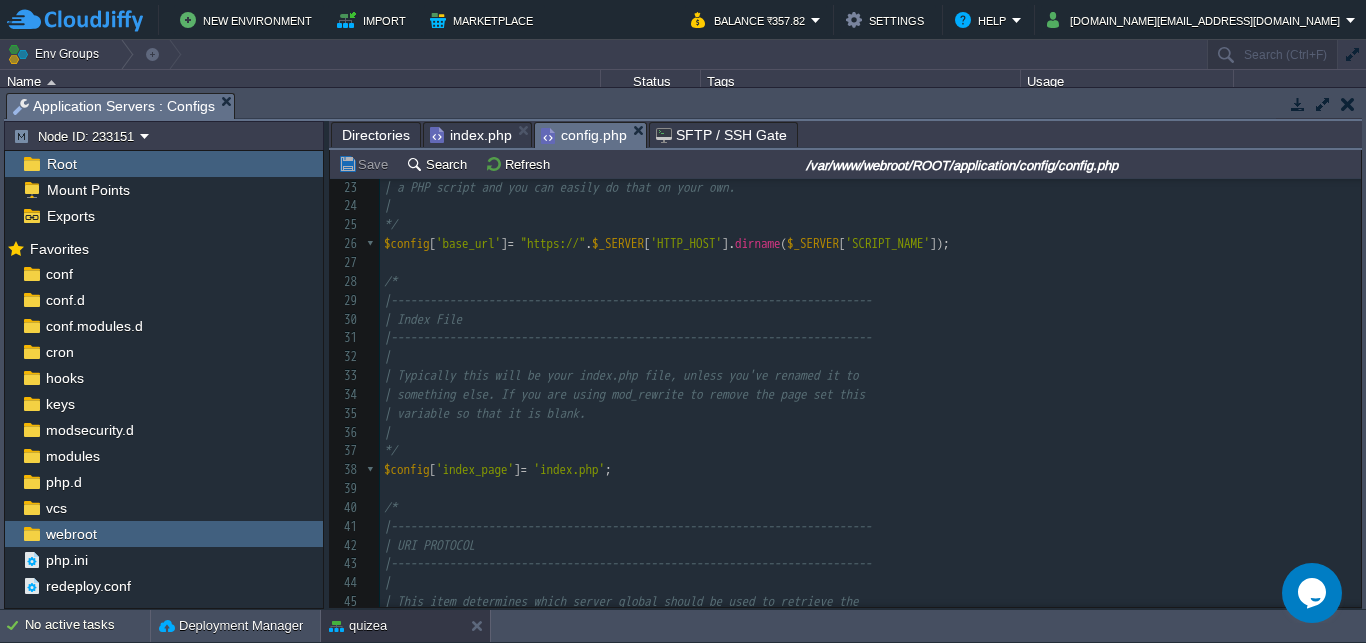 click on "533 <?php   10 | WITH a trailing slash: 11 | 12 |     [URL][DOMAIN_NAME] 13 | 14 | WARNING: You MUST set this value! 15 | 16 | If it is not set, then CodeIgniter will try to guess the protocol and 17 | path to your installation, but due to security concerns the hostname will 18 | be set to $_SERVER['SERVER_ADDR'] if available, or localhost otherwise. 19 | The auto-detection mechanism exists only for convenience during 20 | development and MUST NOT be used in production! 21 | 22 | If you need to allow multiple domains, remember that this file is still 23 | a PHP script and you can easily do that on your own. 24 | 25 */ 26 $config [ 'base_url' ]  =   "https://" . $_SERVER [ 'HTTP_HOST' ]. dirname ( $_SERVER [ 'SCRIPT_NAME' ]); 27 ​ 28 /* 29 |-------------------------------------------------------------------------- 30 | Index File 31 |-------------------------------------------------------------------------- 32 | 33 | Typically this will be your index.php file, unless you've renamed it to 34 35 36 | 37 */ [" at bounding box center (870, 405) 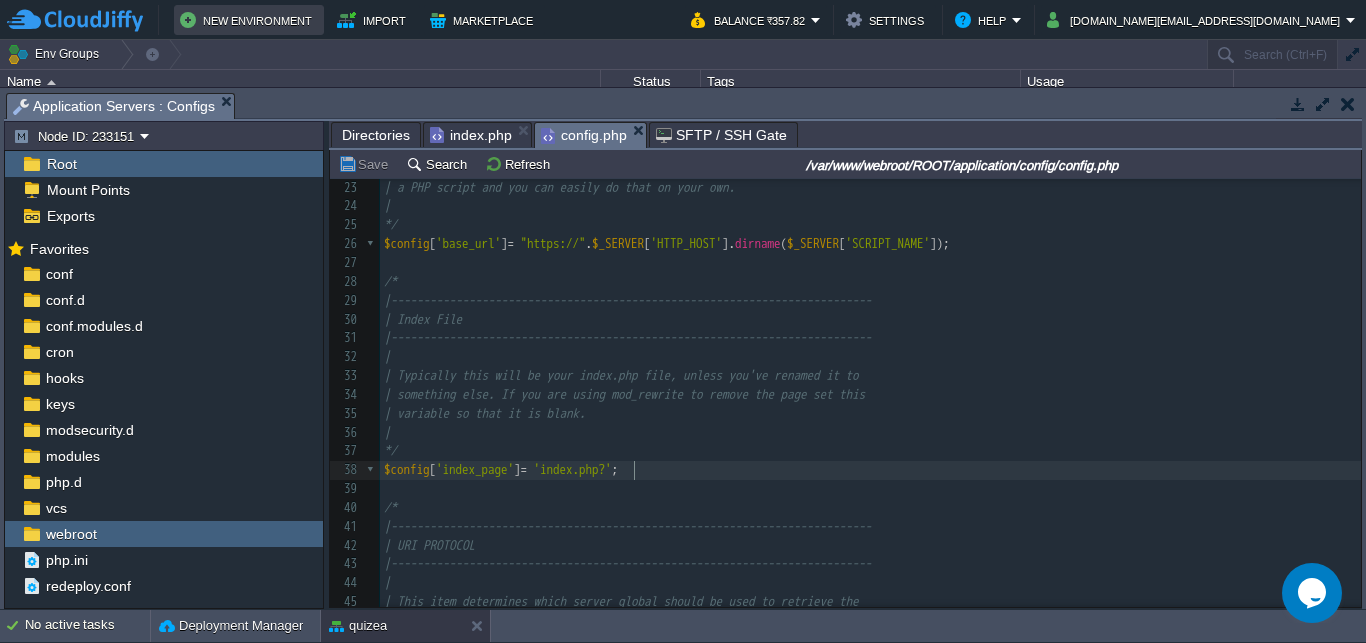 type on "?" 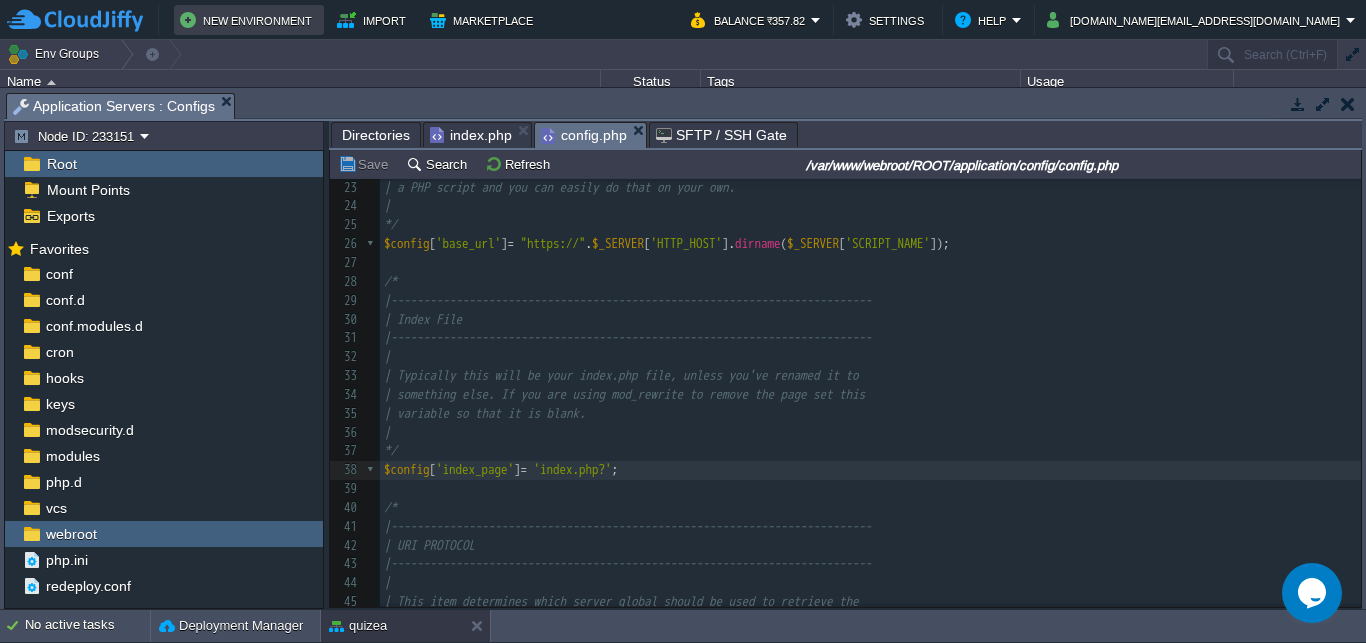type 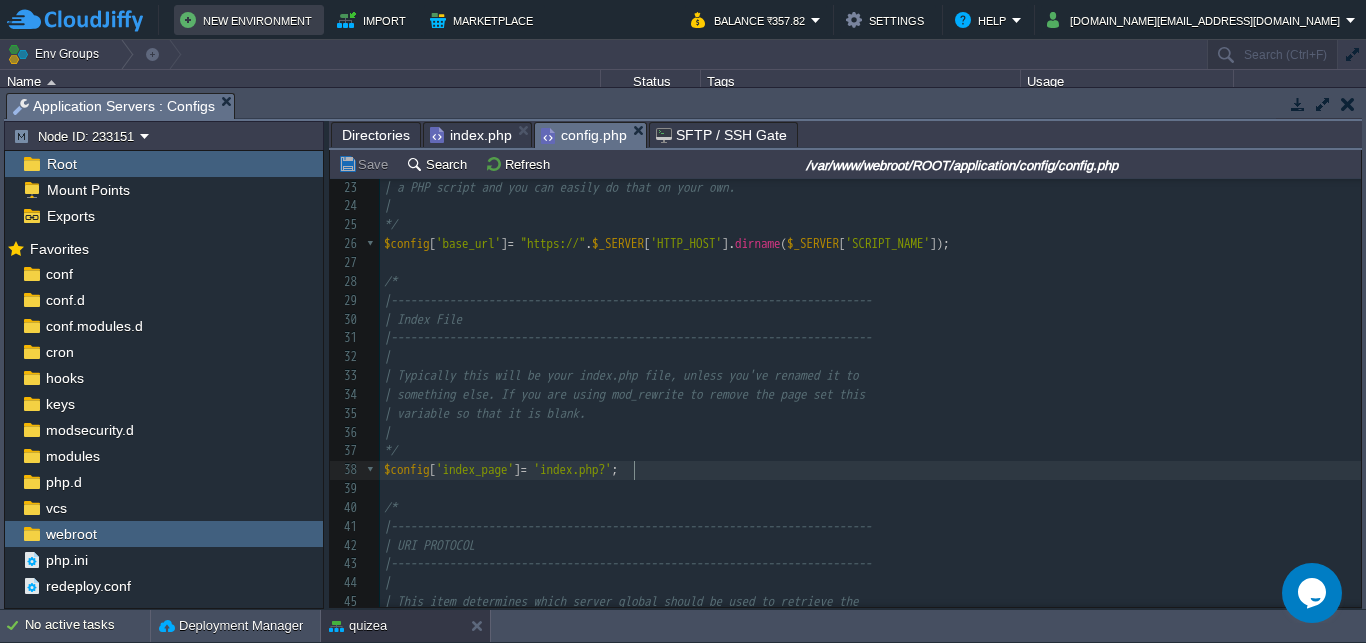 scroll, scrollTop: 0, scrollLeft: 0, axis: both 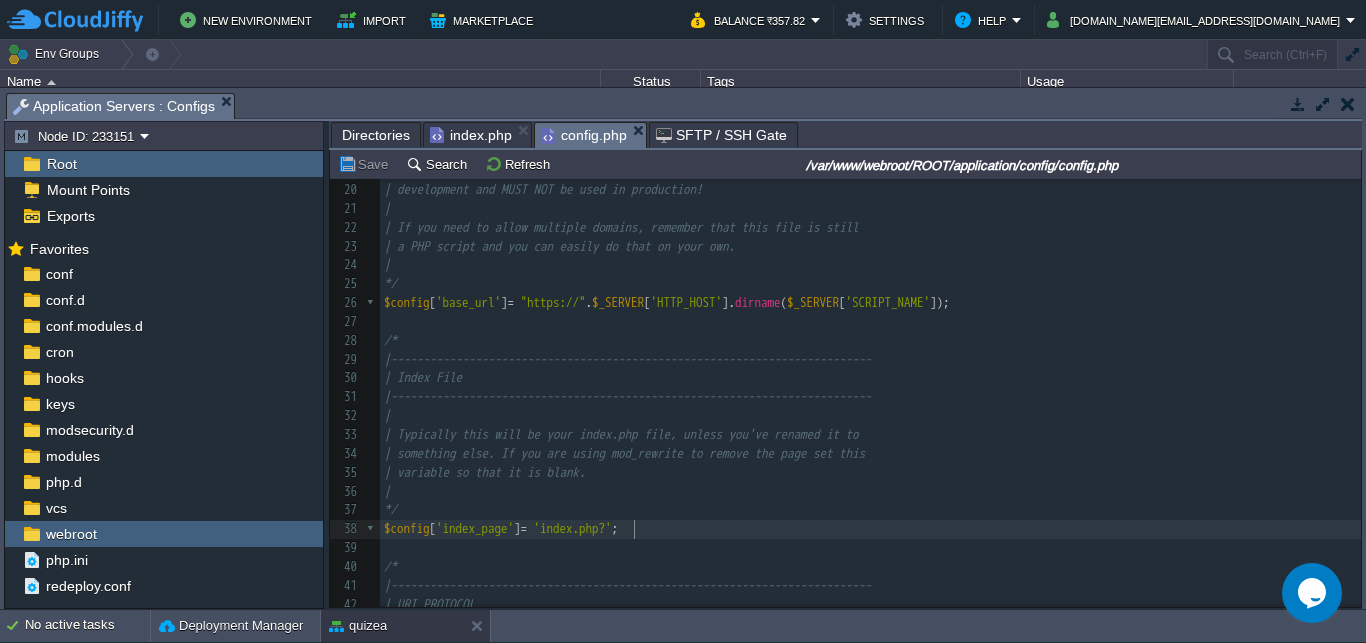 click on "xxxxxxxxxx <?php   1 <?php 2 defined ( 'BASEPATH' )  OR   exit ( 'No direct script access allowed' ); 3 ​ 4 /* 5 |-------------------------------------------------------------------------- 6 | Base Site URL 7 |-------------------------------------------------------------------------- 8 | 9 | URL to your CodeIgniter root. Typically this will be your base URL, 10 | WITH a trailing slash: 11 | 12 |     [URL][DOMAIN_NAME] 13 | 14 | WARNING: You MUST set this value! 15 | 16 | If it is not set, then CodeIgniter will try to guess the protocol and 17 | path to your installation, but due to security concerns the hostname will 18 | be set to $_SERVER['SERVER_ADDR'] if available, or localhost otherwise. 19 | The auto-detection mechanism exists only for convenience during 20 | development and MUST NOT be used in production! 21 | 22 | If you need to allow multiple domains, remember that this file is still 23 | a PHP script and you can easily do that on your own. 24 | 25 */ 26 $config [ 'base_url' ]  =   "https://" . [" at bounding box center (870, 379) 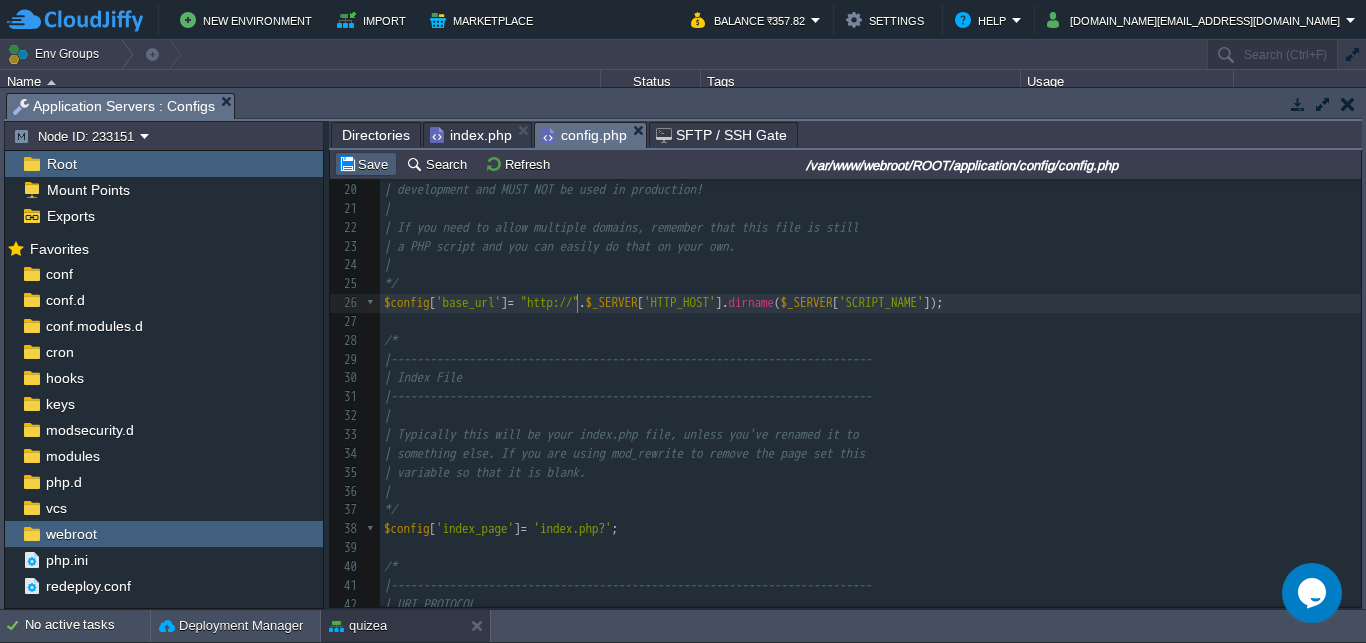 click on "Save" at bounding box center (366, 164) 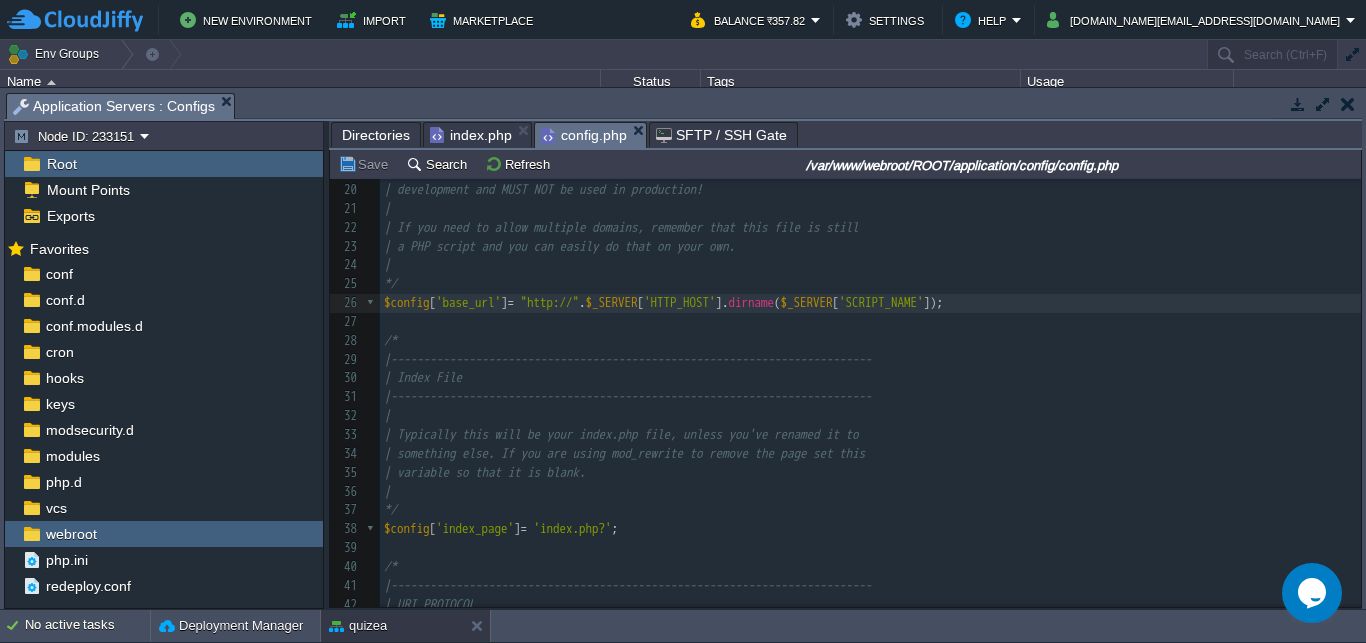 scroll, scrollTop: 420, scrollLeft: 0, axis: vertical 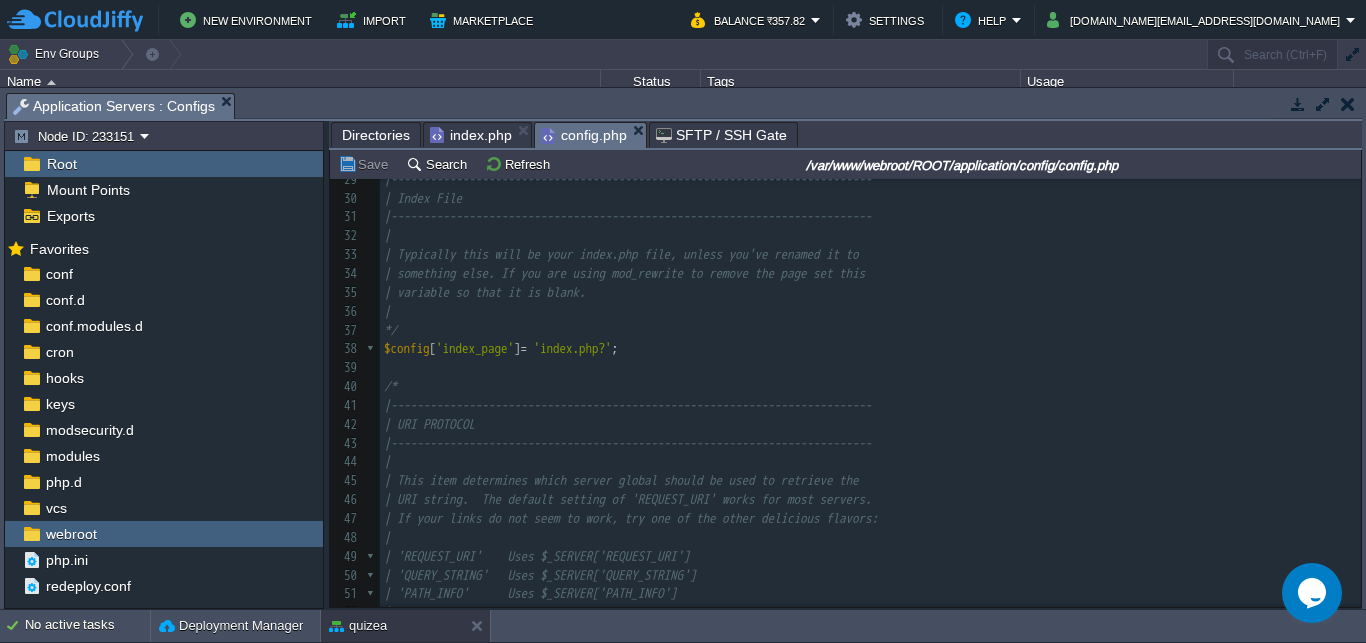 click on "'index.php?'" at bounding box center (573, 348) 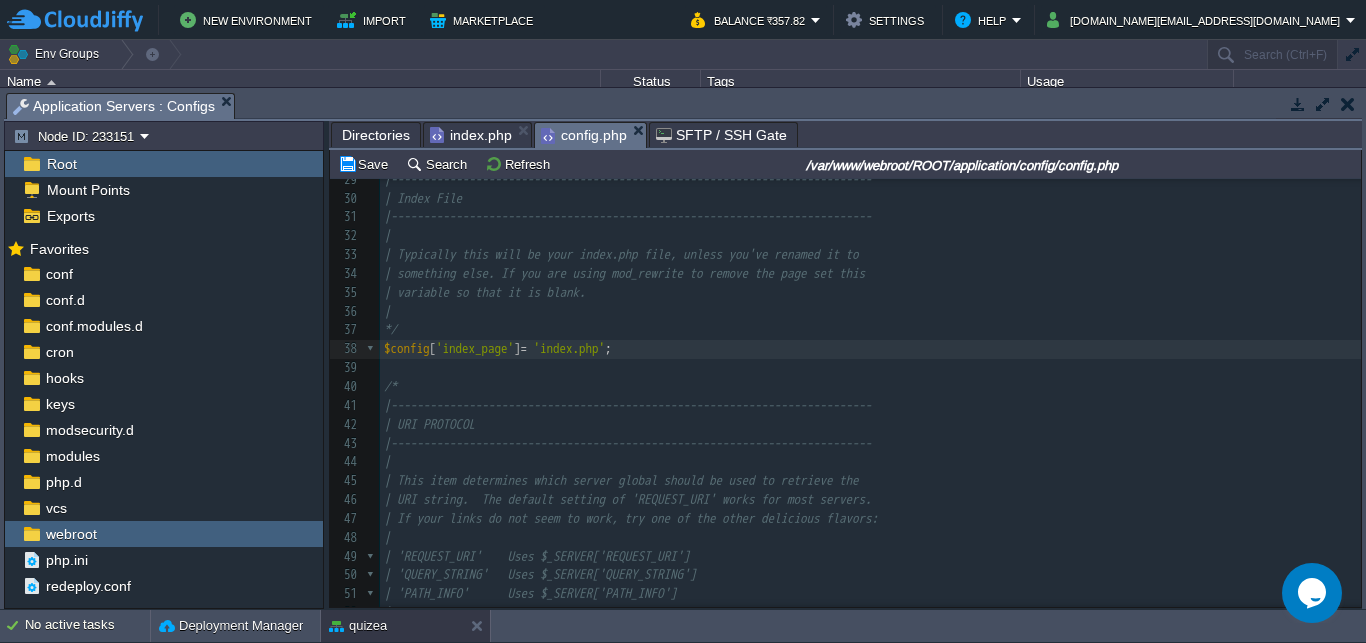 scroll, scrollTop: 625, scrollLeft: 0, axis: vertical 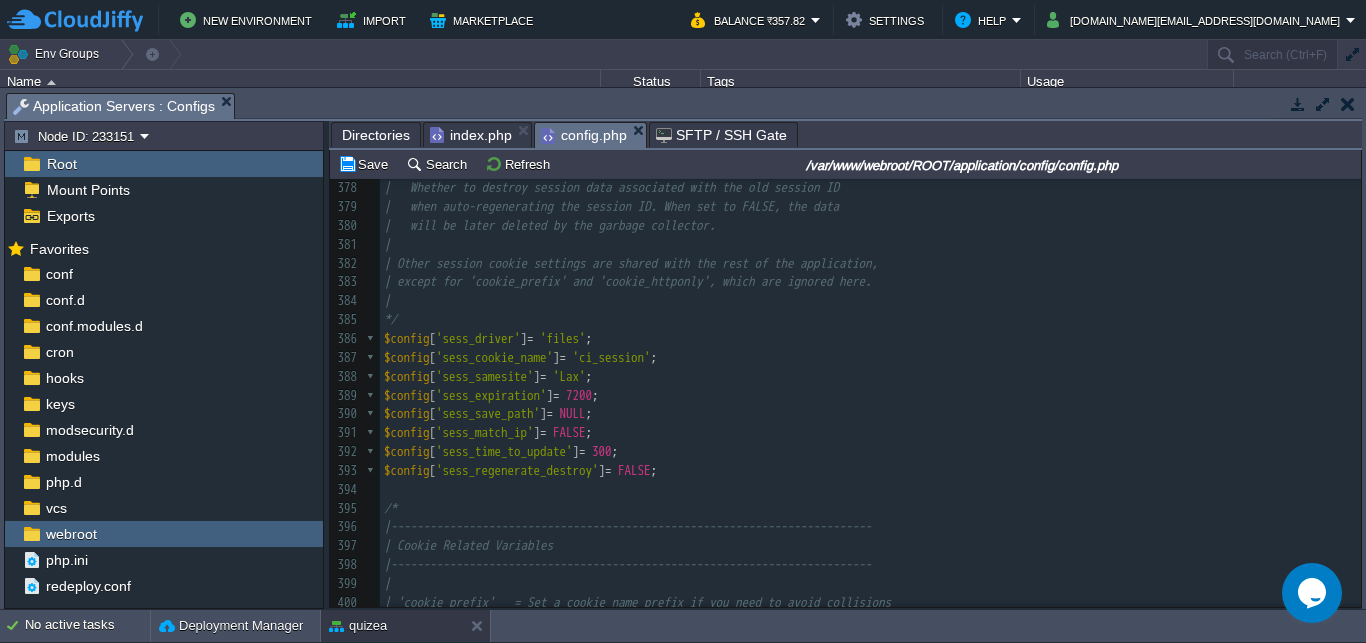 click on "$config [ 'sess_samesite' ]  =   'Lax' ;" at bounding box center [870, 377] 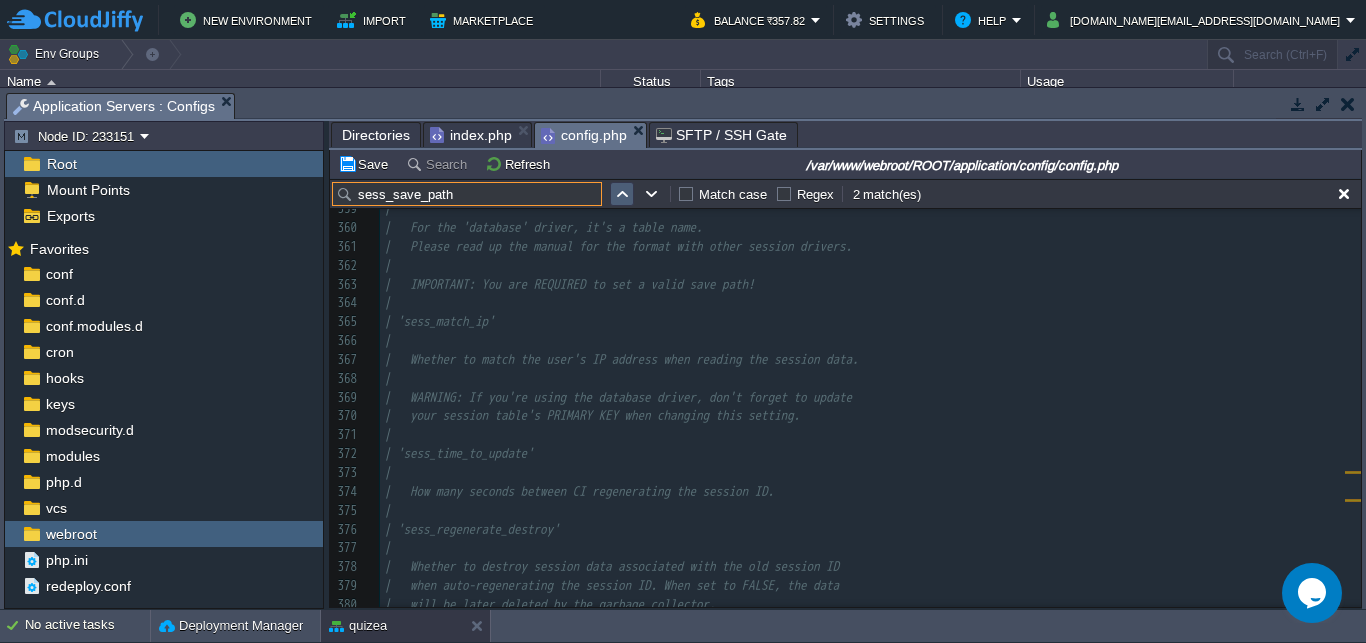 type on "sess_save_path" 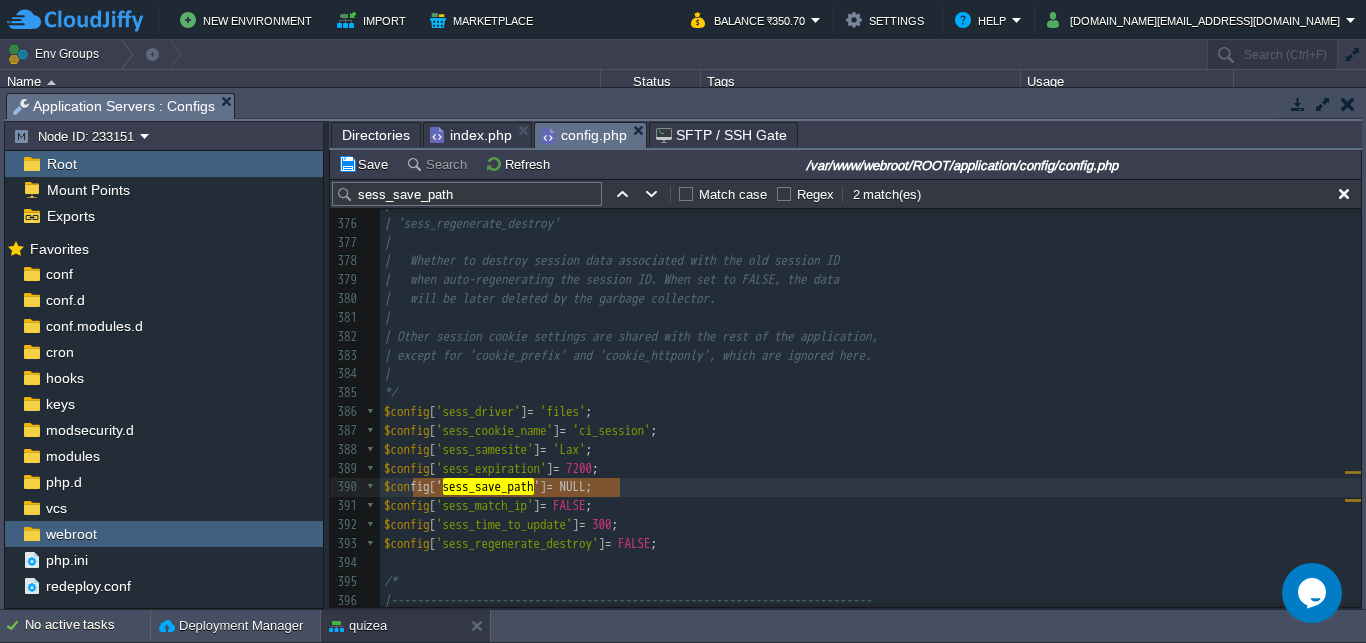 scroll, scrollTop: 0, scrollLeft: 236, axis: horizontal 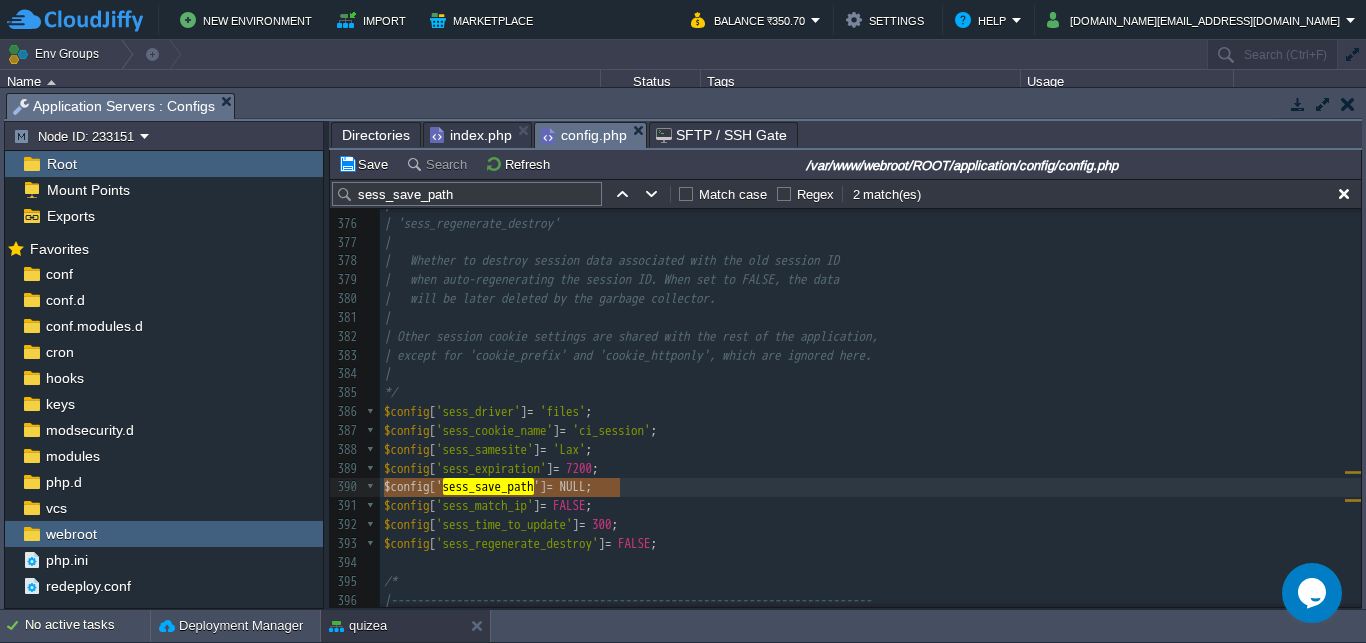 drag, startPoint x: 625, startPoint y: 490, endPoint x: 369, endPoint y: 481, distance: 256.15814 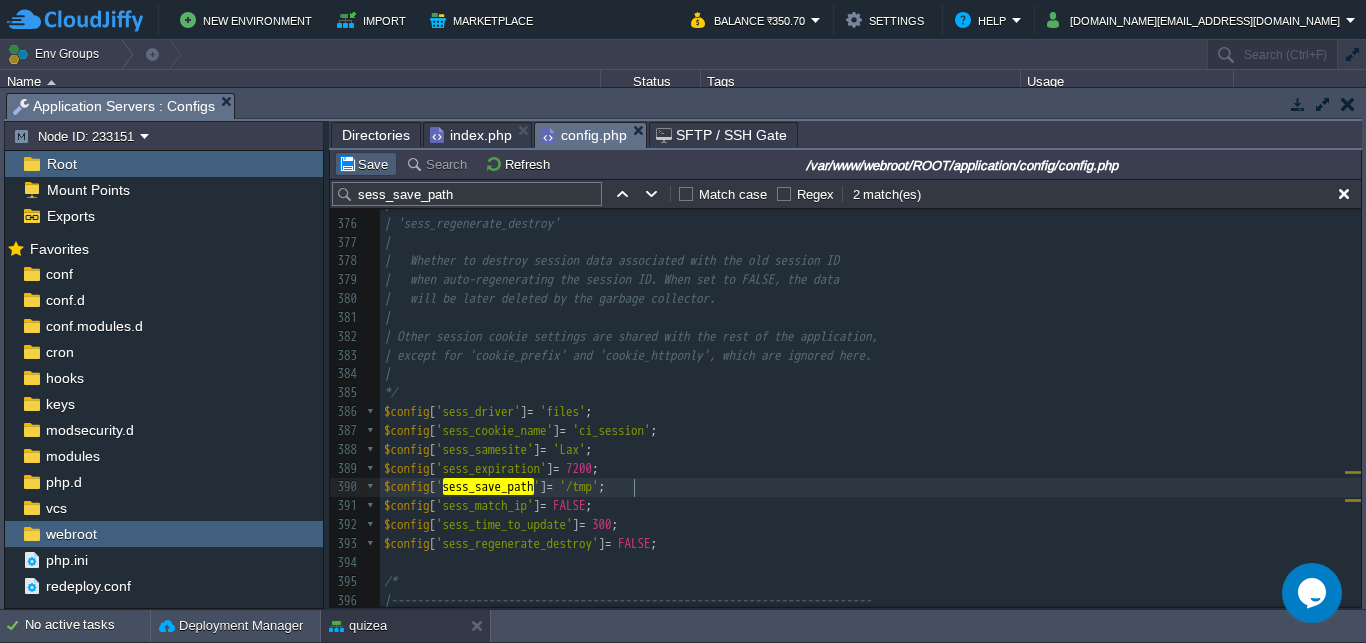 click on "Save" at bounding box center (366, 164) 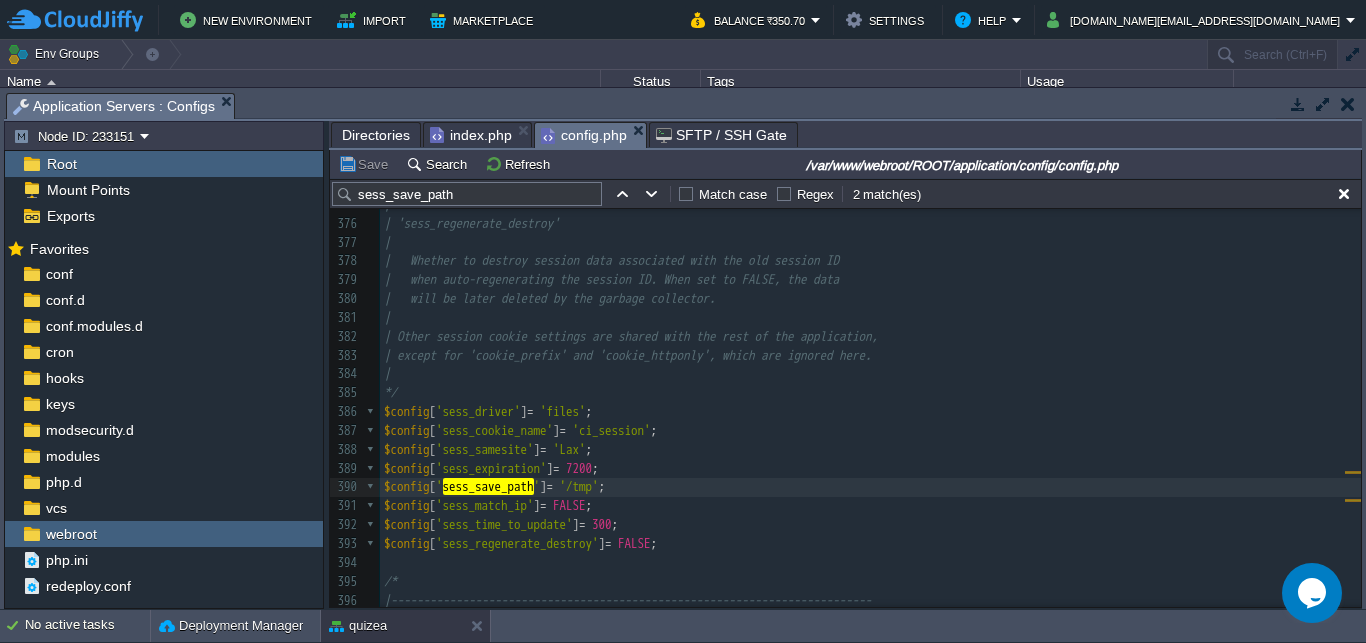 type 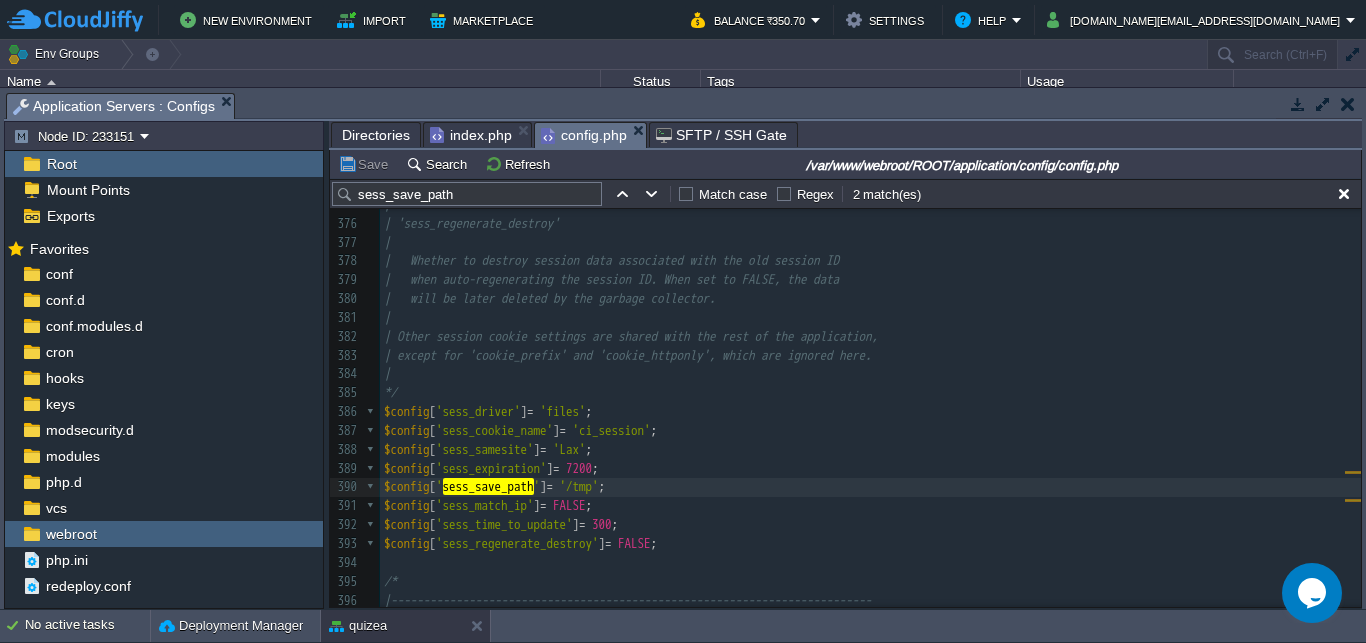 click on "$config [ 'sess_expiration' ]  =   7200 ;" at bounding box center (870, 469) 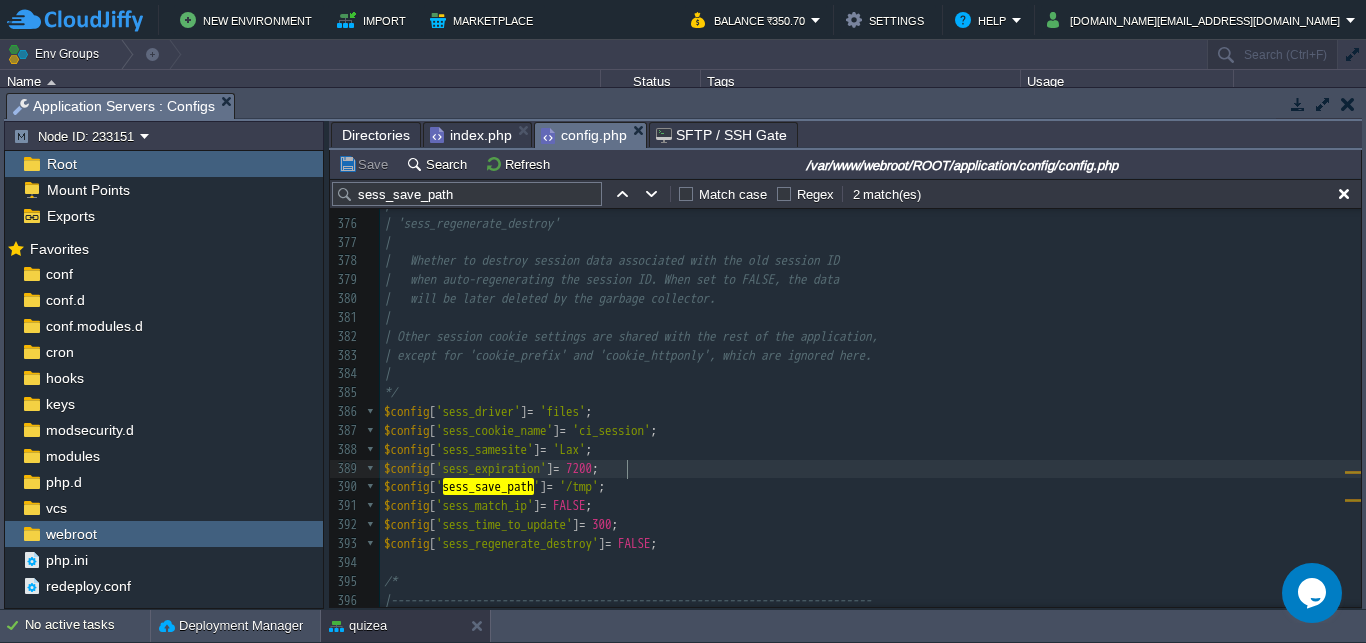 scroll, scrollTop: 0, scrollLeft: 0, axis: both 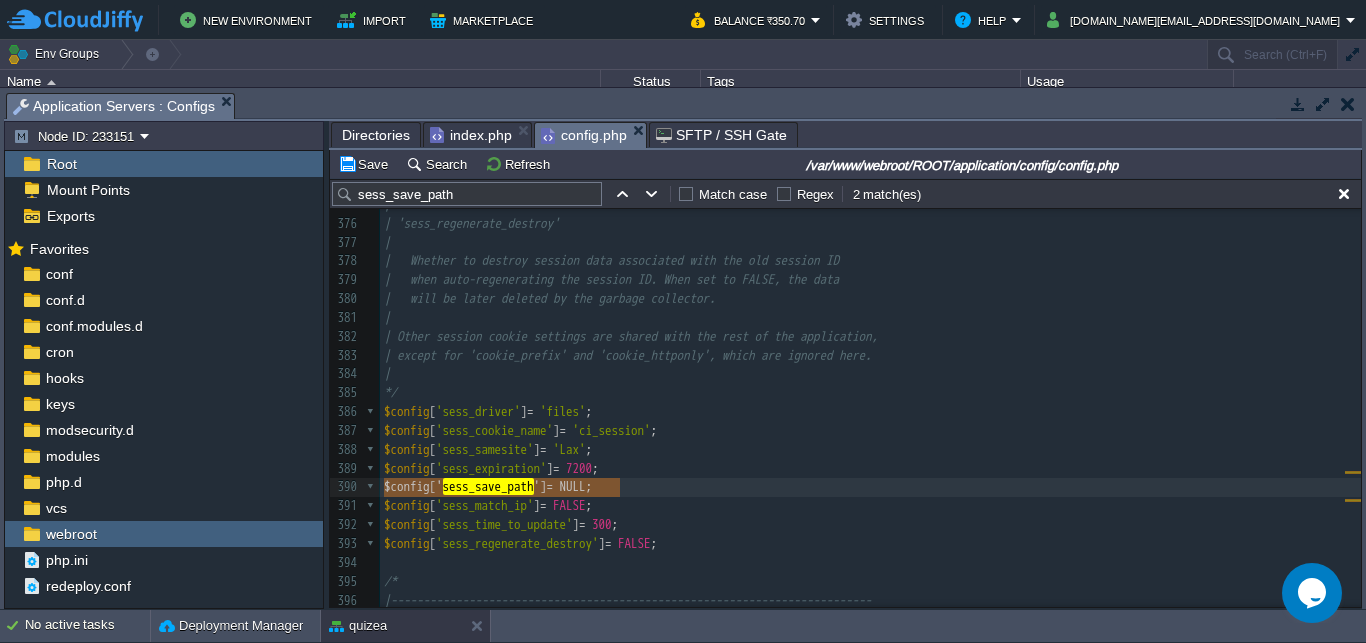 type on "$config['sess_save_path'] = NULL;" 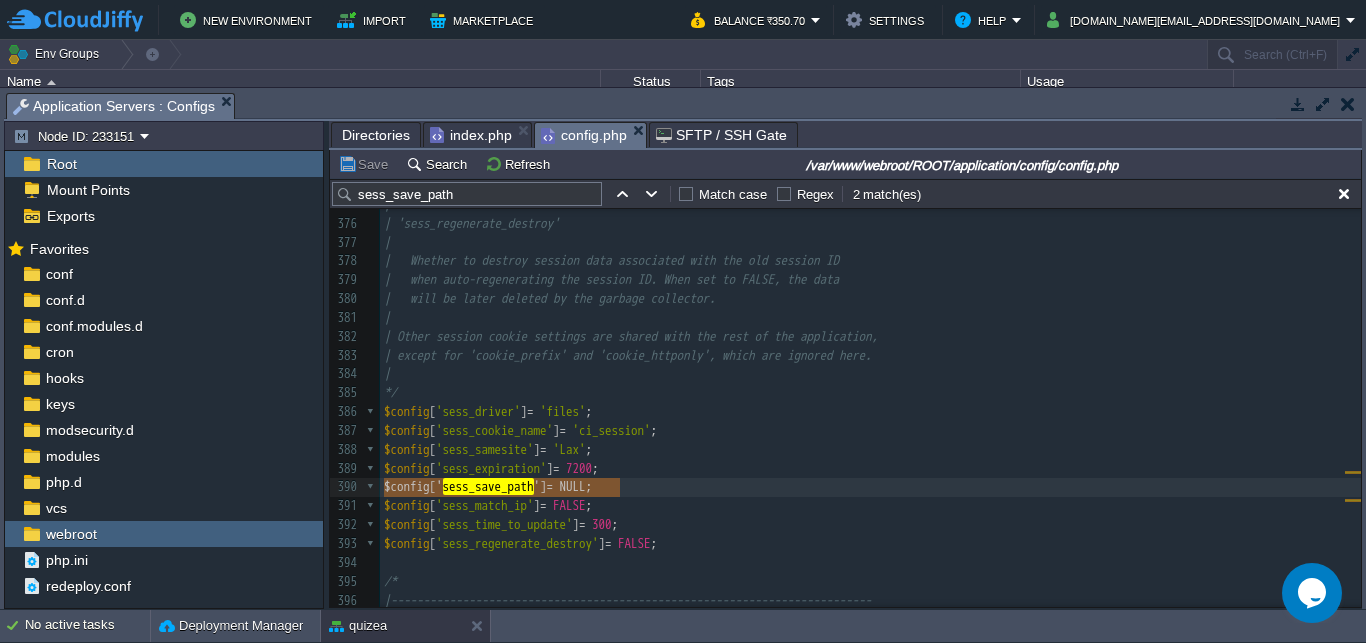 type 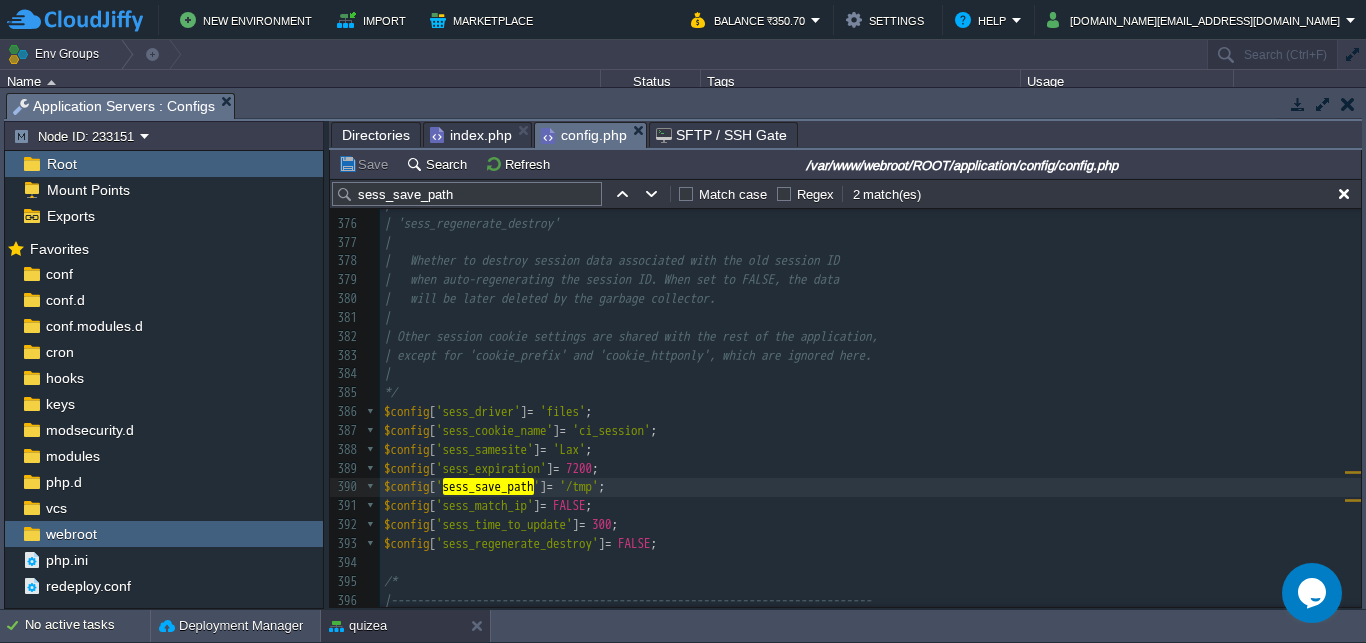 scroll, scrollTop: 8, scrollLeft: 0, axis: vertical 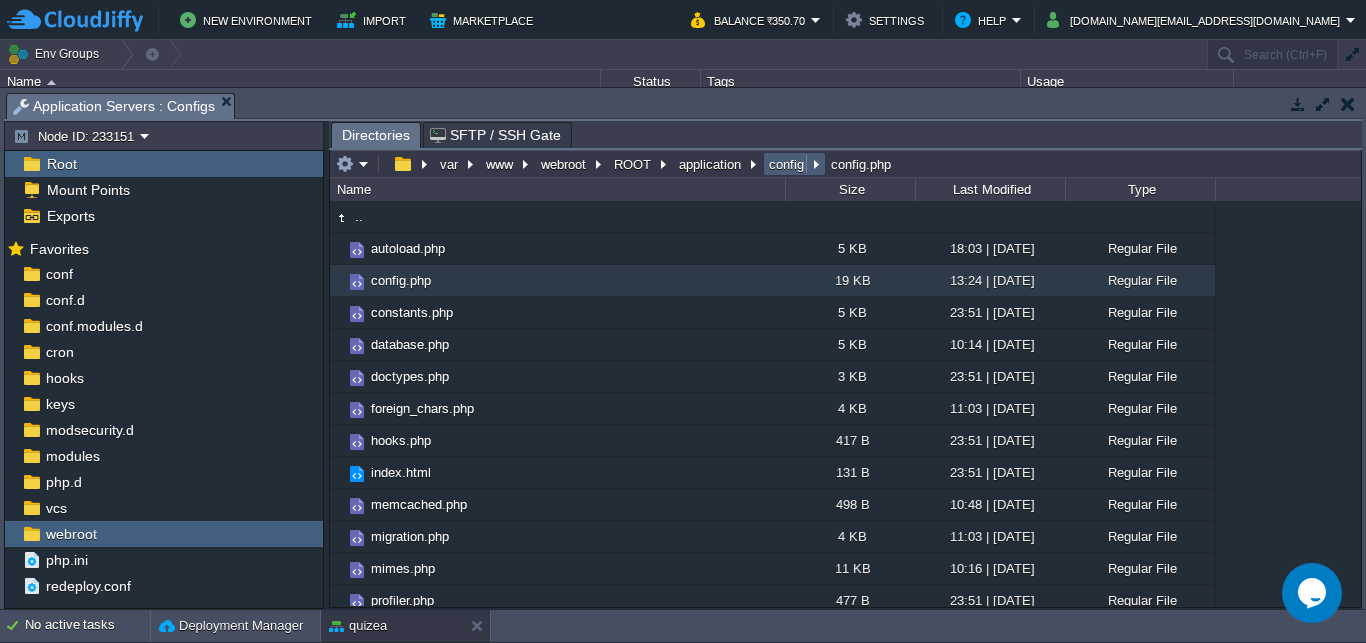 click on "config" at bounding box center [794, 164] 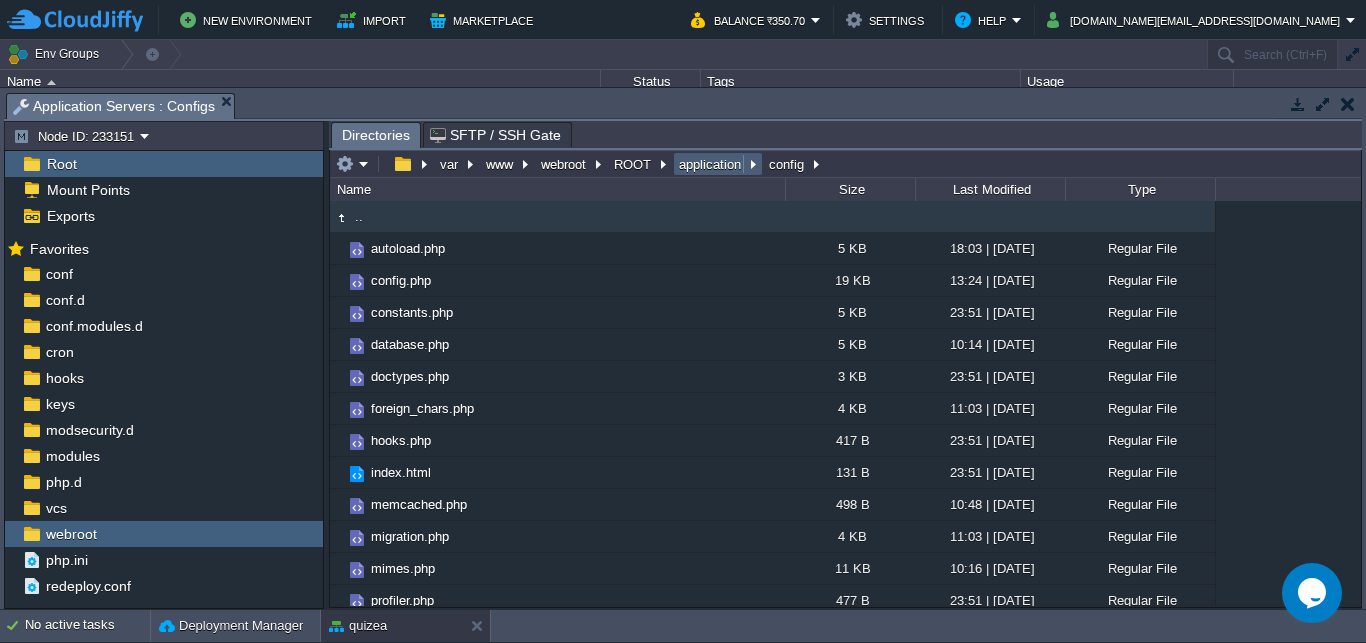 click on "application" at bounding box center [711, 164] 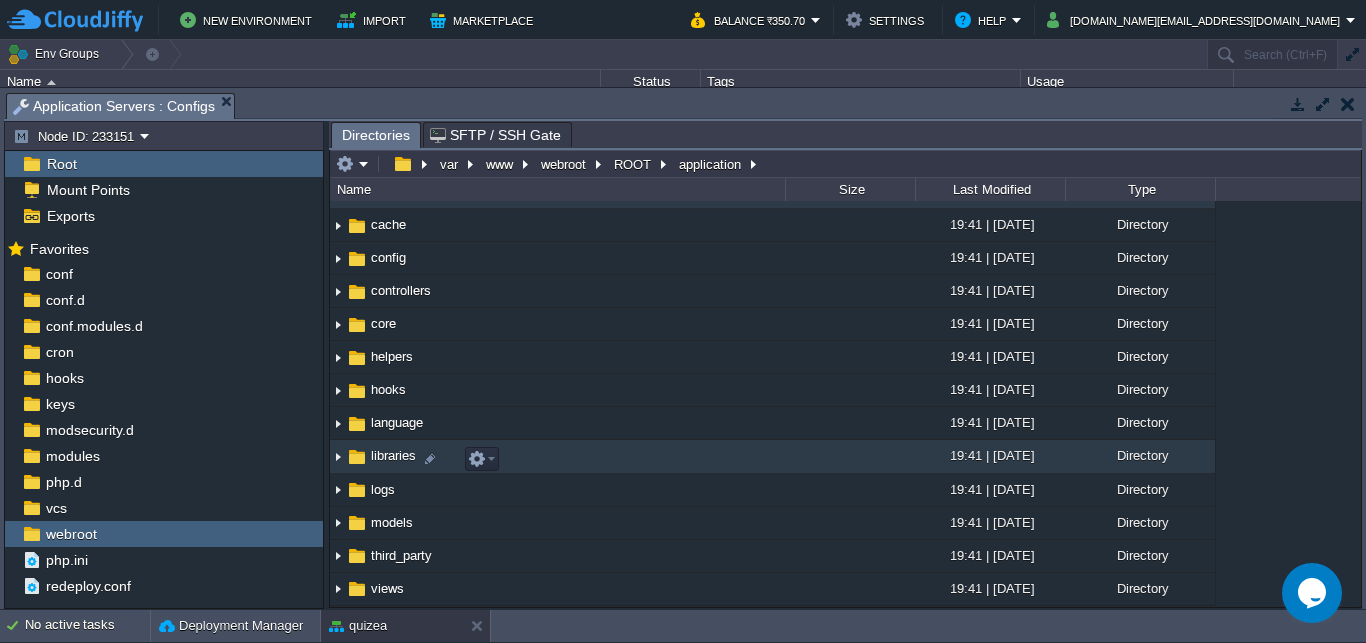 scroll, scrollTop: 0, scrollLeft: 0, axis: both 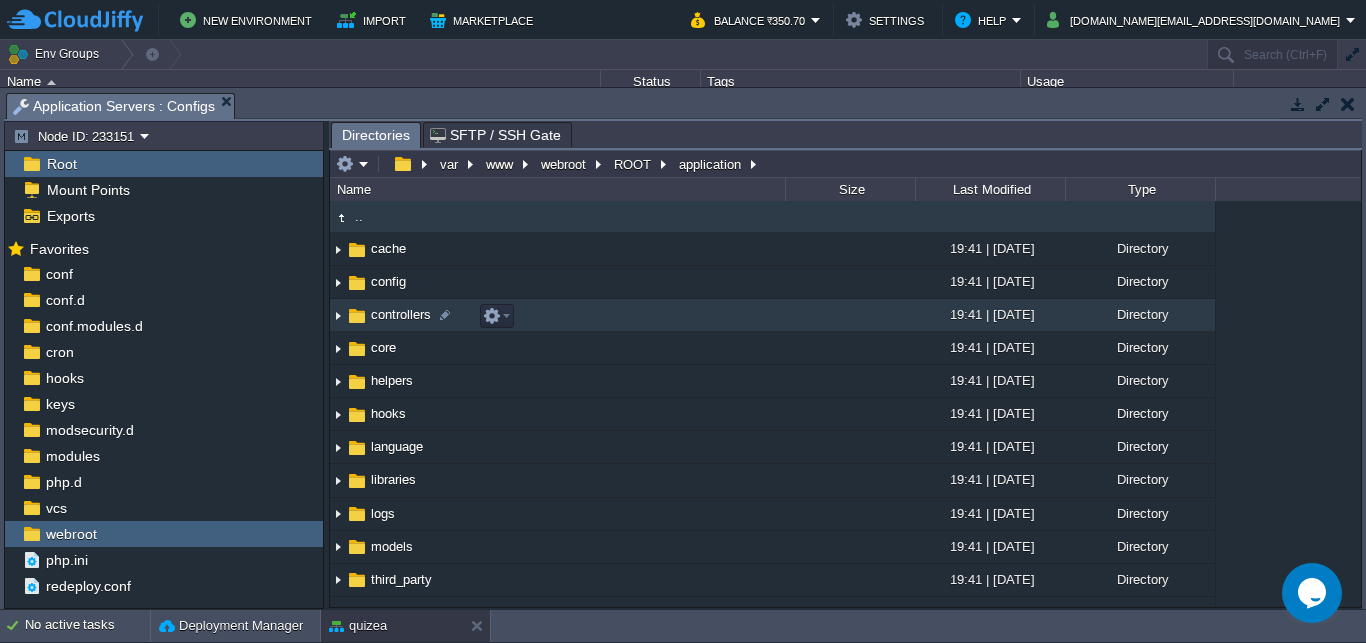 click on "controllers" at bounding box center (401, 314) 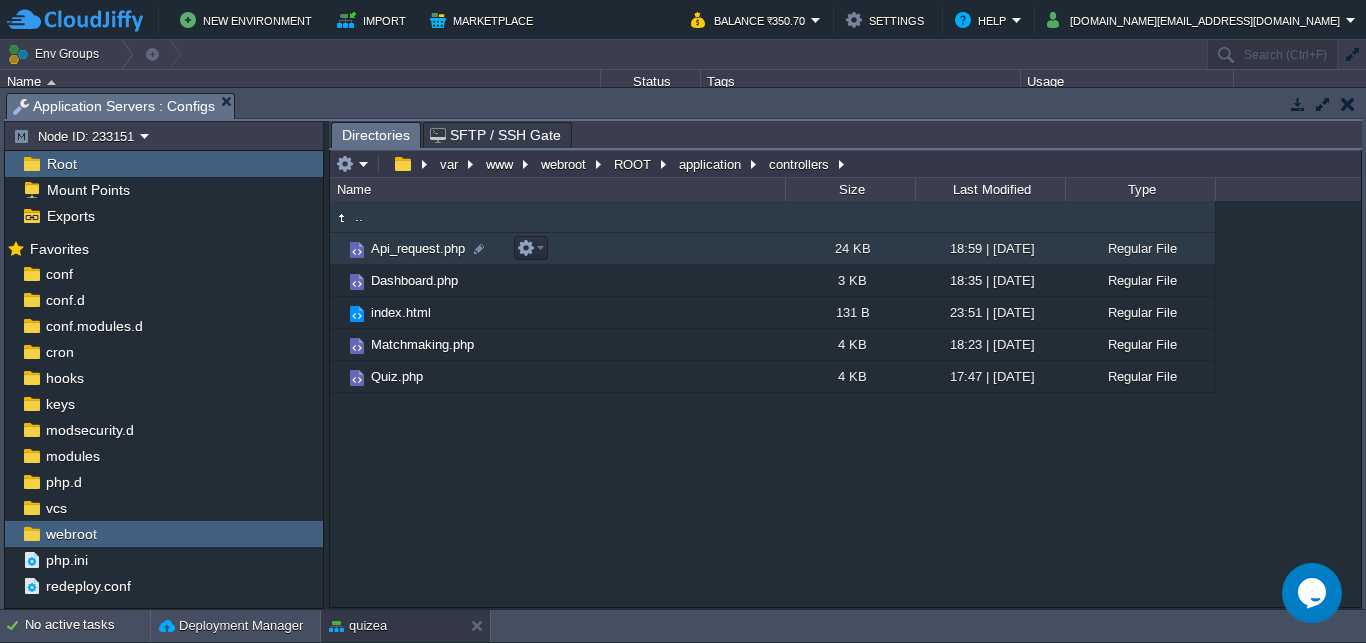 click on "Api_request.php" at bounding box center (418, 248) 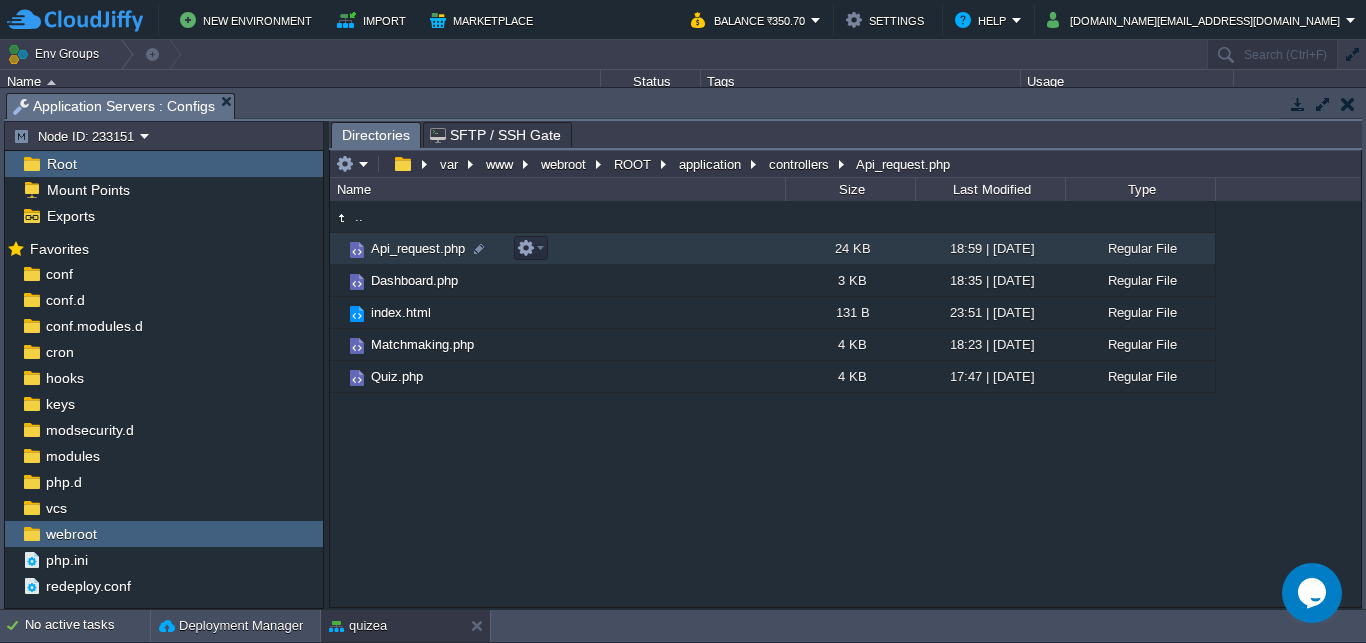 click on "Api_request.php" at bounding box center (418, 248) 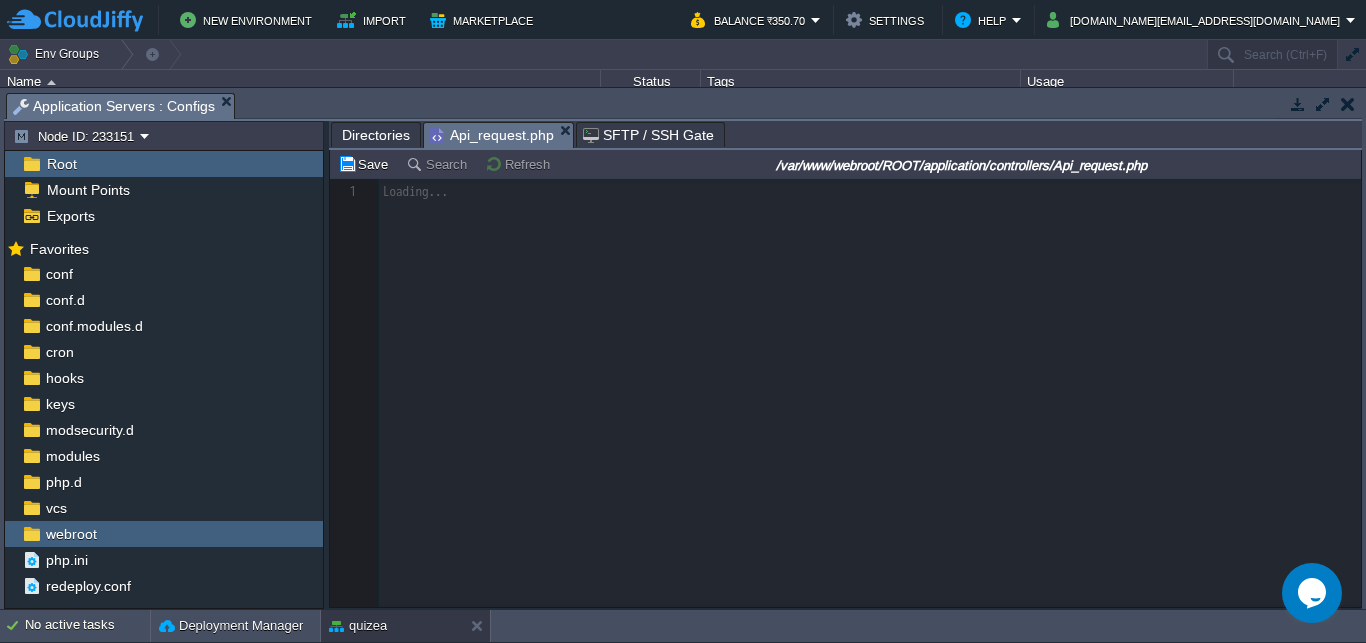 scroll, scrollTop: 8, scrollLeft: 0, axis: vertical 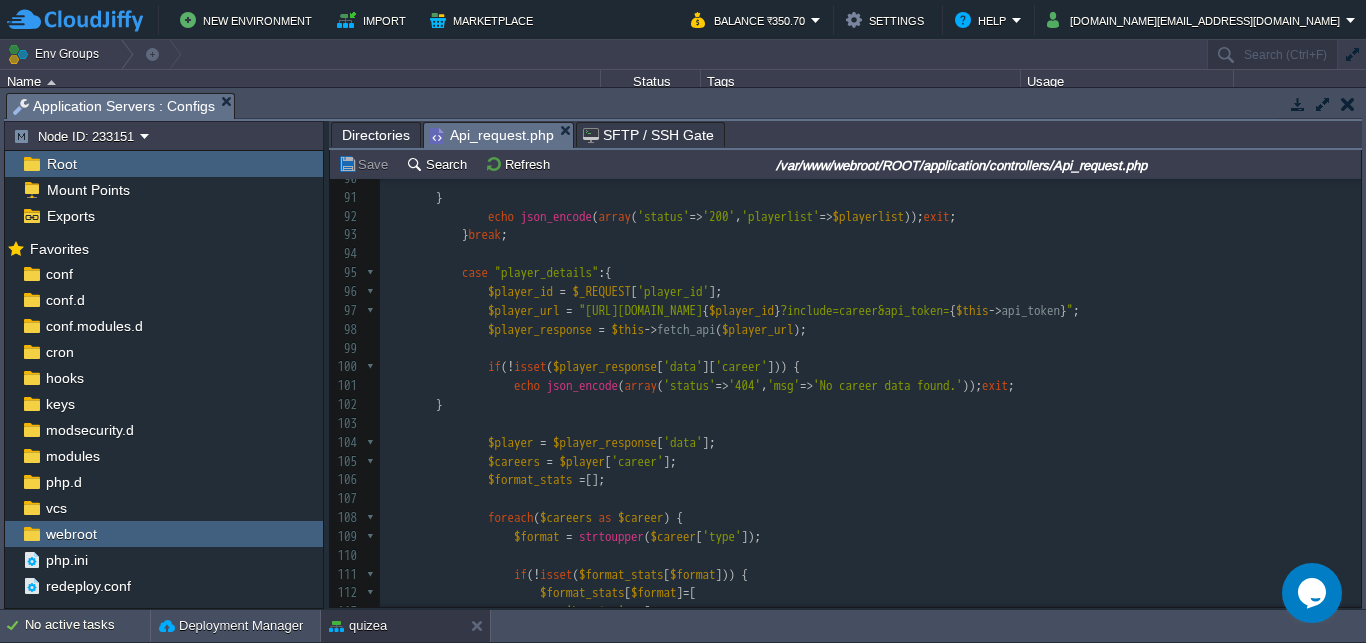 drag, startPoint x: 1363, startPoint y: 266, endPoint x: 1361, endPoint y: 171, distance: 95.02105 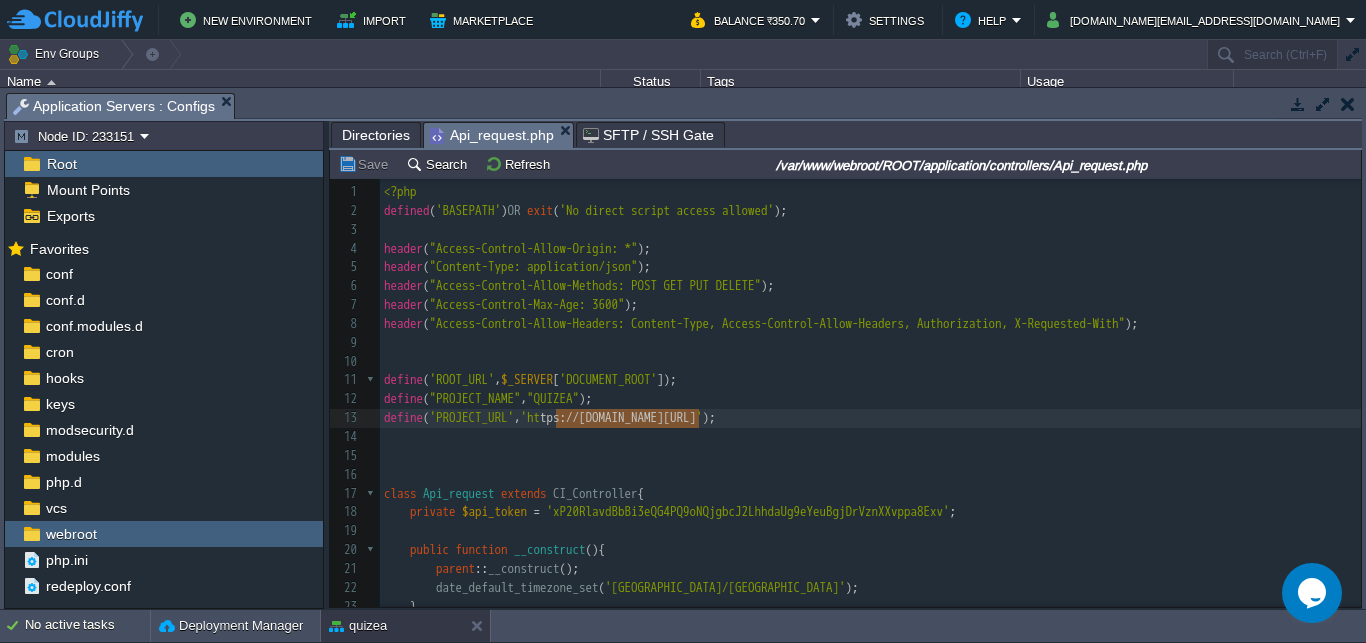 type on "[URL][DOMAIN_NAME]" 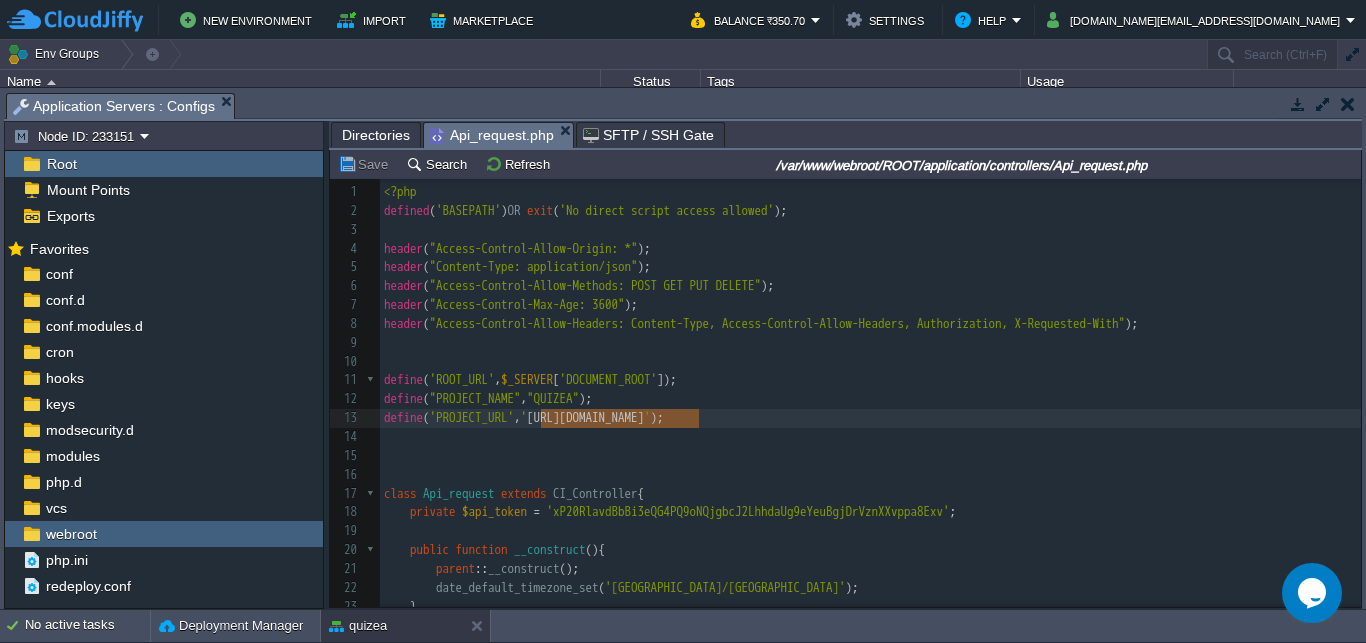 drag, startPoint x: 698, startPoint y: 417, endPoint x: 552, endPoint y: 423, distance: 146.12323 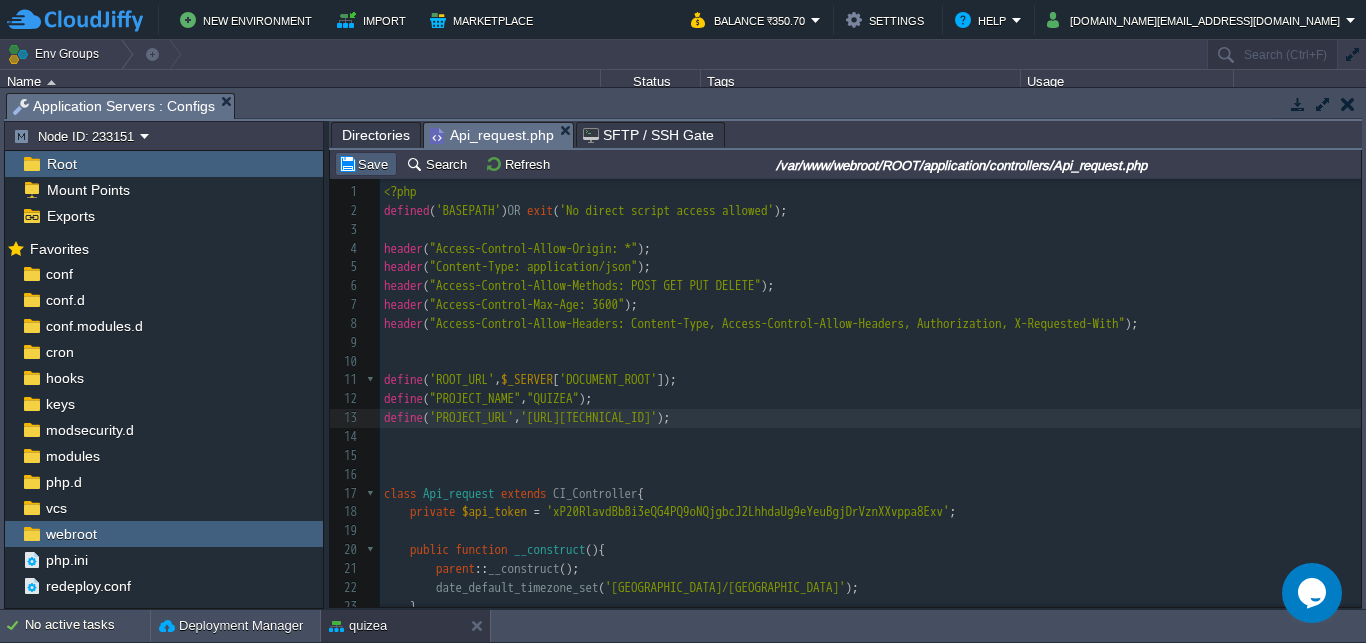 click on "Save" at bounding box center [366, 164] 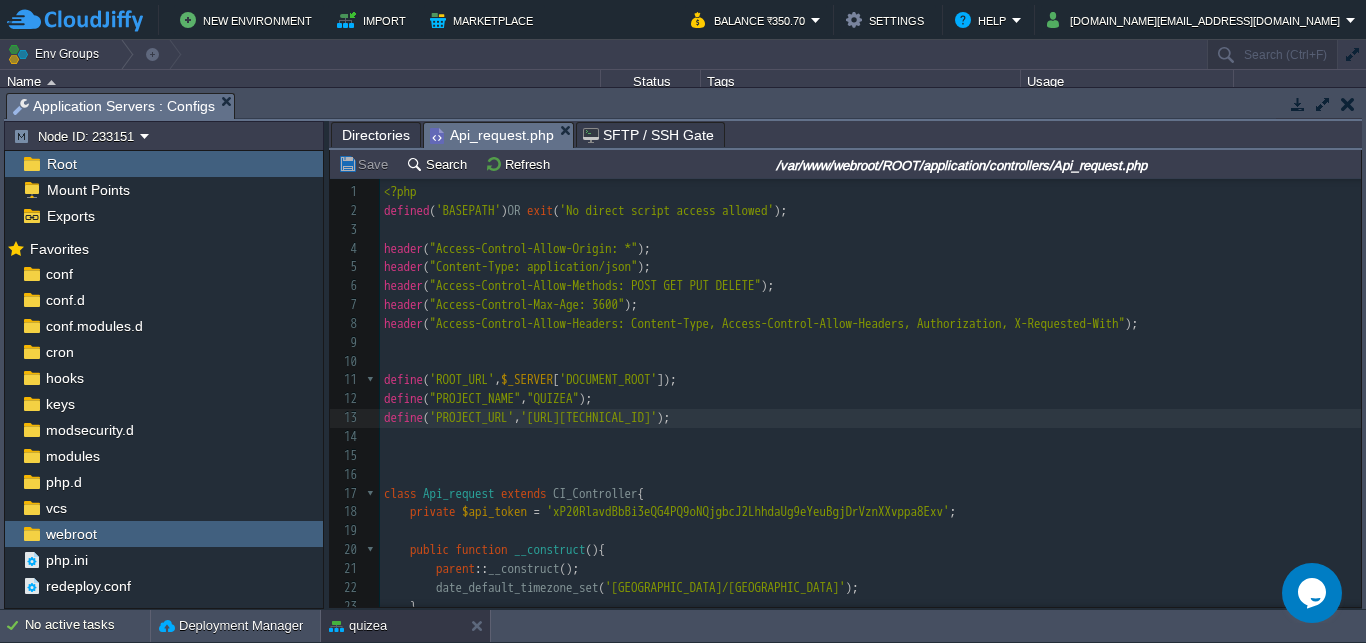 scroll, scrollTop: 60, scrollLeft: 0, axis: vertical 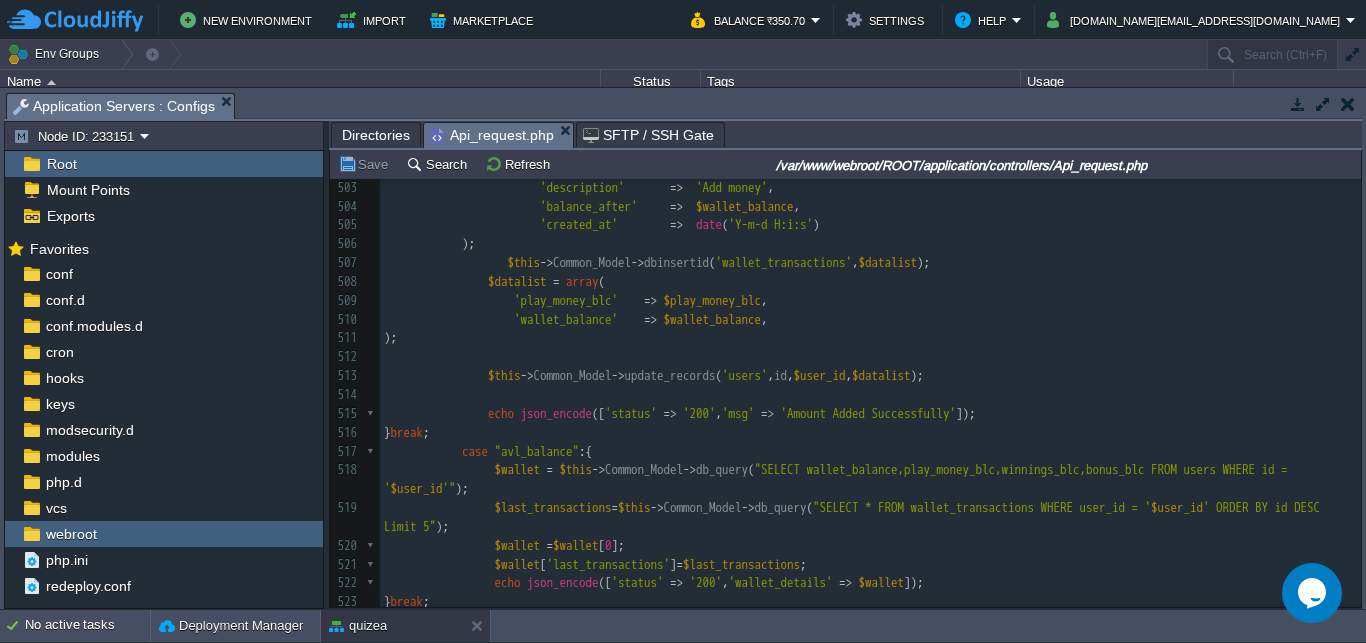 click on ""SELECT wallet_balance,play_money_blc,winnings_blc,bonus_blc FROM users WHERE id = '" at bounding box center (839, 479) 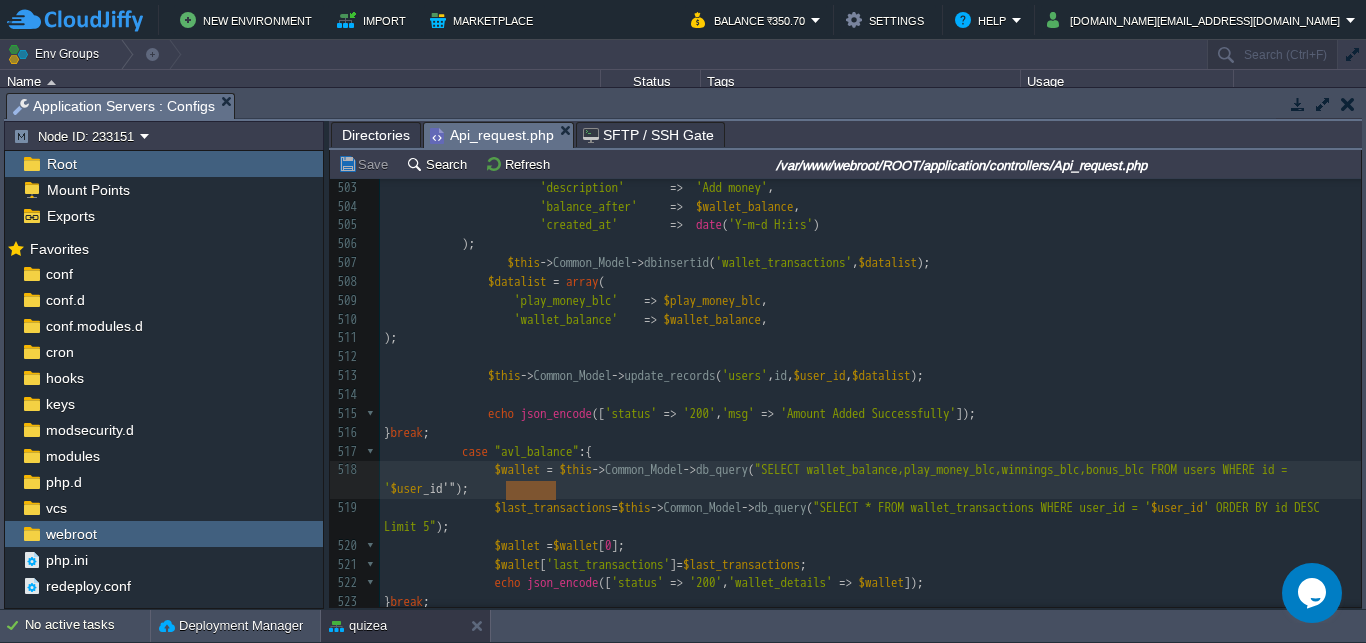 type on "$wallet = $this->Common_Model->db_query("SELECT wallet_balance,play_money_blc,winnings_blc,bonus_blc FROM users WHERE id = '$user_id'");" 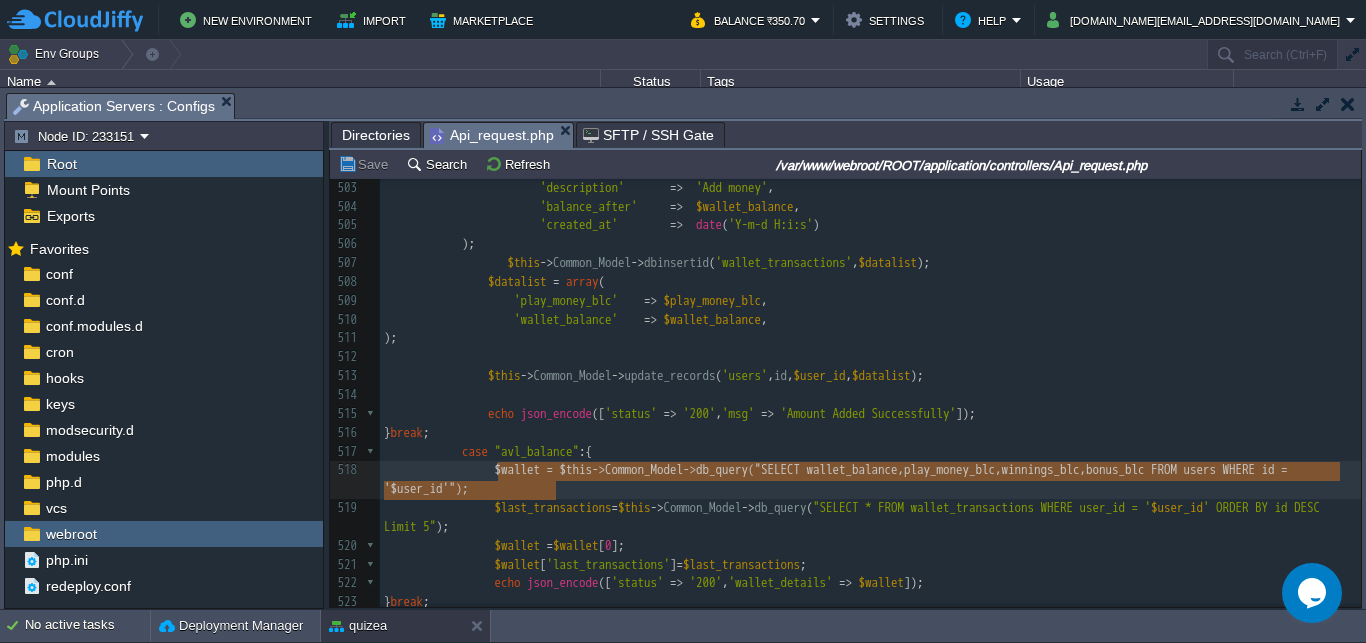 drag, startPoint x: 563, startPoint y: 490, endPoint x: 563, endPoint y: 510, distance: 20 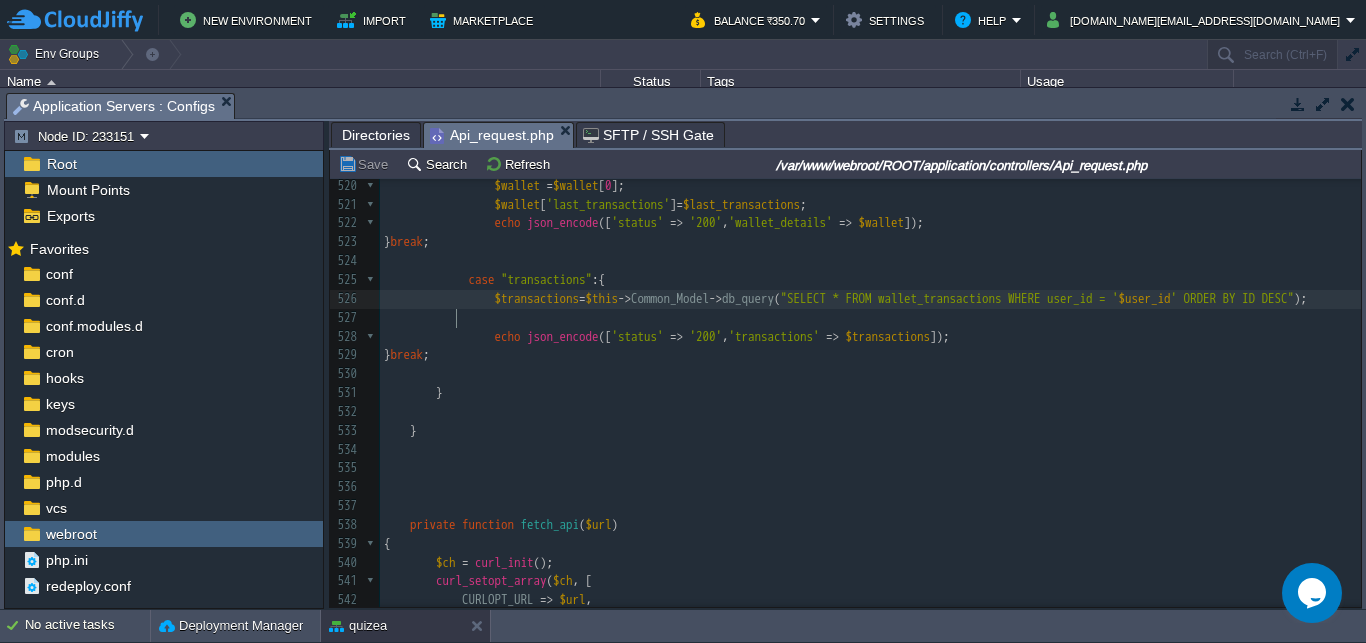 click on "$transactions = $this -> Common_Model -> db_query ( "SELECT * FROM wallet_transactions WHERE user_id = ' $user_id ' ORDER BY ID DESC" );" at bounding box center [870, 299] 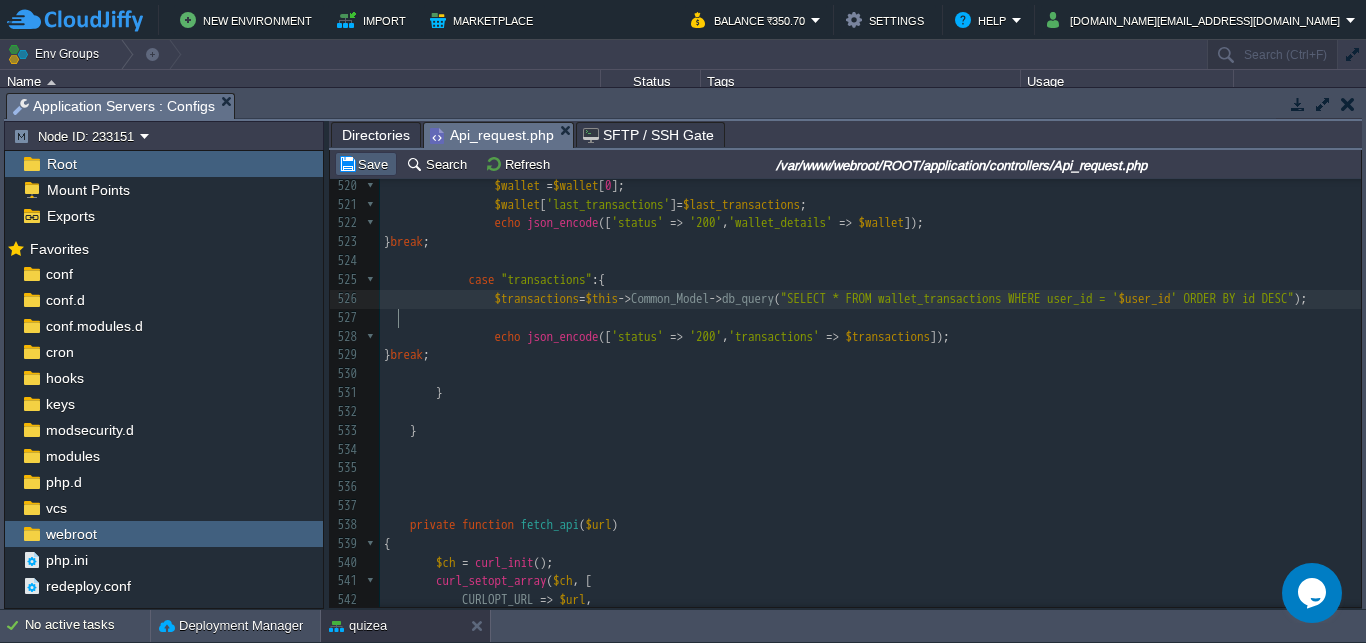 type on "id" 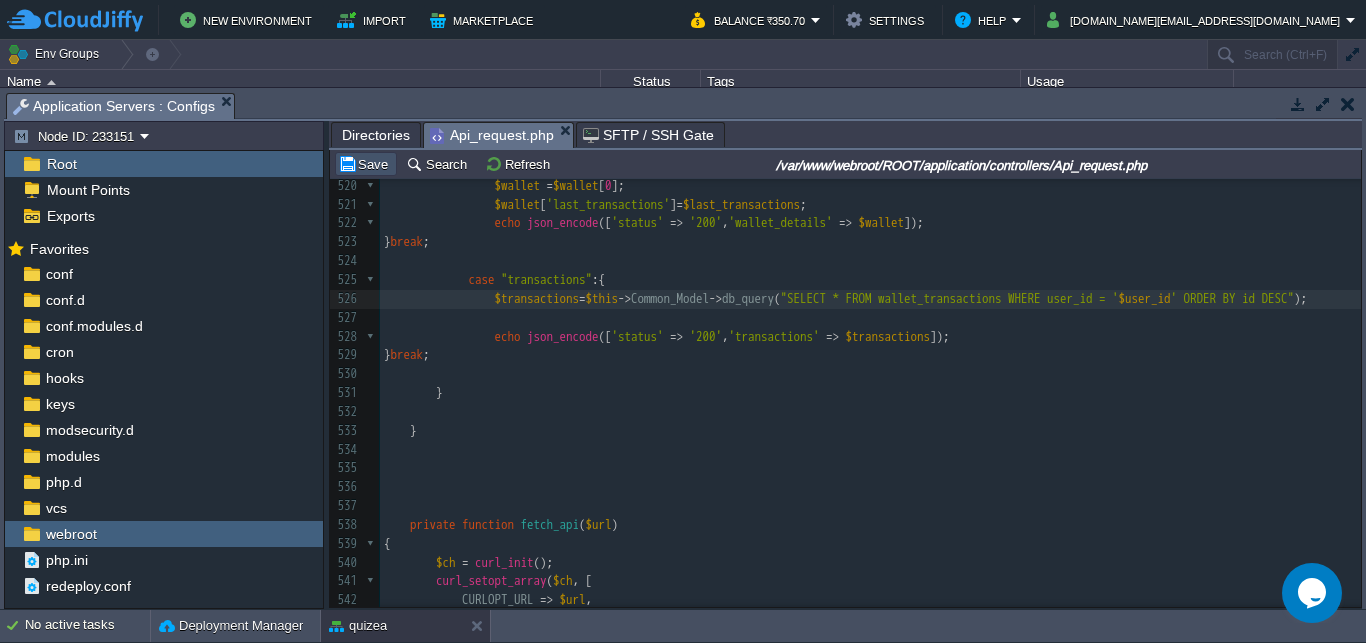 drag, startPoint x: 361, startPoint y: 161, endPoint x: 405, endPoint y: 176, distance: 46.486557 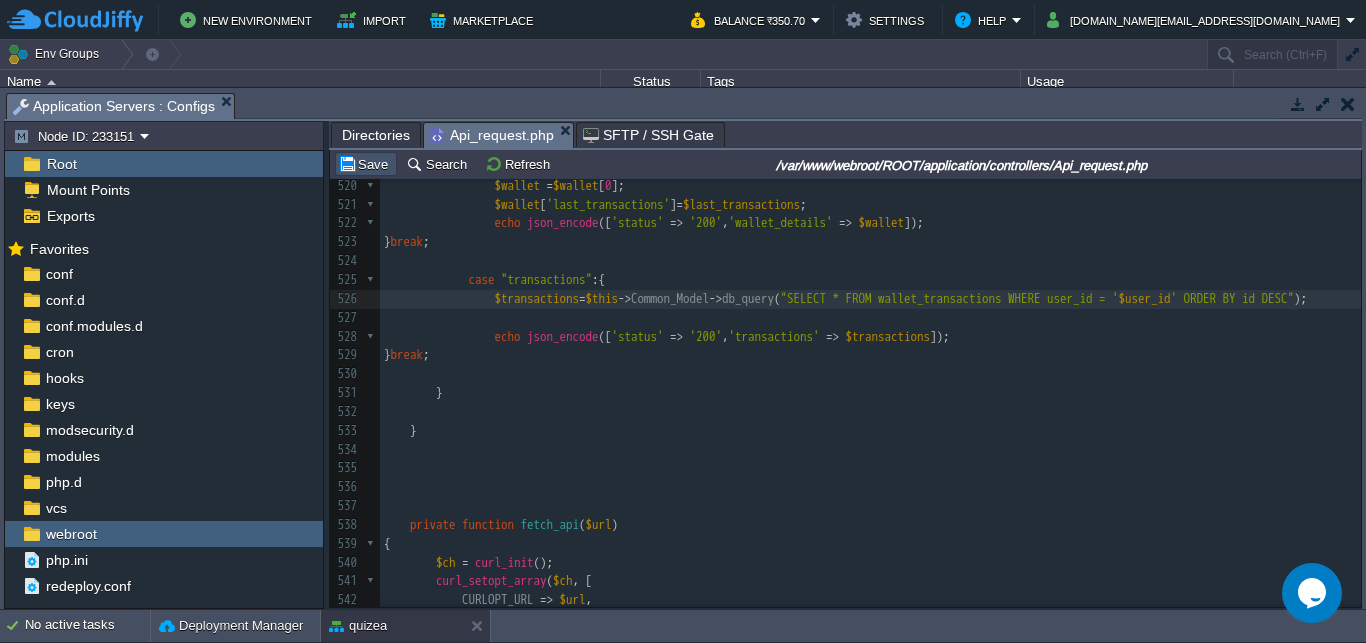 click on "Save" at bounding box center [366, 164] 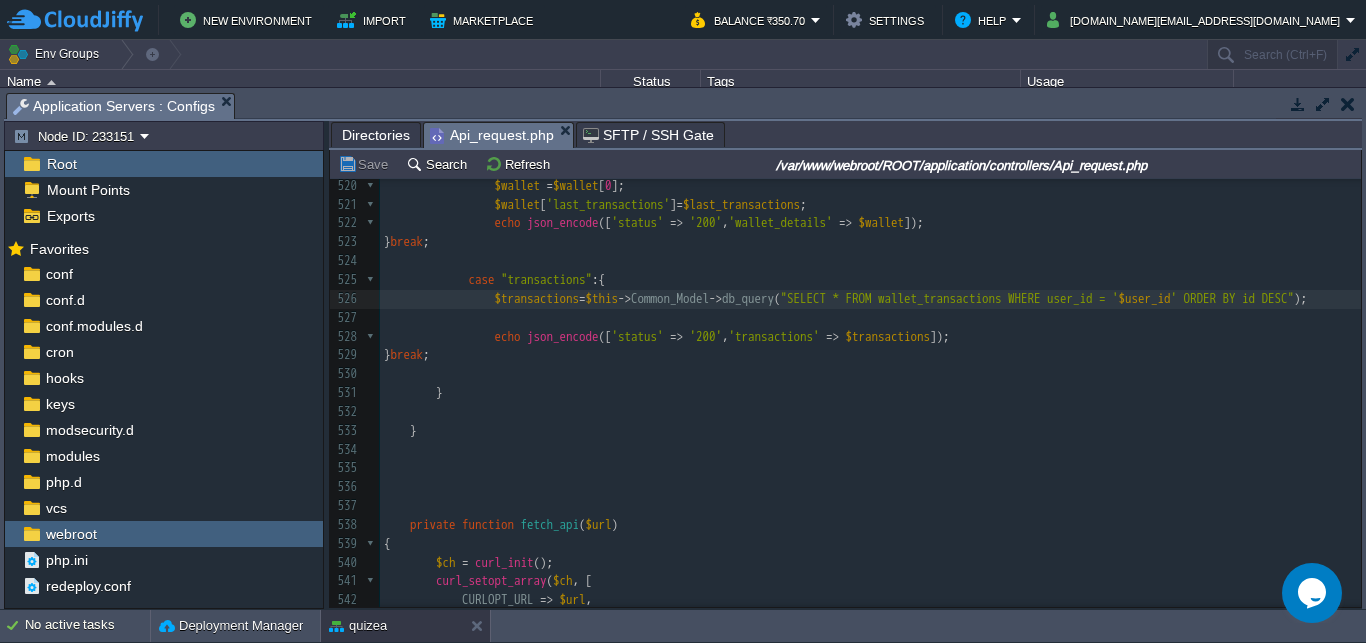 scroll, scrollTop: 0, scrollLeft: 0, axis: both 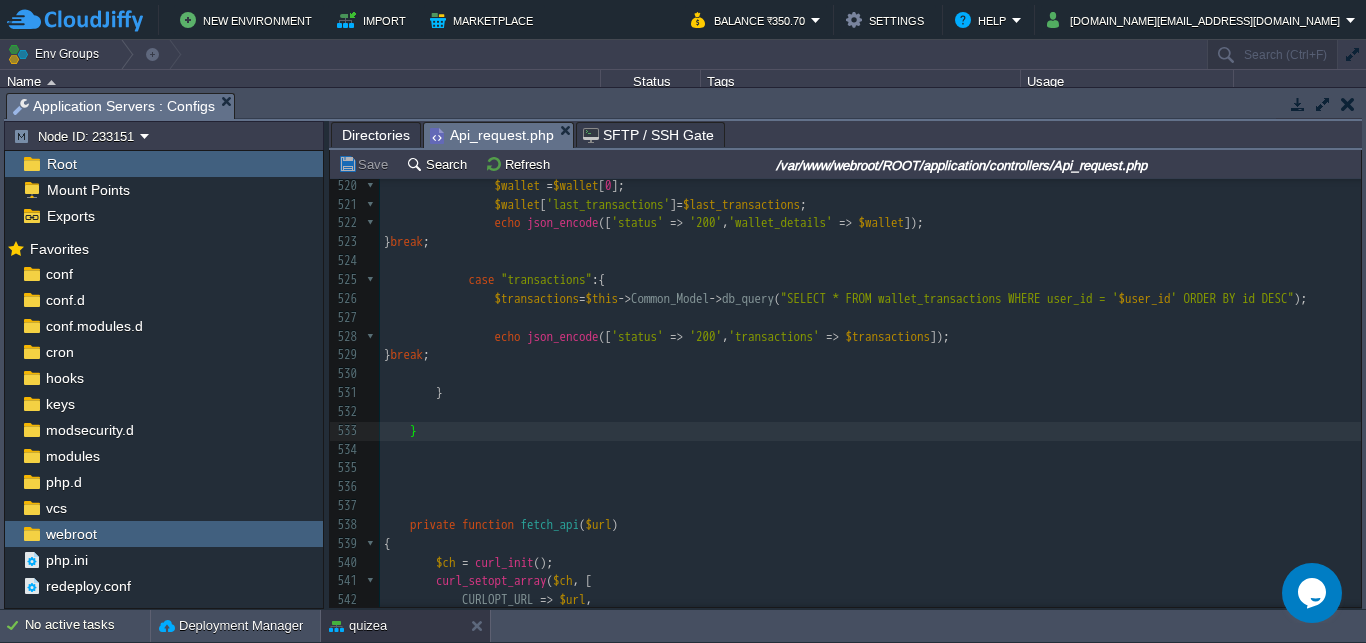 click on "xxxxxxxxxx define ( 'PROJECT_URL' , '[URL][TECHNICAL_ID]' );   491           switch ( $method ){ 492                case   'add_money' :{ 493                     $user   =   $this -> Common_Model -> db_query ( "SELECT * FROM users WHERE id = ' $user_id '" ); 494 ​ 495                     $play_money_blc = $user [ 0 ][ 'play_money_blc' ]  +   $_REQUEST [ 'amount' ]; 496                     $wallet_balance   =   $user [ 0 ][ 'wallet_balance' ]  +   $_REQUEST [ 'amount' ]; 497                     498                     $datalist = array ( 499                             'user_id'               =>    $user_id ,               500                          'amount'                =>    $_REQUEST [ 'amount' ],                501                          'transaction_type'    =>    'credit' , 502                          'balnc_type'           =>    'deposit' , 503                          'description'          =>    'Add money' , 504                          'balance_after'        =>    $wallet_balance ," at bounding box center (870, 186) 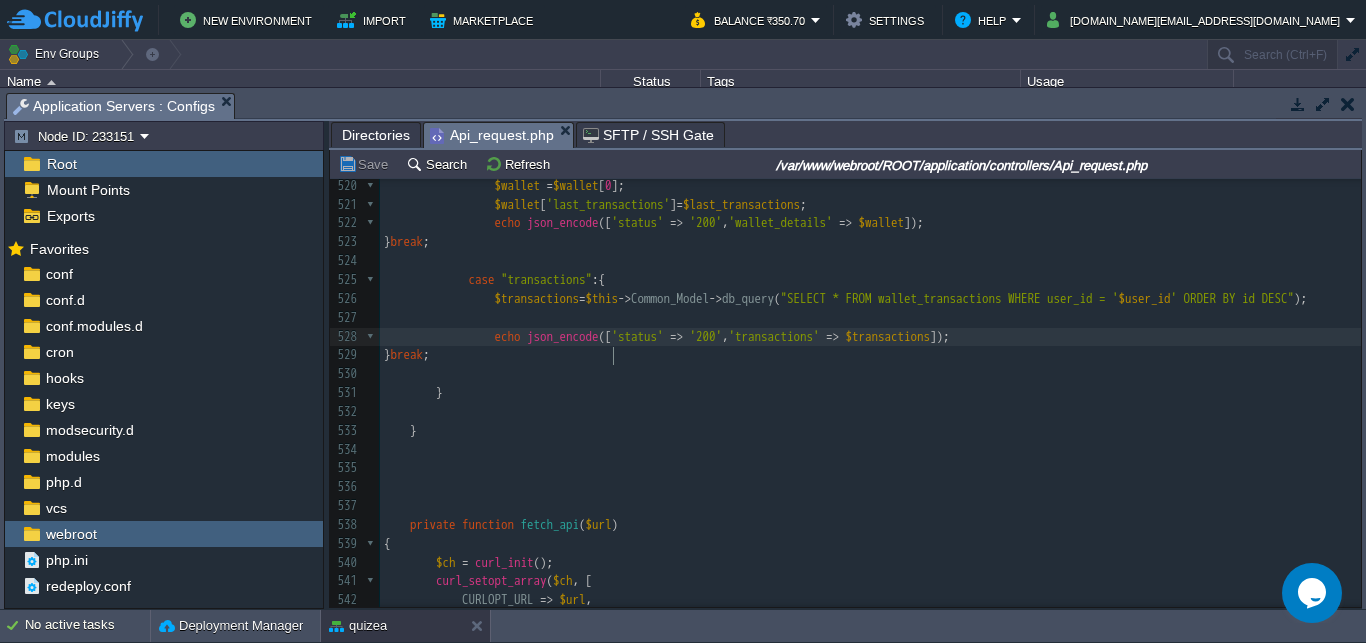 click at bounding box center [870, 450] 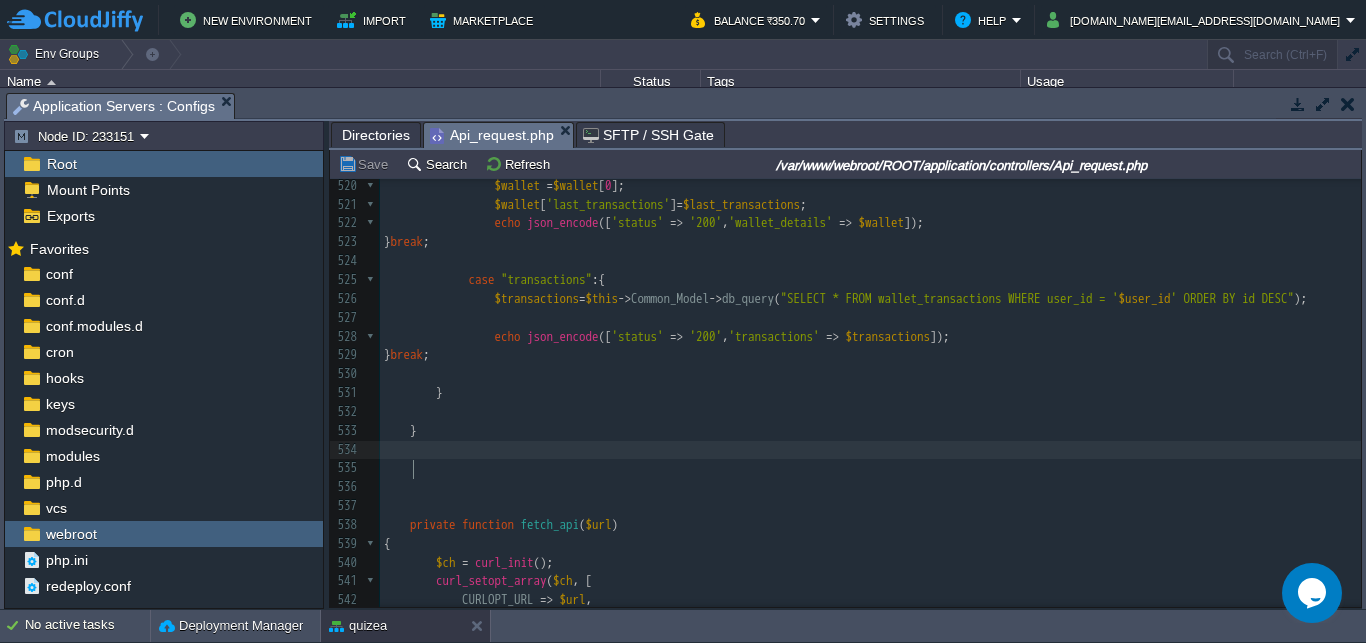 scroll, scrollTop: 9821, scrollLeft: 0, axis: vertical 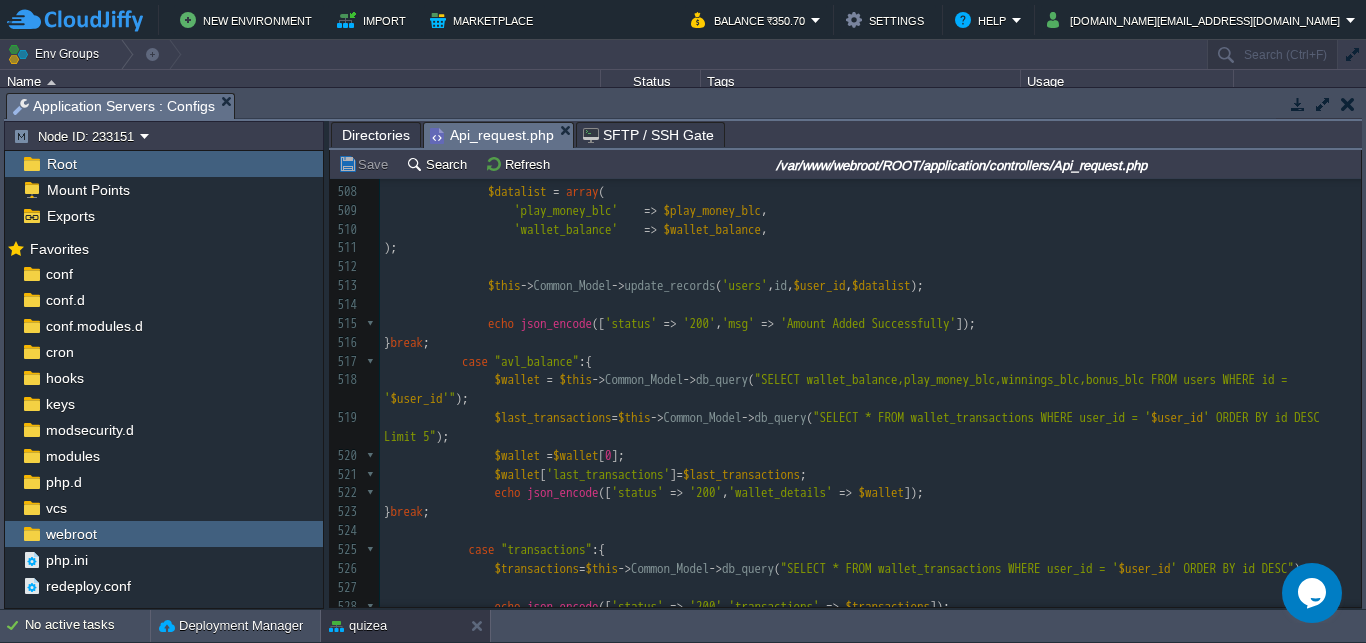 click on "xxxxxxxxxx define ( 'PROJECT_URL' , '[URL][TECHNICAL_ID]' );   491           switch ( $method ){ 492                case   'add_money' :{ 493                     $user   =   $this -> Common_Model -> db_query ( "SELECT * FROM users WHERE id = ' $user_id '" ); 494 ​ 495                     $play_money_blc = $user [ 0 ][ 'play_money_blc' ]  +   $_REQUEST [ 'amount' ]; 496                     $wallet_balance   =   $user [ 0 ][ 'wallet_balance' ]  +   $_REQUEST [ 'amount' ]; 497                     498                     $datalist = array ( 499                             'user_id'               =>    $user_id ,               500                          'amount'                =>    $_REQUEST [ 'amount' ],                501                          'transaction_type'    =>    'credit' , 502                          'balnc_type'           =>    'deposit' , 503                          'description'          =>    'Add money' , 504                          'balance_after'        =>    $wallet_balance ," at bounding box center [870, 456] 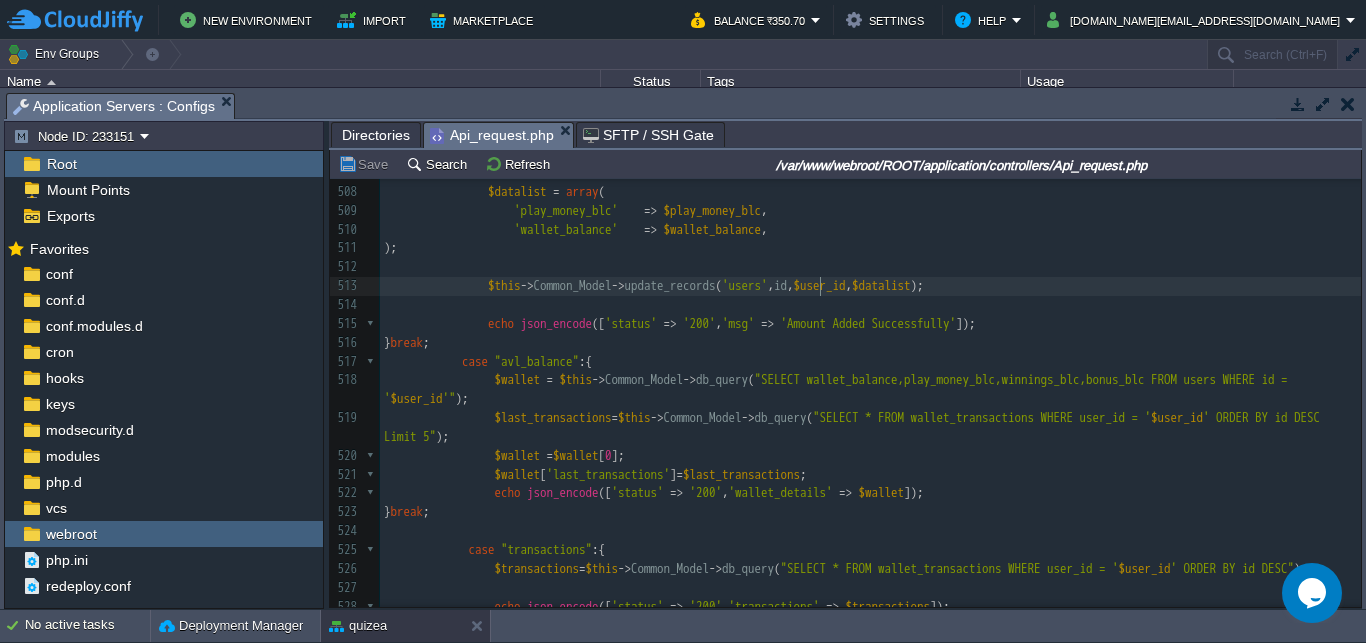scroll, scrollTop: 0, scrollLeft: 14, axis: horizontal 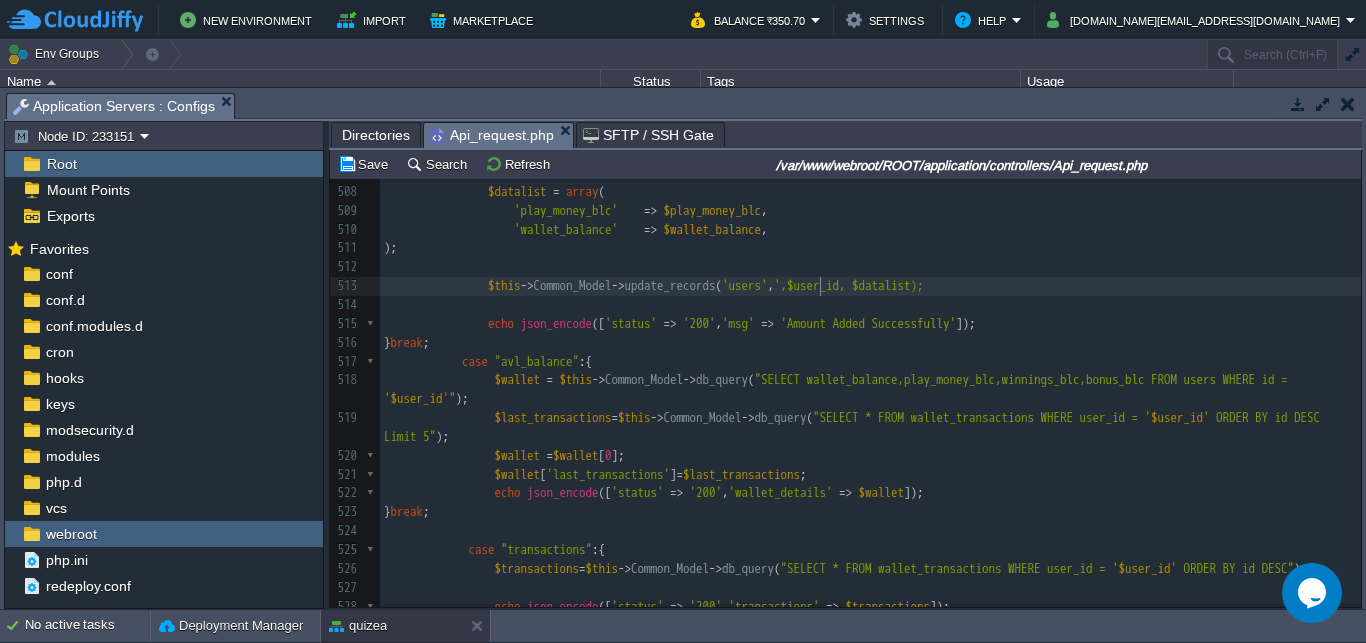 type on "''" 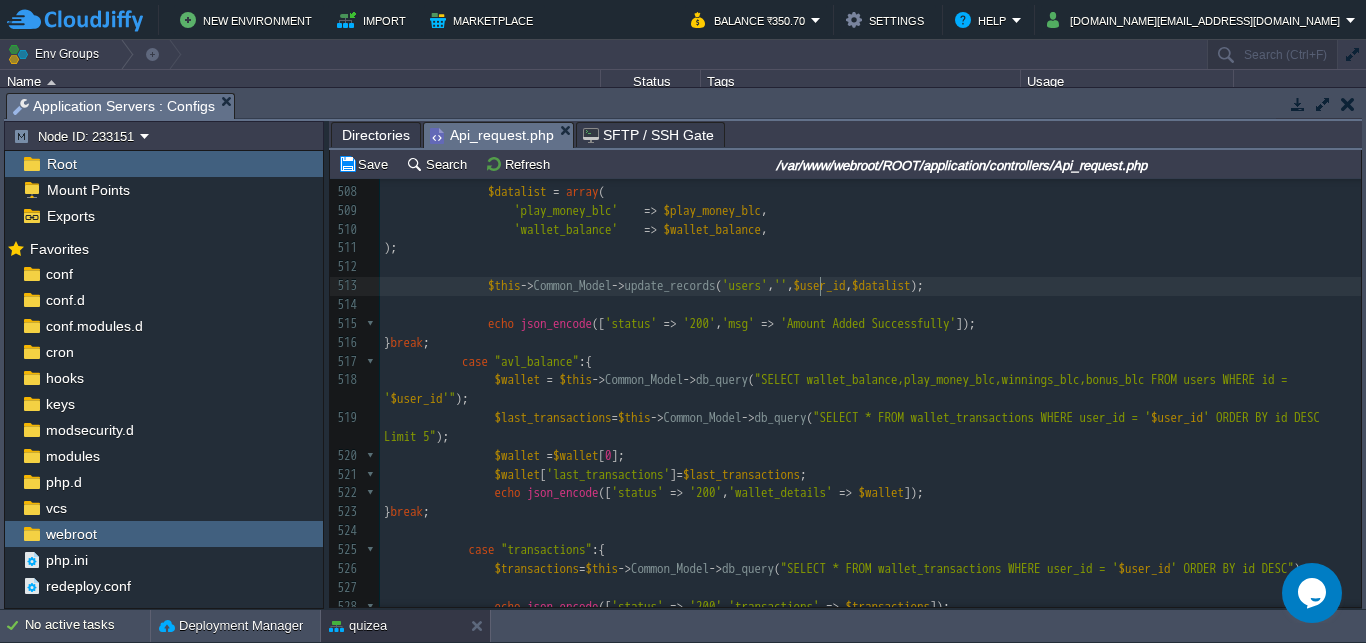 scroll, scrollTop: 0, scrollLeft: 0, axis: both 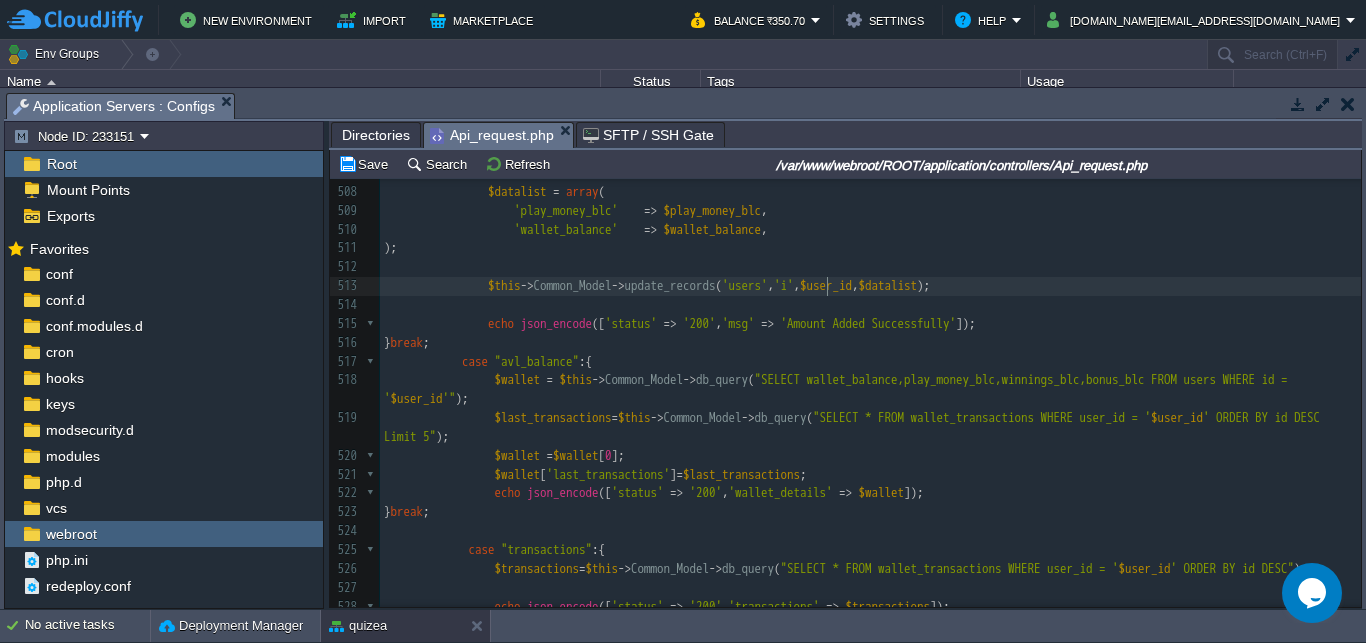 type on "id" 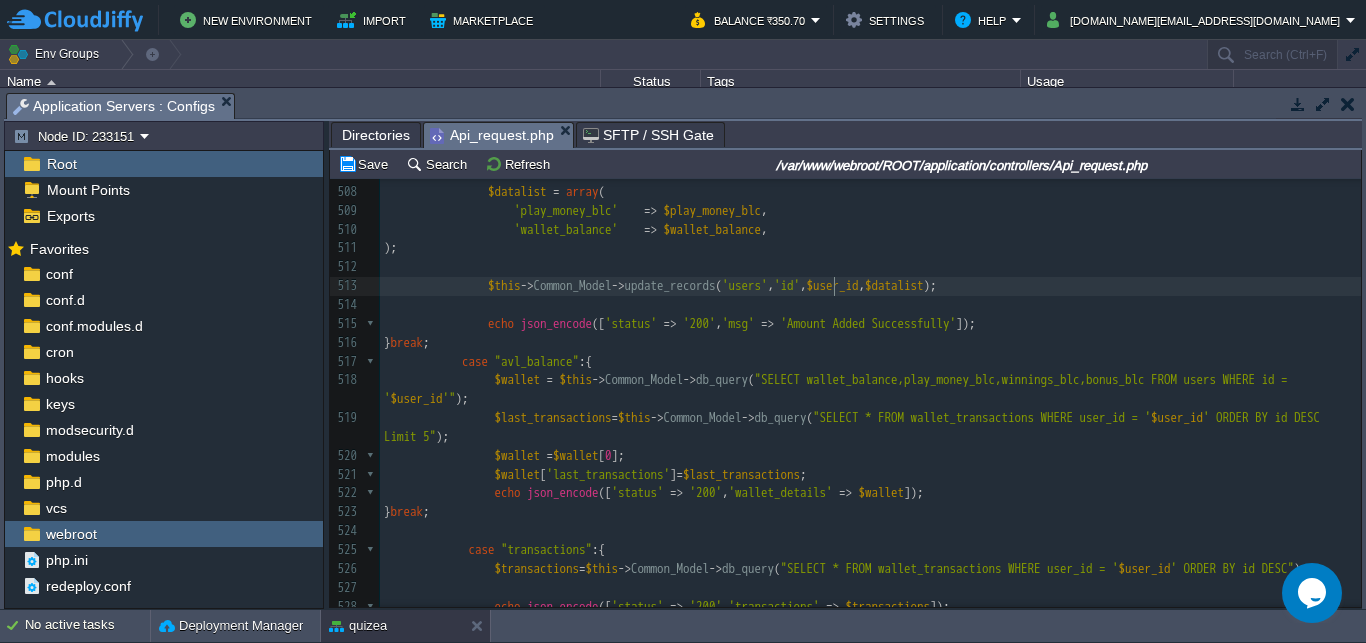 scroll, scrollTop: 9536, scrollLeft: 0, axis: vertical 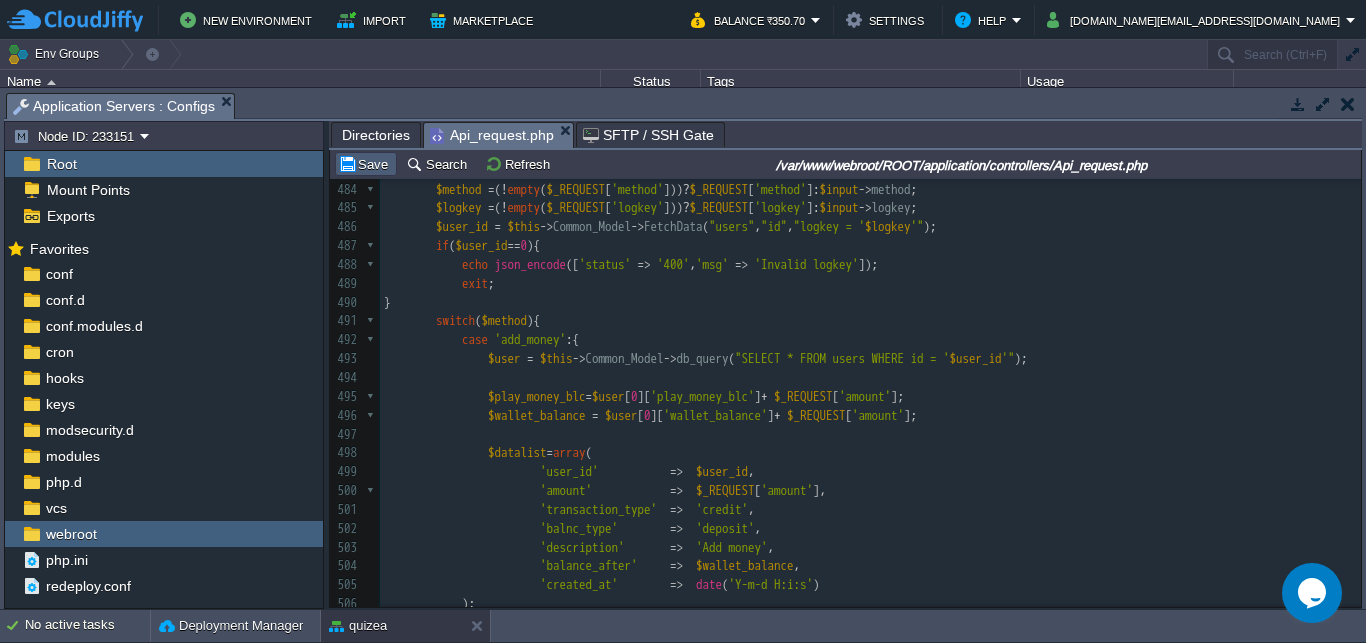 click on "Save" at bounding box center [366, 164] 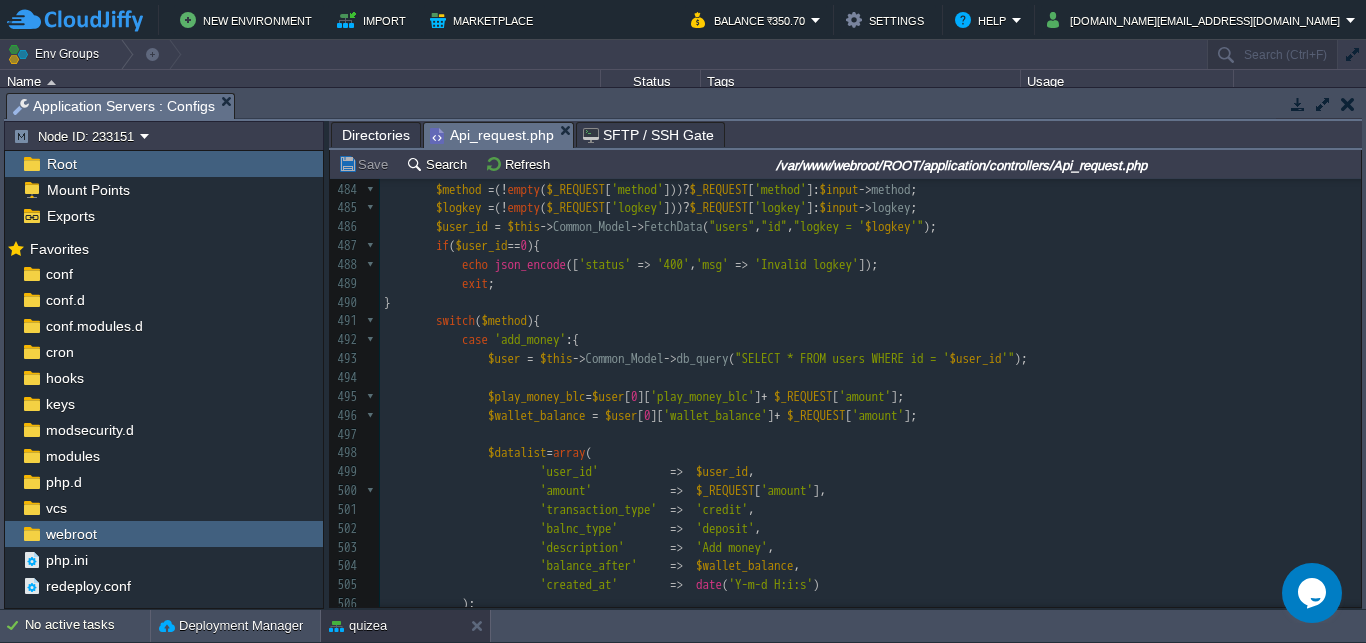 scroll, scrollTop: 9337, scrollLeft: 0, axis: vertical 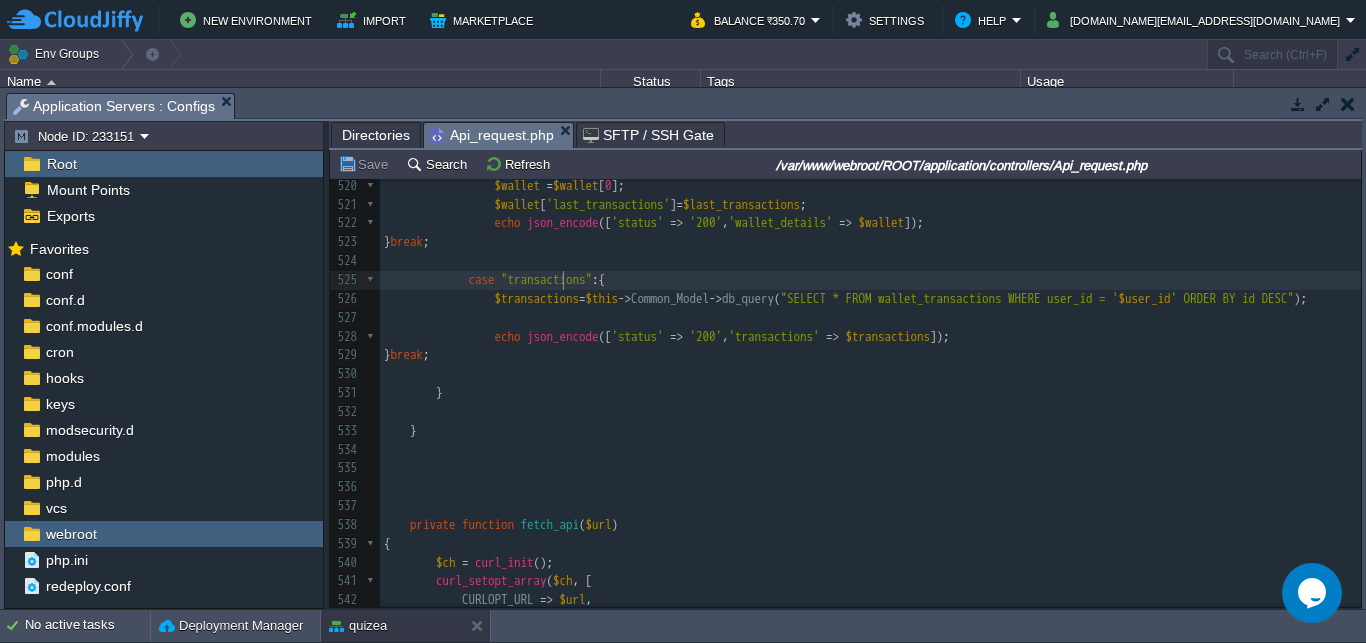 click on "xxxxxxxxxx define ( 'PROJECT_URL' , '[URL][TECHNICAL_ID]' );   493                     $user   =   $this -> Common_Model -> db_query ( "SELECT * FROM users WHERE id = ' $user_id '" ); 494 ​ 495                     $play_money_blc = $user [ 0 ][ 'play_money_blc' ]  +   $_REQUEST [ 'amount' ]; 496                     $wallet_balance   =   $user [ 0 ][ 'wallet_balance' ]  +   $_REQUEST [ 'amount' ]; 497                     498                     $datalist = array ( 499                             'user_id'               =>    $user_id ,               500                          'amount'                =>    $_REQUEST [ 'amount' ],                501                          'transaction_type'    =>    'credit' , 502                          'balnc_type'           =>    'deposit' , 503                          'description'          =>    'Add money' , 504                          'balance_after'        =>    $wallet_balance ,                505                          'created_at'           =>    date (" at bounding box center (870, 195) 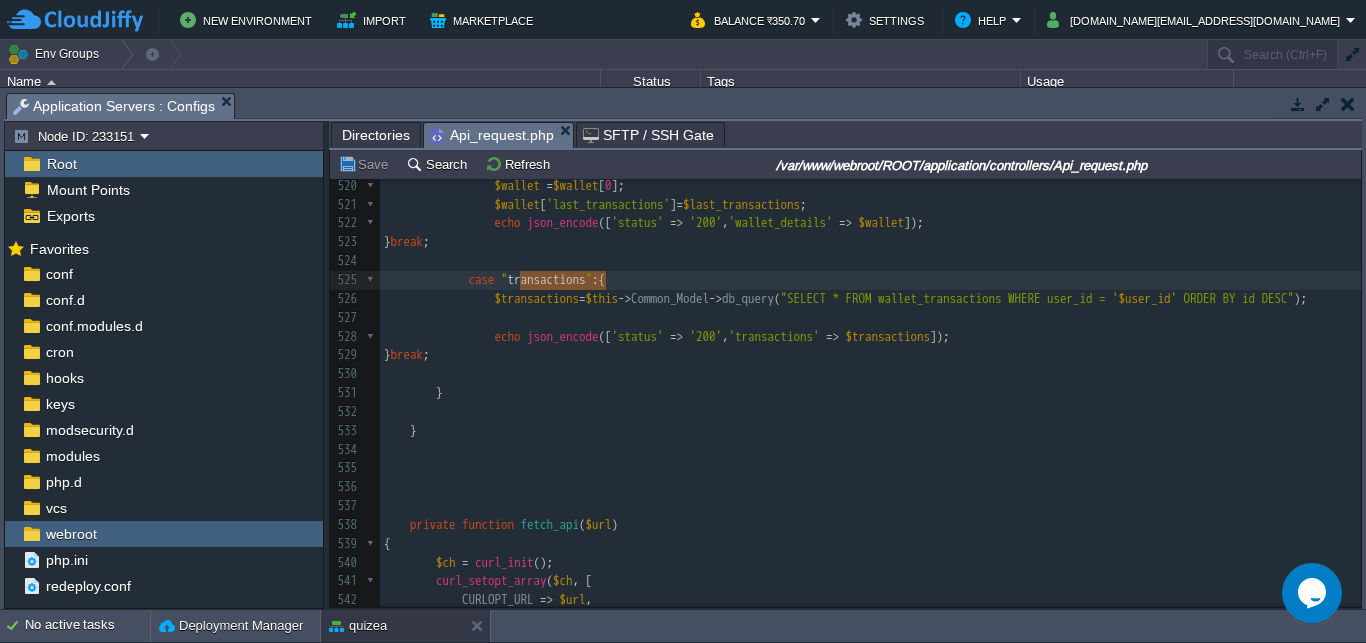 scroll, scrollTop: 9843, scrollLeft: 0, axis: vertical 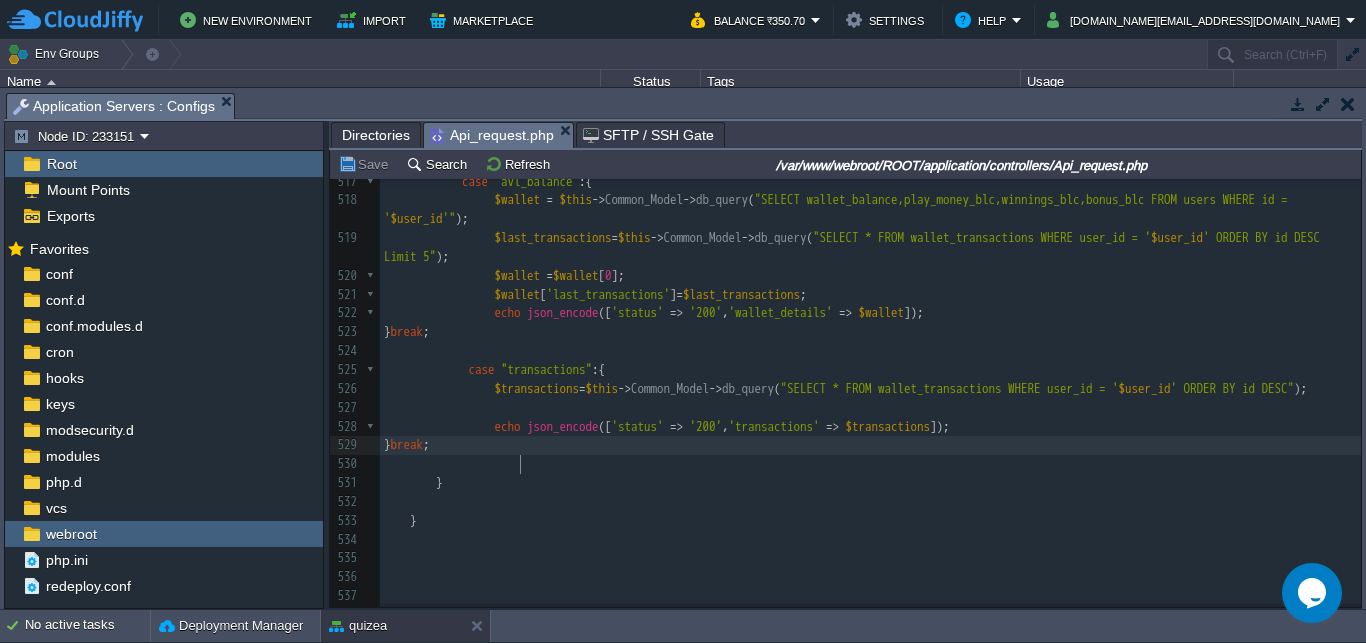 click on "} break ;" at bounding box center (870, 445) 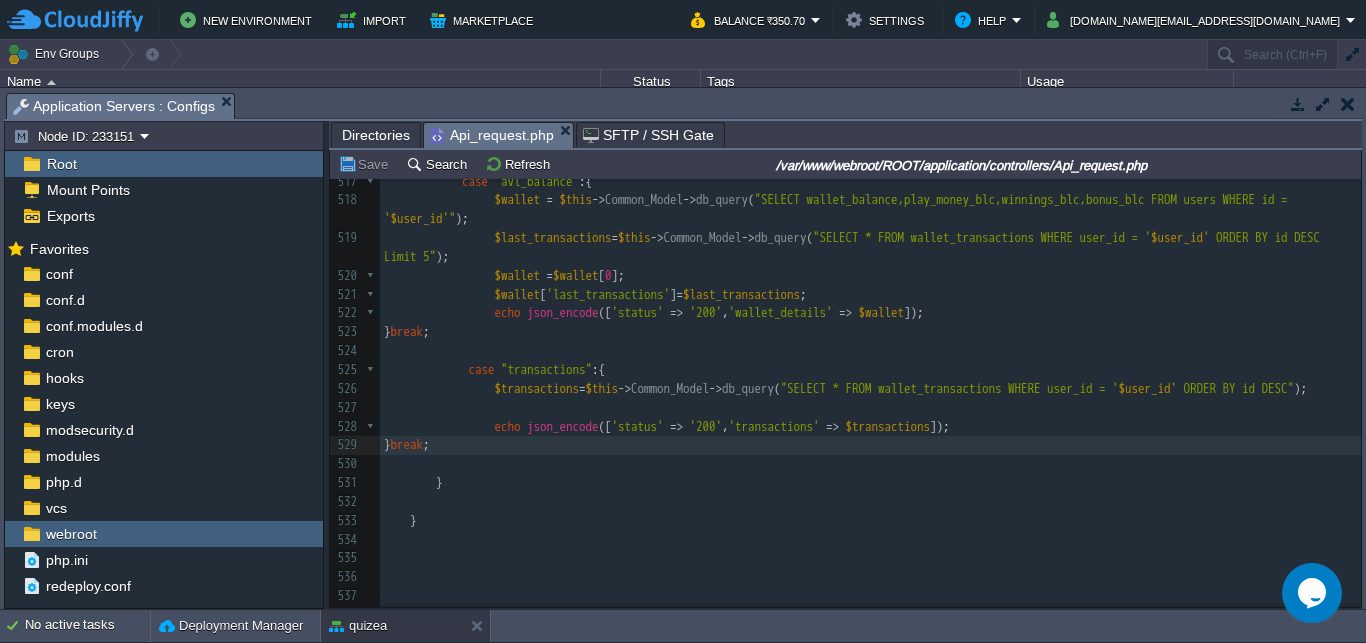 scroll, scrollTop: 9670, scrollLeft: 0, axis: vertical 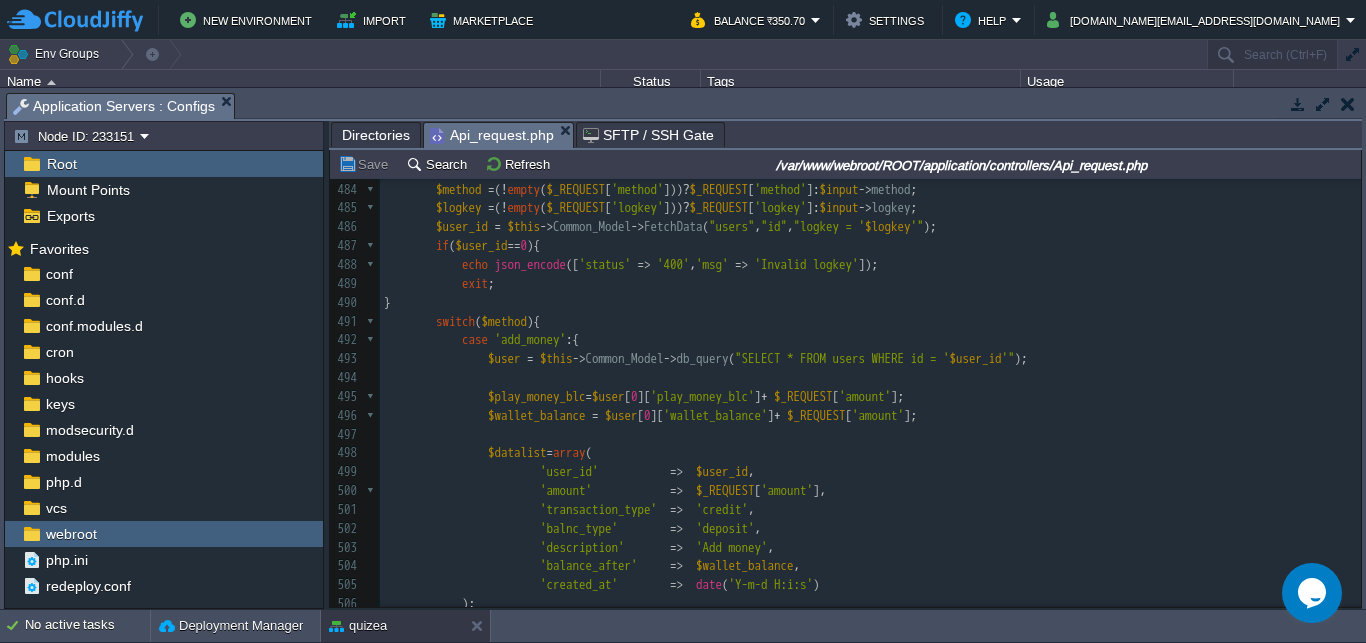click on "xxxxxxxxxx             } break ;   476 ​ 477           } 478 ​ 479      } 480      481      482           public   function   wallet (){ 483           $input   =  ( ! empty ( $_REQUEST )) ? $_REQUEST : json_decode ( file_get_contents ( "php://input" )); 484           $method   =  ( ! empty ( $_REQUEST [ 'method' ])) ? $_REQUEST [ 'method' ]: $input -> method ; 485          $logkey   =  ( ! empty ( $_REQUEST [ 'logkey' ])) ? $_REQUEST [ 'logkey' ]: $input -> logkey ; 486          $user_id   =   $this -> Common_Model -> FetchData ( "users" , "id" , "logkey = ' $logkey '" ); 487          if ( $user_id == 0 ){ 488              echo   json_encode ([ 'status'   =>   '400' ,  'msg'   =>   'Invalid logkey' ]); 489              exit ; 490         } 491           switch ( $method ){ 492                case   'add_money' :{ 493                     $user   =   $this -> Common_Model -> db_query ( "SELECT * FROM users WHERE id = ' $user_id '" ); 494 ​ 495                     $play_money_blc = $user [ 0 ][ ]  +   [" at bounding box center (870, 520) 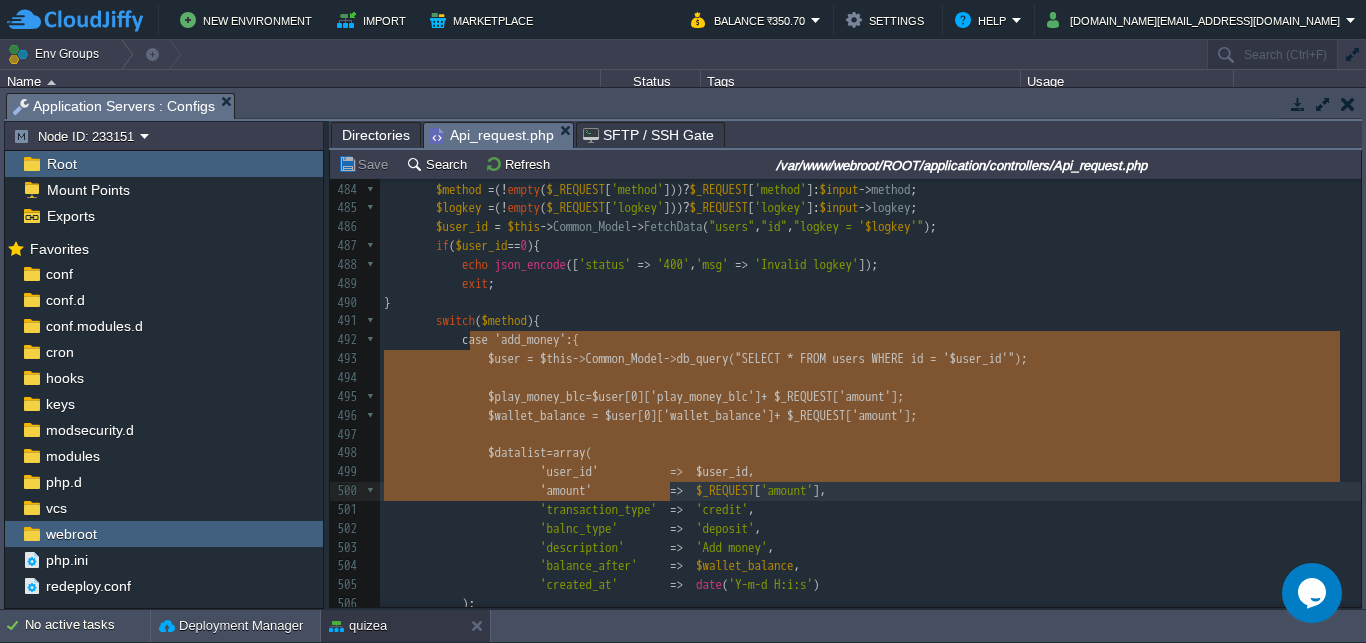 scroll, scrollTop: 195, scrollLeft: 286, axis: both 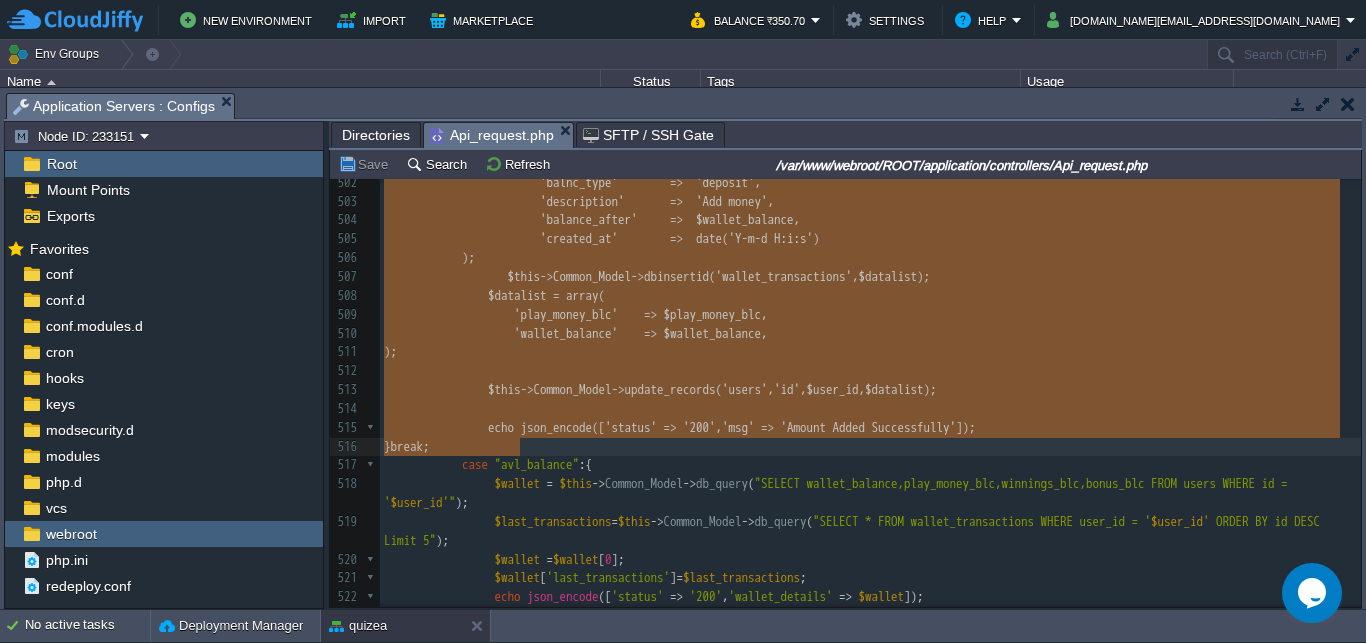 drag, startPoint x: 471, startPoint y: 345, endPoint x: 578, endPoint y: 441, distance: 143.75327 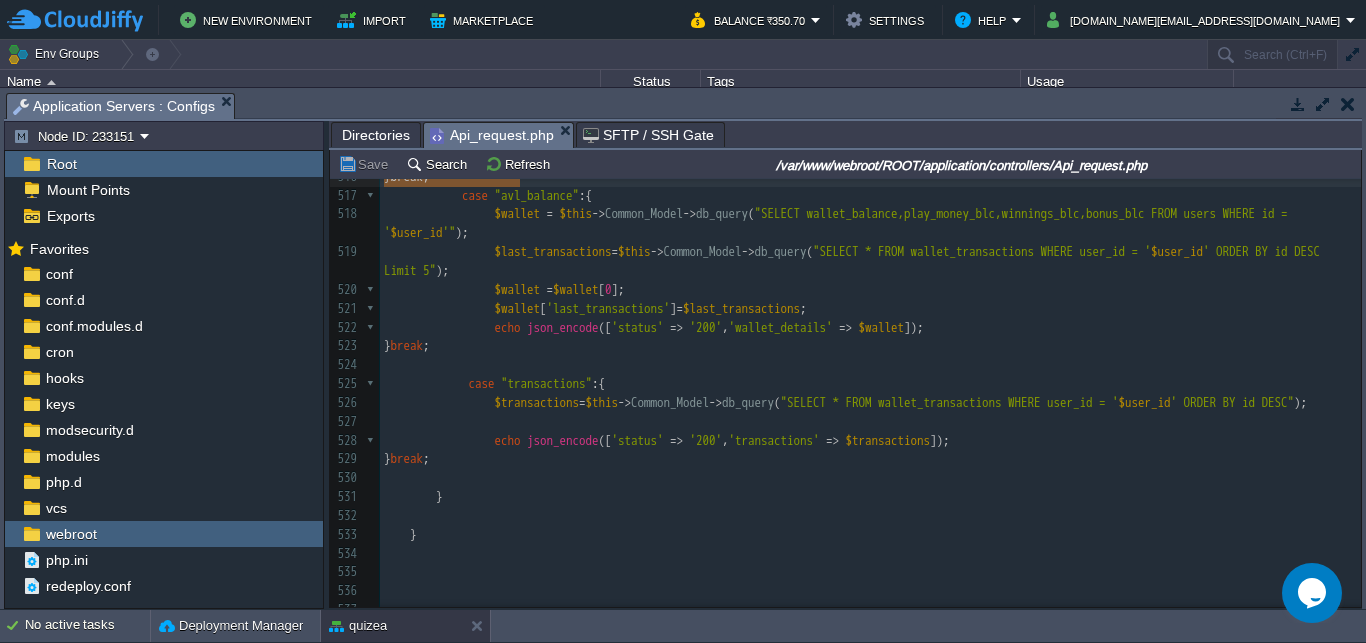 scroll, scrollTop: 9926, scrollLeft: 0, axis: vertical 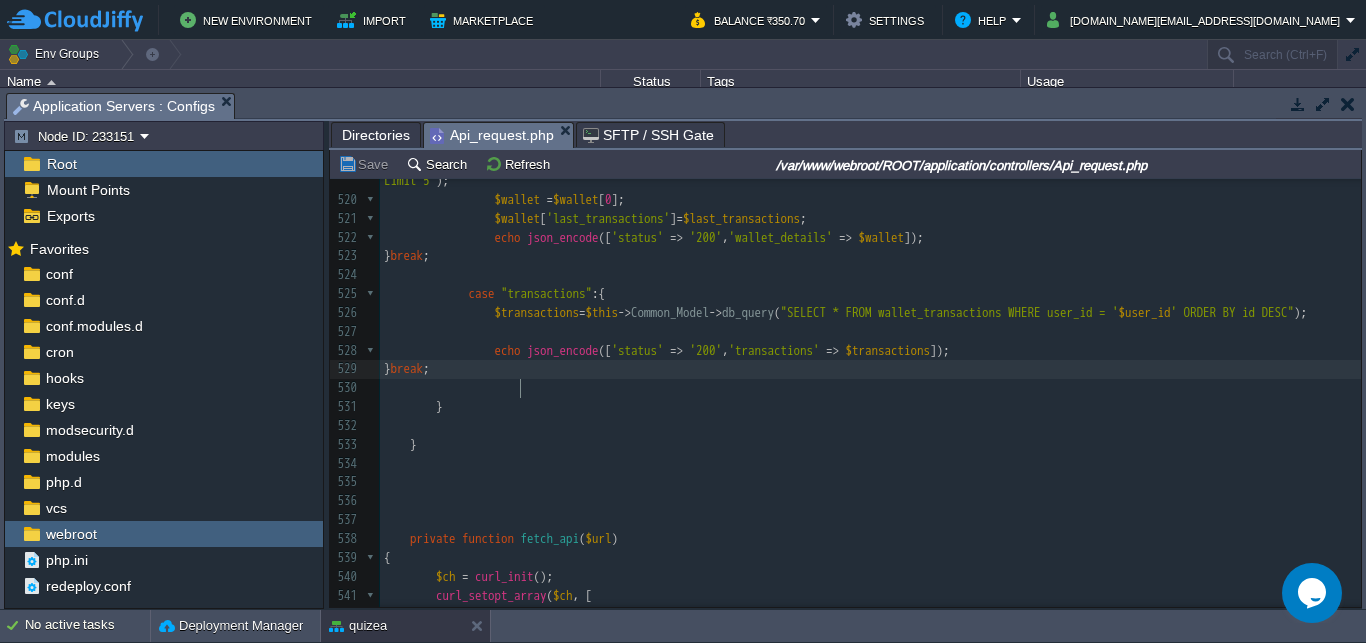 click on "} break ;" at bounding box center [870, 369] 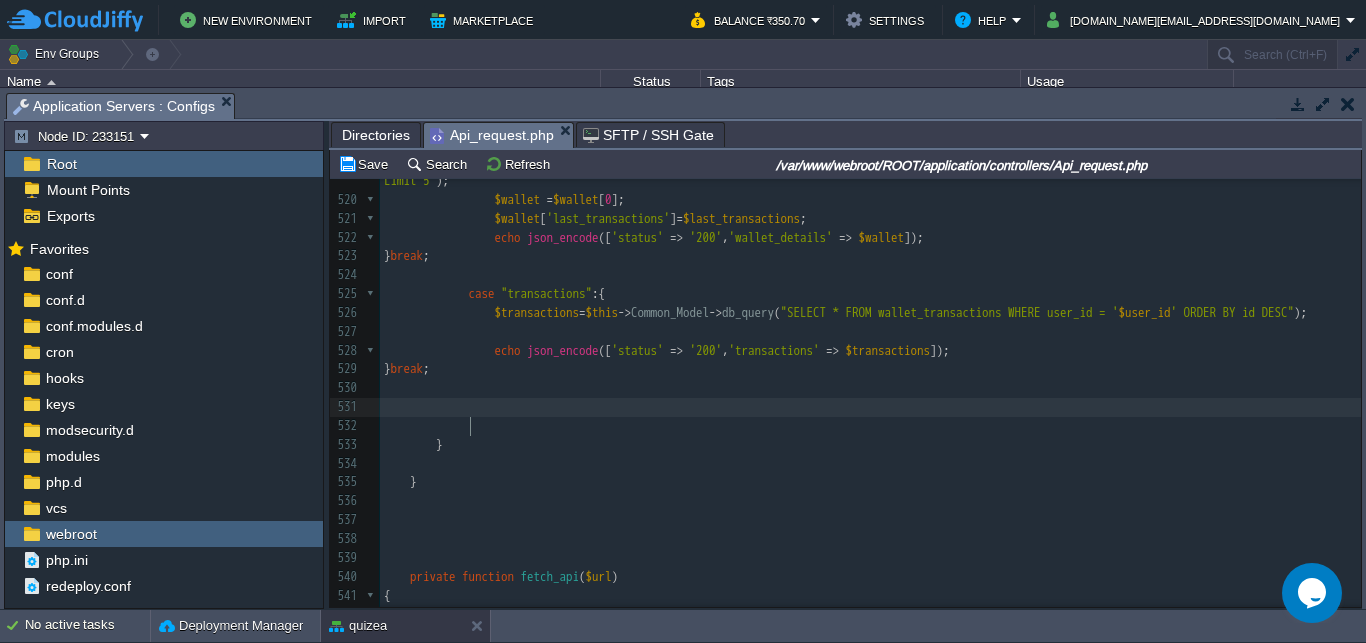 scroll, scrollTop: 10207, scrollLeft: 0, axis: vertical 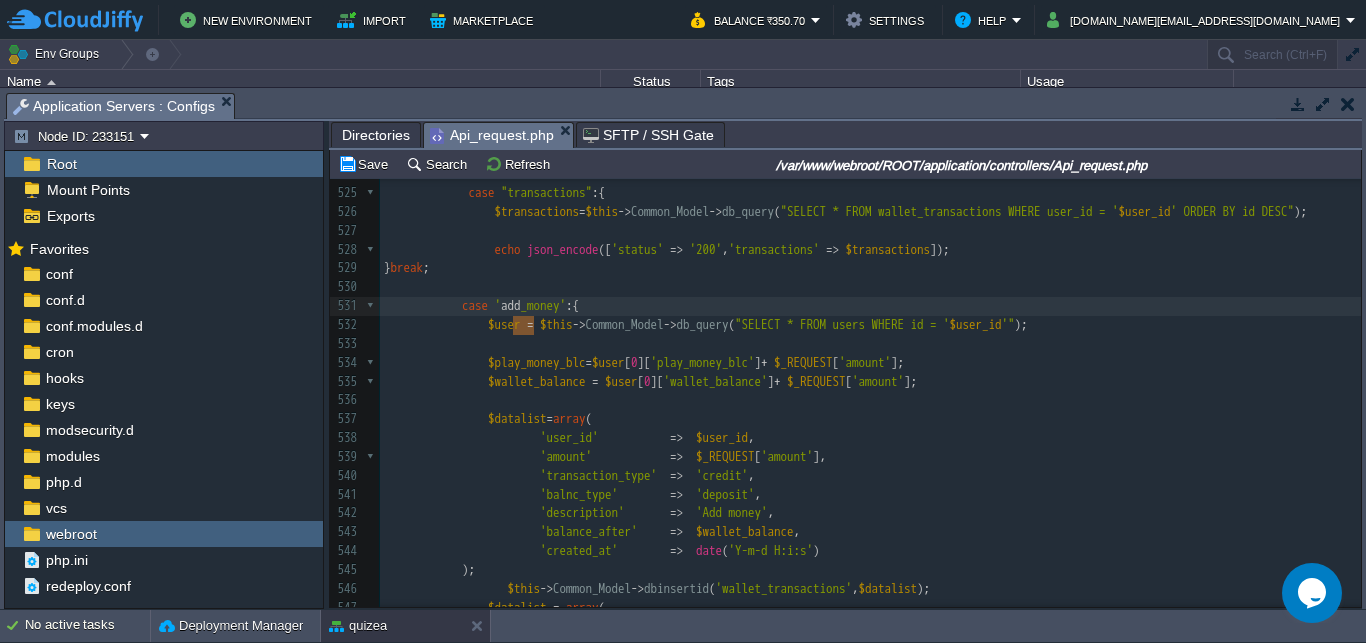 drag, startPoint x: 531, startPoint y: 325, endPoint x: 516, endPoint y: 330, distance: 15.811388 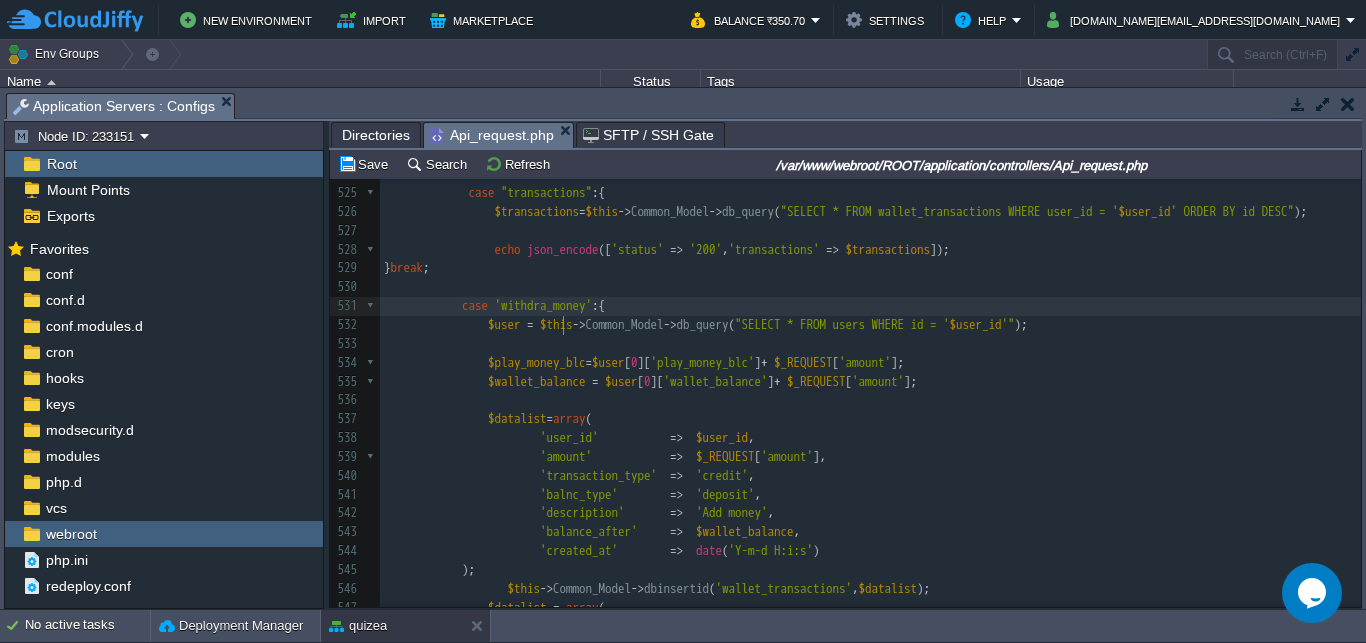 type on "withdraw" 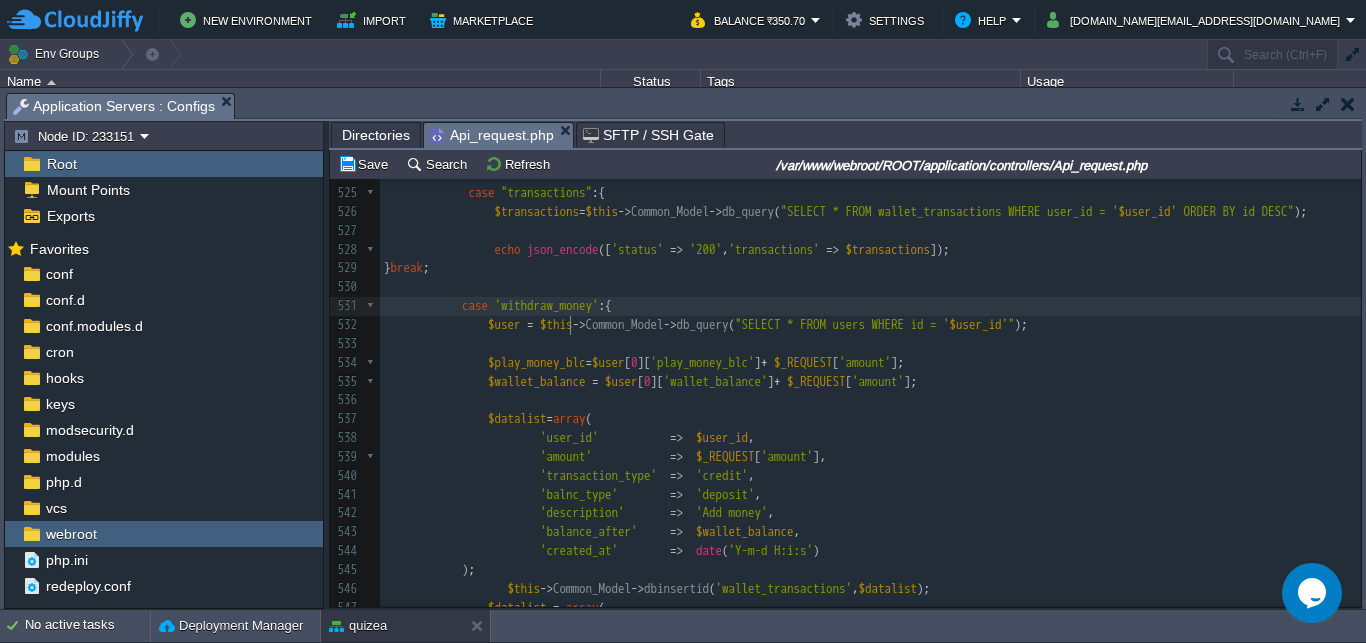 click on "xxxxxxxxxx                case   'add_money' :{   512                  513                  $this -> Common_Model -> update_records ( 'users' , 'id' , $user_id ,  $datalist ); 514               515                  echo   json_encode ([ 'status'   =>   '200' ,  'msg'   =>   'Amount Added Successfully' ]); 516             } break ; 517              case   "avl_balance" :{ 518                   $wallet   =   $this -> Common_Model -> db_query ( "SELECT wallet_balance,play_money_blc,winnings_blc,bonus_blc FROM users WHERE id = ' $user_id '" ); 519                   $last_transactions = $this -> Common_Model -> db_query ( "SELECT * FROM wallet_transactions WHERE user_id = ' $user_id ' ORDER BY id DESC Limit 5" ); 520                   $wallet   = $wallet [ 0 ]; 521                   $wallet [ 'last_transactions' ] = $last_transactions ; 522                   echo   json_encode ([ 'status'   =>   '200' , 'wallet_details'   =>   $wallet ]); 523             } break ; 524              525               case   :{ 526" at bounding box center [870, 334] 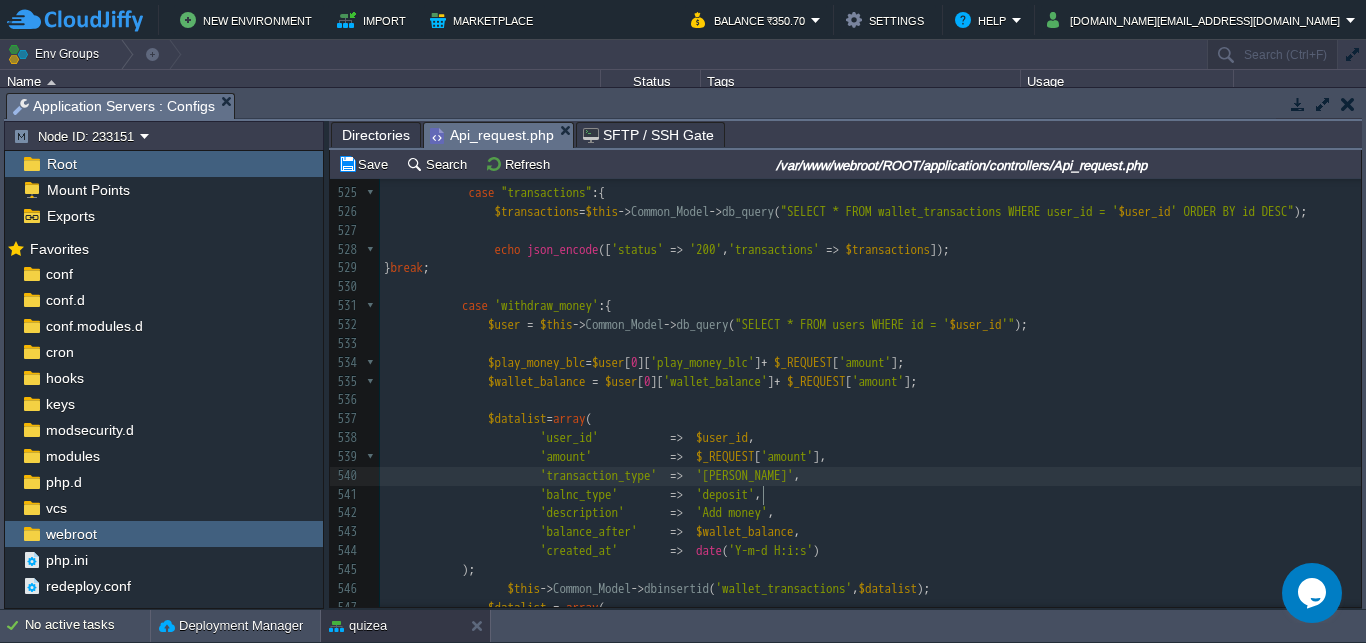 type on "debit" 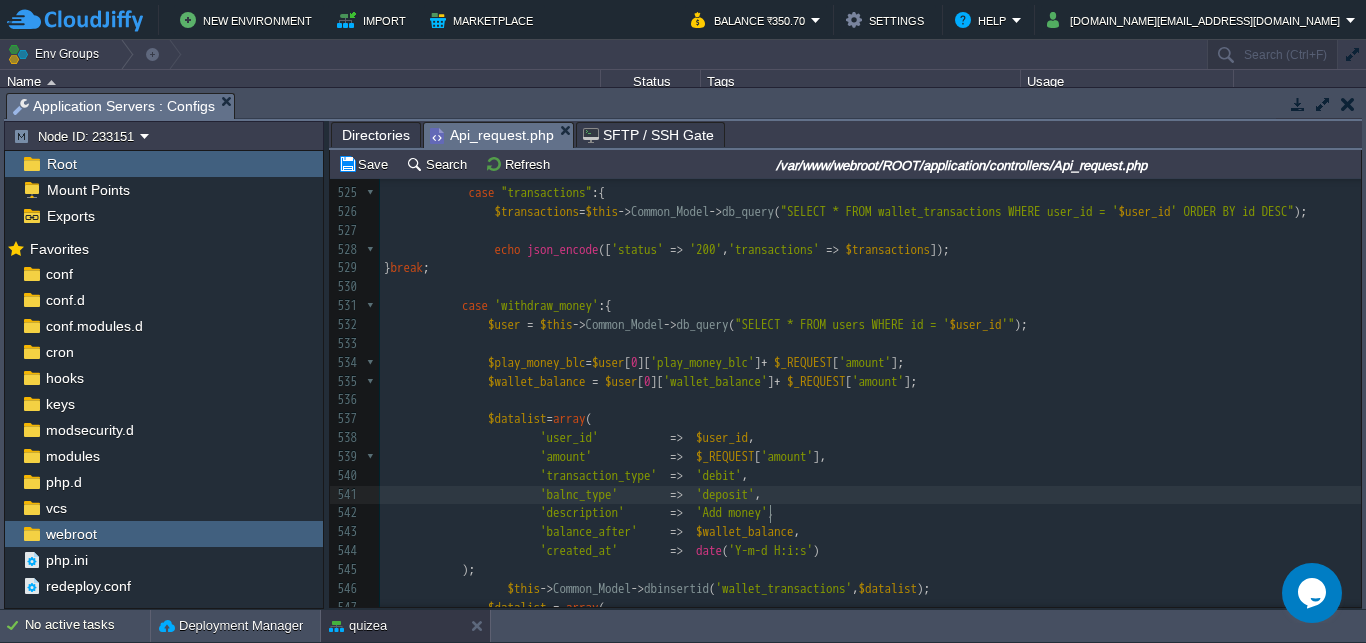 click on "'balnc_type'           =>    'deposit' ," at bounding box center (870, 495) 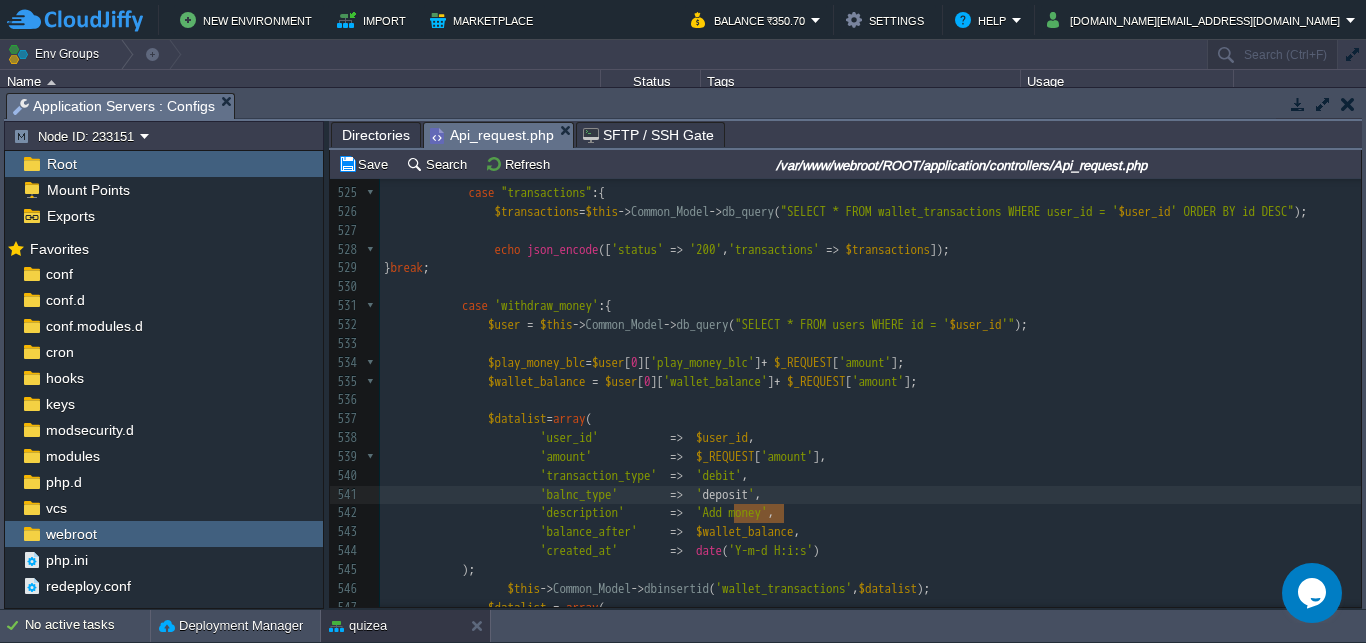 type on "deposit" 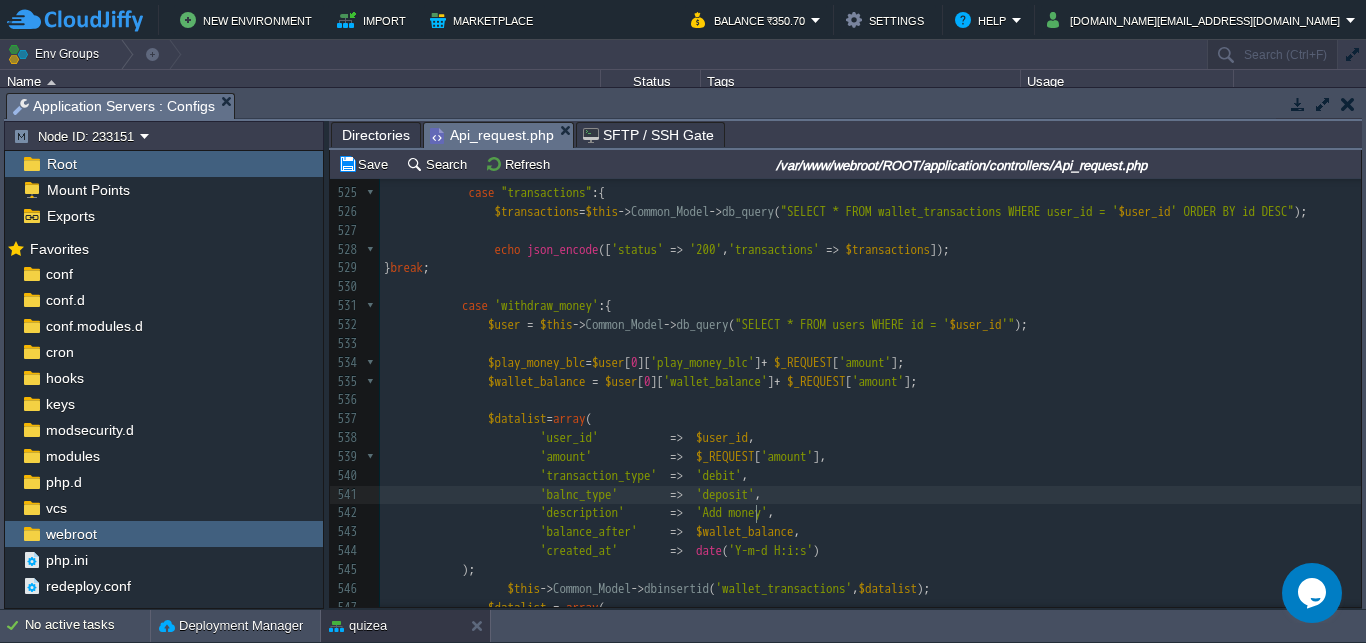 scroll, scrollTop: 0, scrollLeft: 0, axis: both 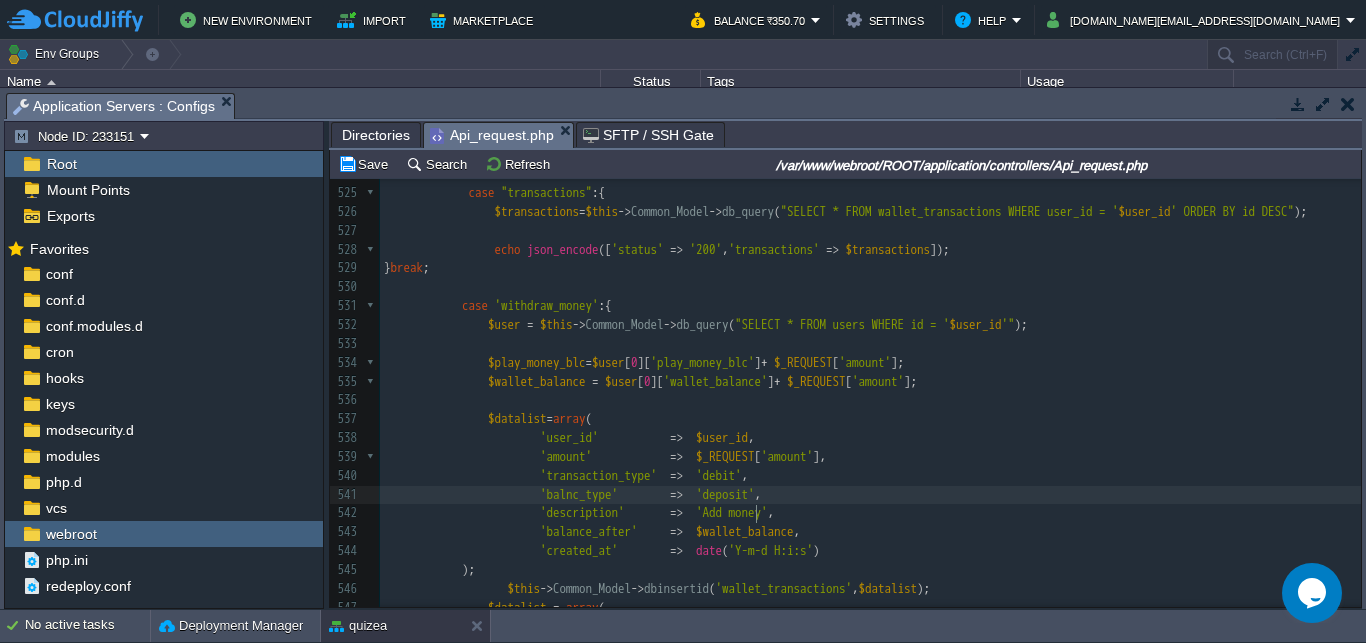 type on "deposit" 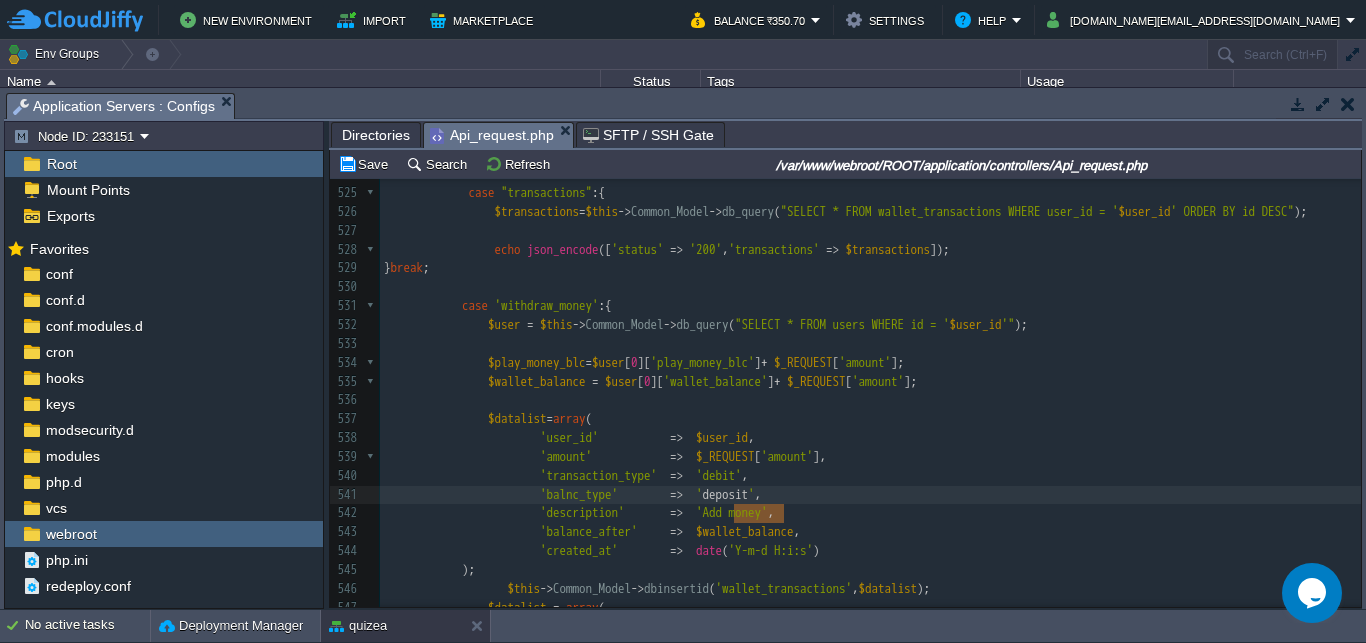 paste 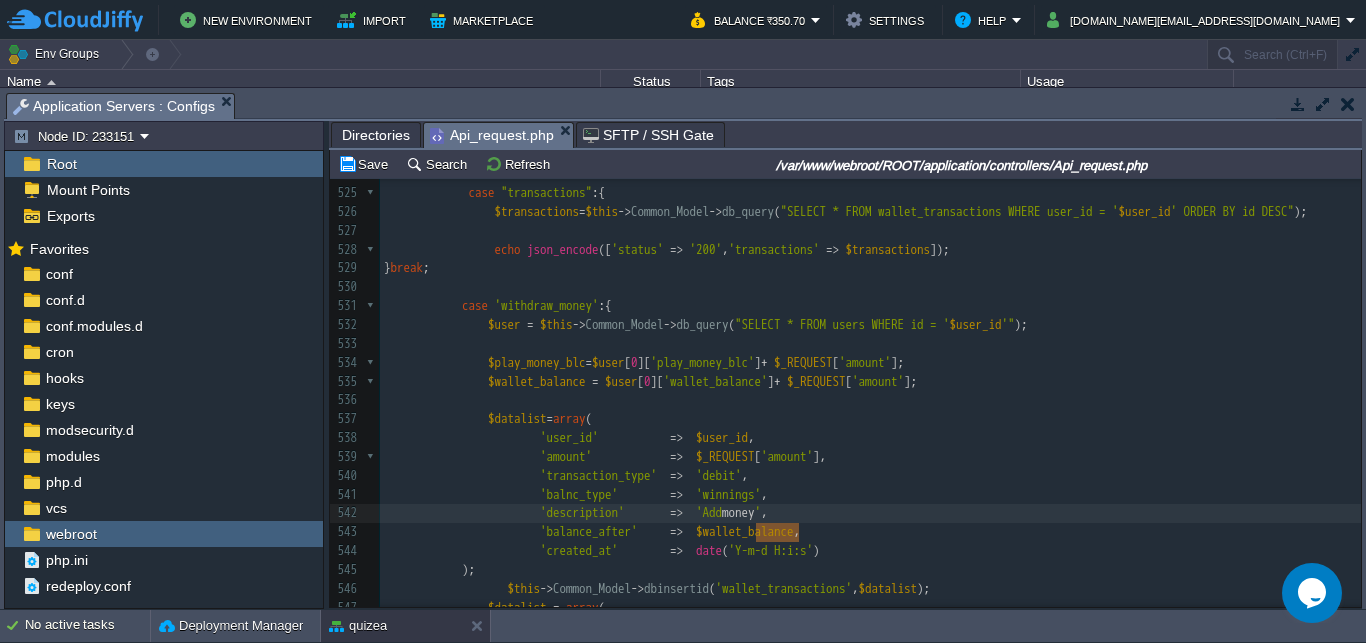 scroll, scrollTop: 0, scrollLeft: 64, axis: horizontal 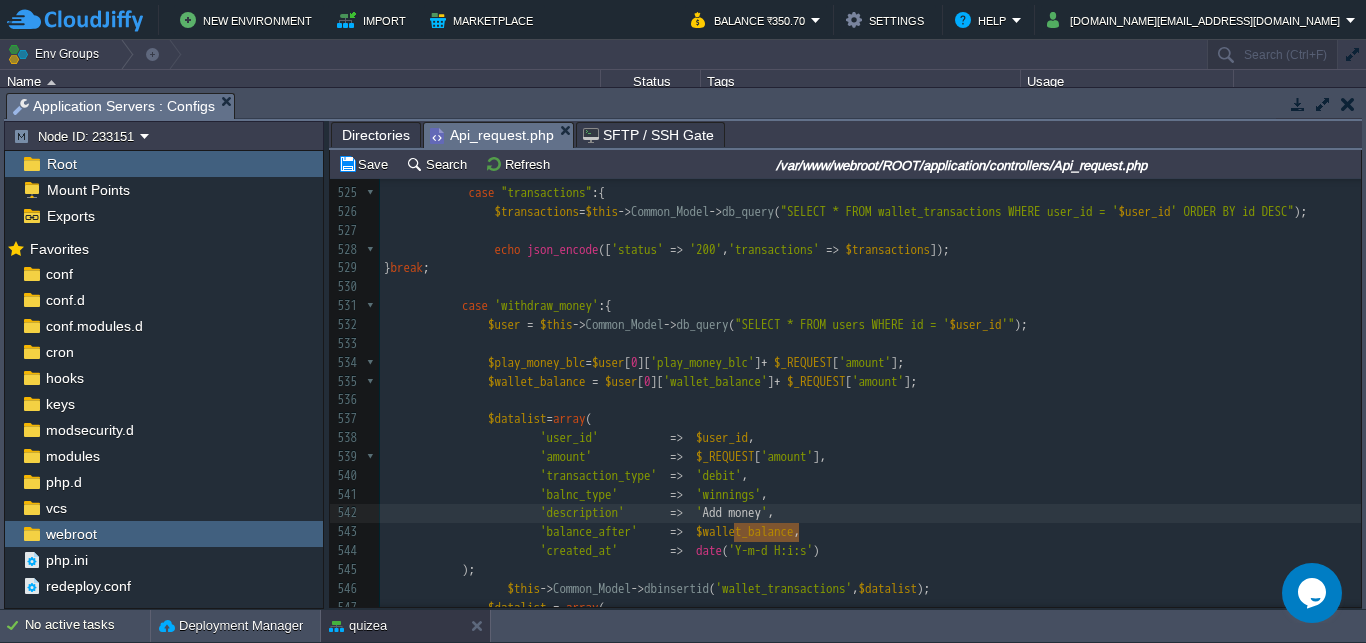 drag, startPoint x: 799, startPoint y: 535, endPoint x: 749, endPoint y: 542, distance: 50.48762 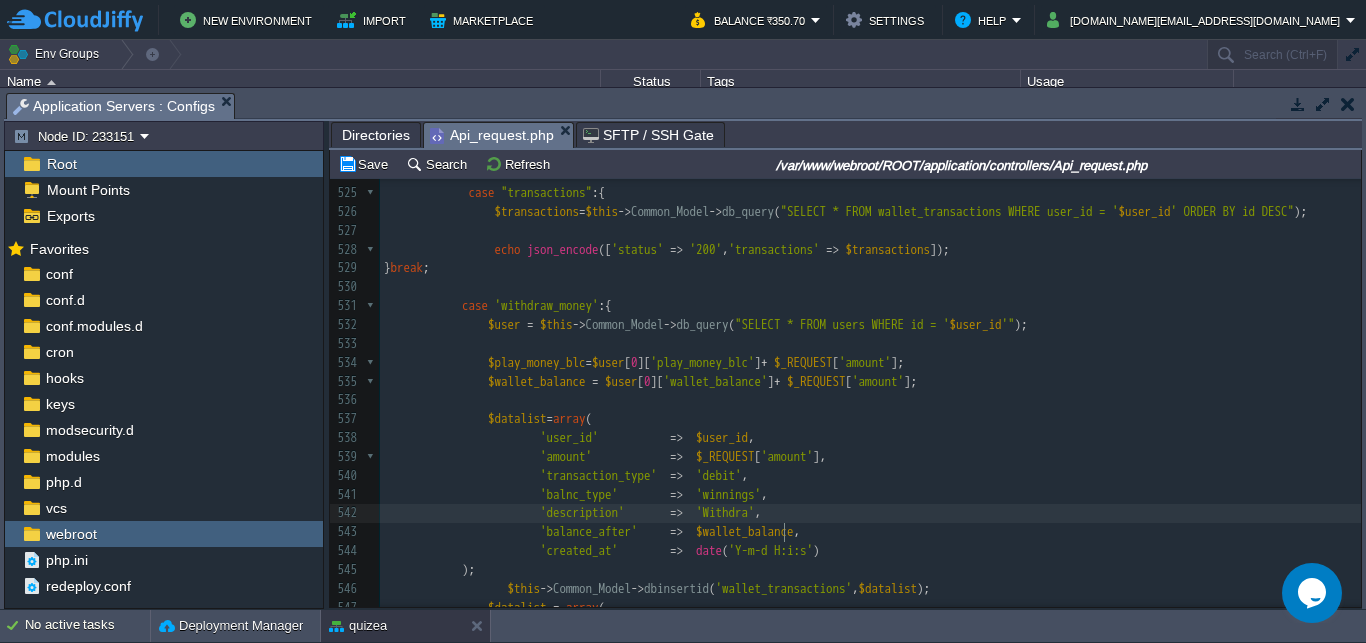 type on "Withdraw" 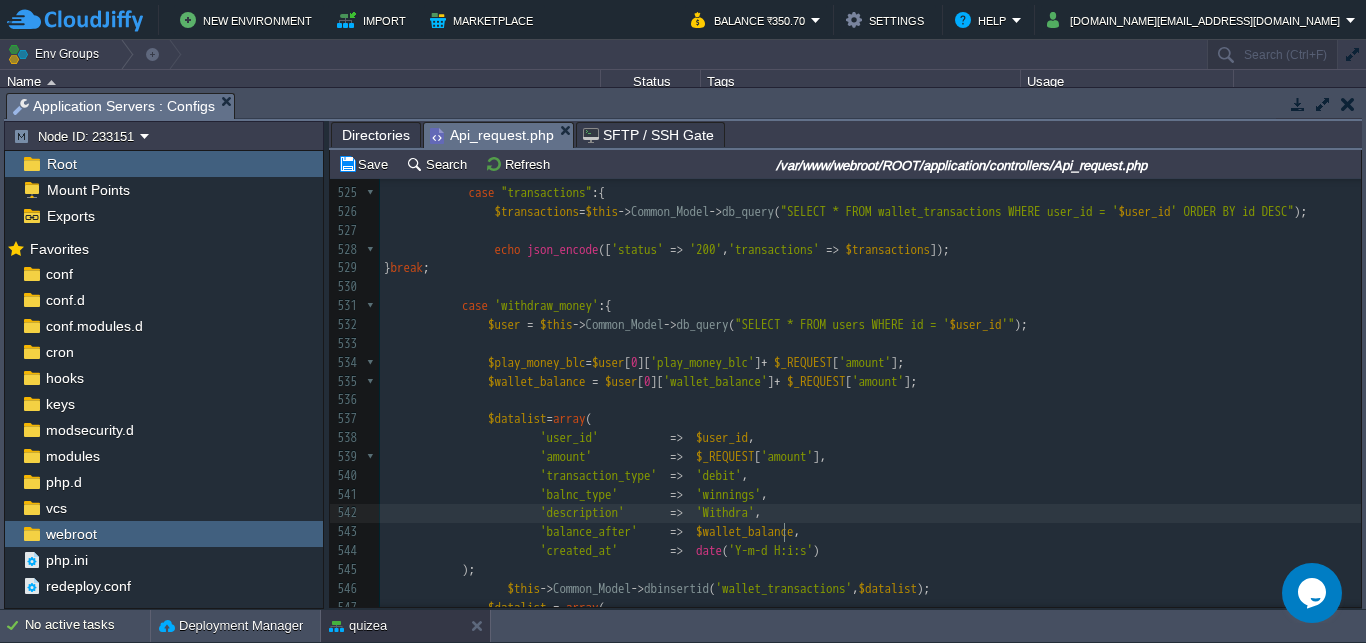 scroll, scrollTop: 0, scrollLeft: 57, axis: horizontal 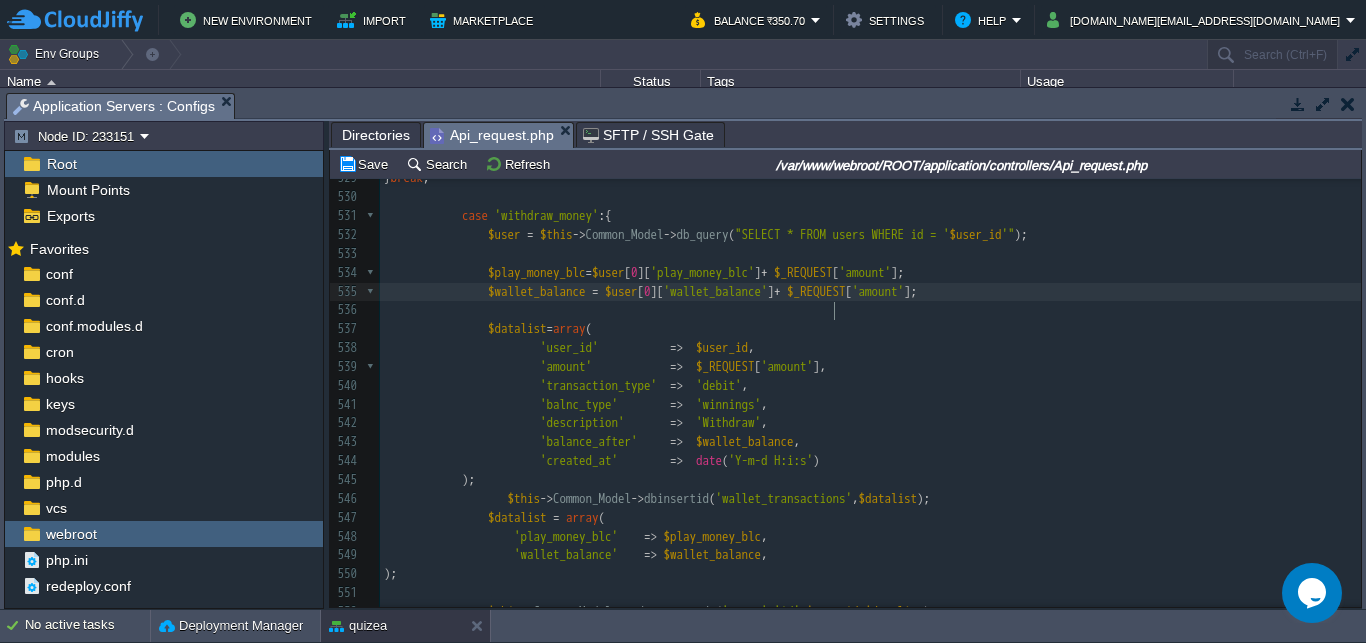click on "xxxxxxxxxx                case   'add_money' :{   512                  513                  $this -> Common_Model -> update_records ( 'users' , 'id' , $user_id ,  $datalist ); 514               515                  echo   json_encode ([ 'status'   =>   '200' ,  'msg'   =>   'Amount Added Successfully' ]); 516             } break ; 517              case   "avl_balance" :{ 518                   $wallet   =   $this -> Common_Model -> db_query ( "SELECT wallet_balance,play_money_blc,winnings_blc,bonus_blc FROM users WHERE id = ' $user_id '" ); 519                   $last_transactions = $this -> Common_Model -> db_query ( "SELECT * FROM wallet_transactions WHERE user_id = ' $user_id ' ORDER BY id DESC Limit 5" ); 520                   $wallet   = $wallet [ 0 ]; 521                   $wallet [ 'last_transactions' ] = $last_transactions ; 522                   echo   json_encode ([ 'status'   =>   '200' , 'wallet_details'   =>   $wallet ]); 523             } break ; 524              525               case   :{ 526" at bounding box center [870, 357] 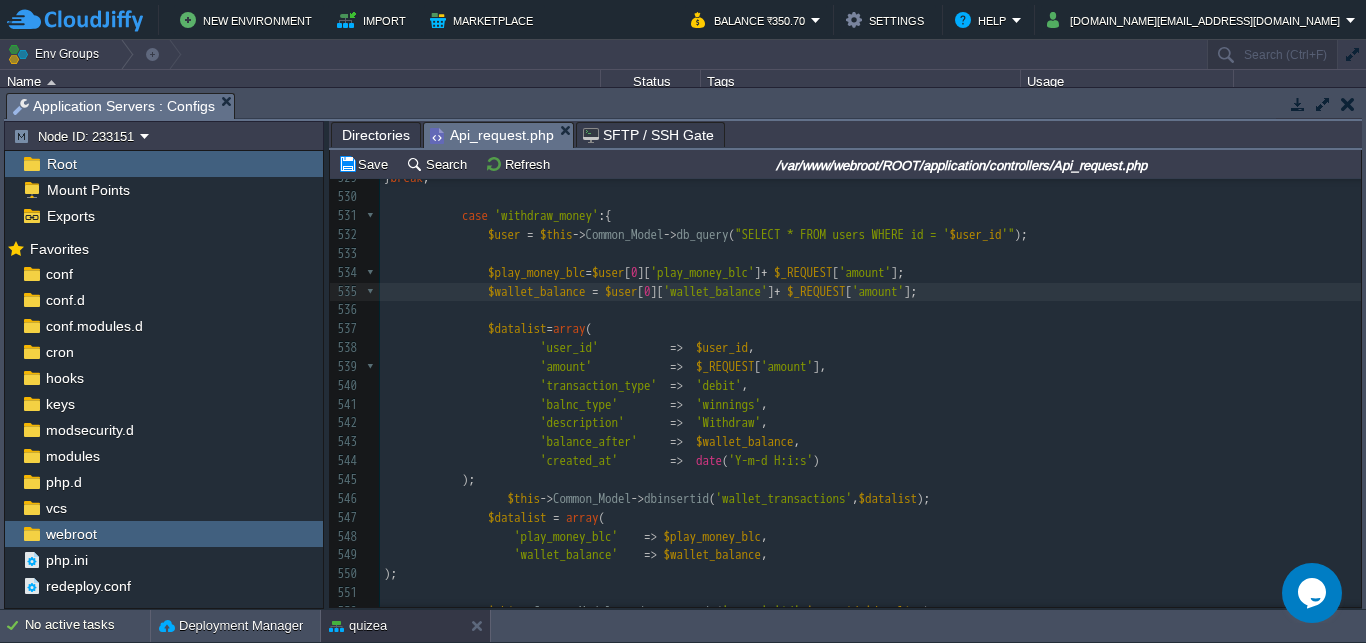 click on "xxxxxxxxxx                case   'add_money' :{   512                  513                  $this -> Common_Model -> update_records ( 'users' , 'id' , $user_id ,  $datalist ); 514               515                  echo   json_encode ([ 'status'   =>   '200' ,  'msg'   =>   'Amount Added Successfully' ]); 516             } break ; 517              case   "avl_balance" :{ 518                   $wallet   =   $this -> Common_Model -> db_query ( "SELECT wallet_balance,play_money_blc,winnings_blc,bonus_blc FROM users WHERE id = ' $user_id '" ); 519                   $last_transactions = $this -> Common_Model -> db_query ( "SELECT * FROM wallet_transactions WHERE user_id = ' $user_id ' ORDER BY id DESC Limit 5" ); 520                   $wallet   = $wallet [ 0 ]; 521                   $wallet [ 'last_transactions' ] = $last_transactions ; 522                   echo   json_encode ([ 'status'   =>   '200' , 'wallet_details'   =>   $wallet ]); 523             } break ; 524              525               case   :{ 526" at bounding box center [870, 357] 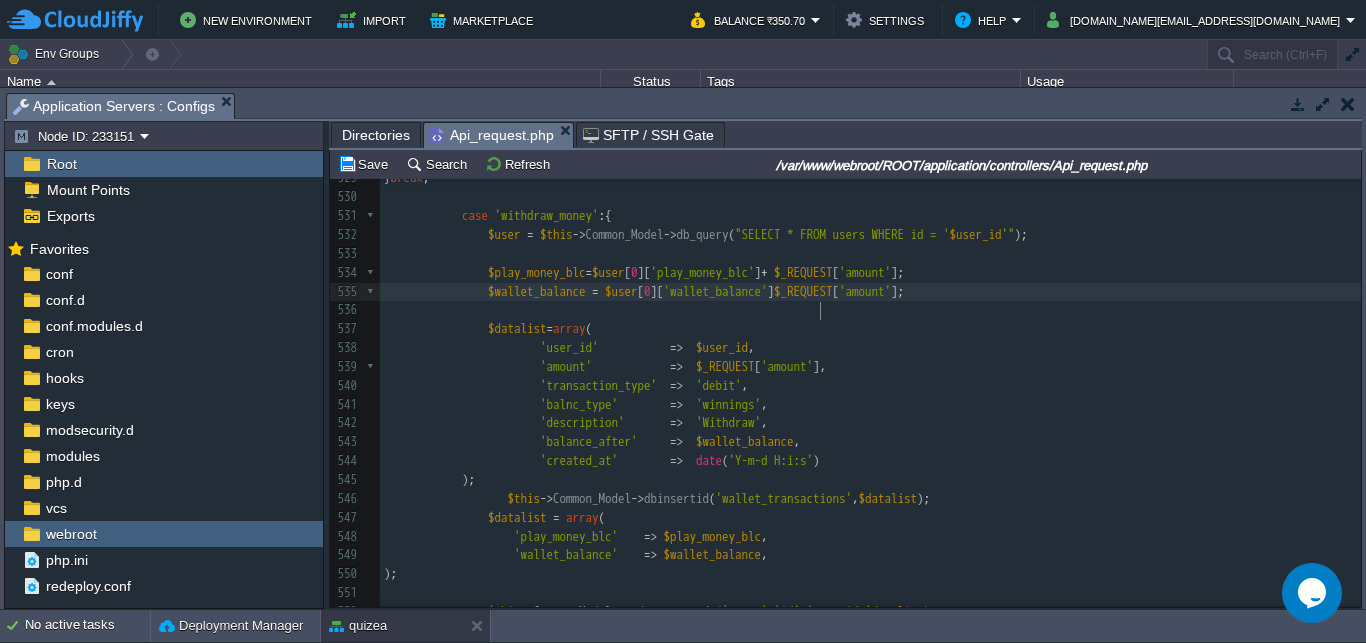 type on "-" 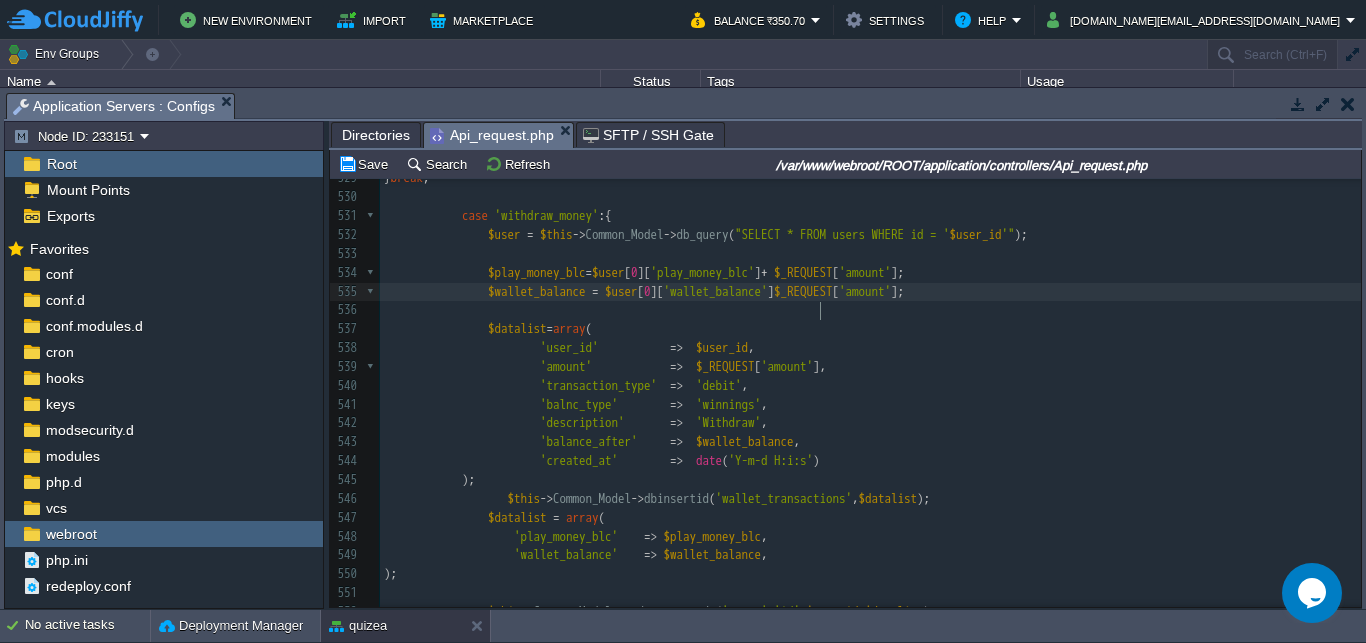 scroll, scrollTop: 0, scrollLeft: 7, axis: horizontal 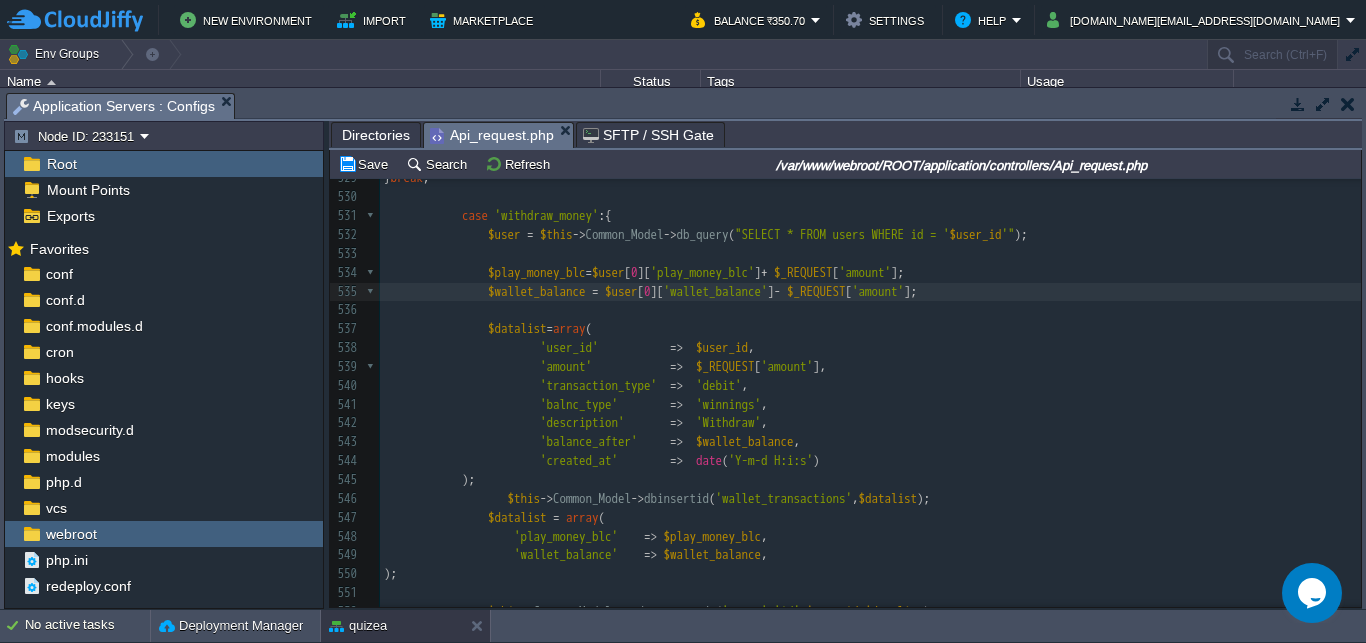 click on "+" at bounding box center (764, 272) 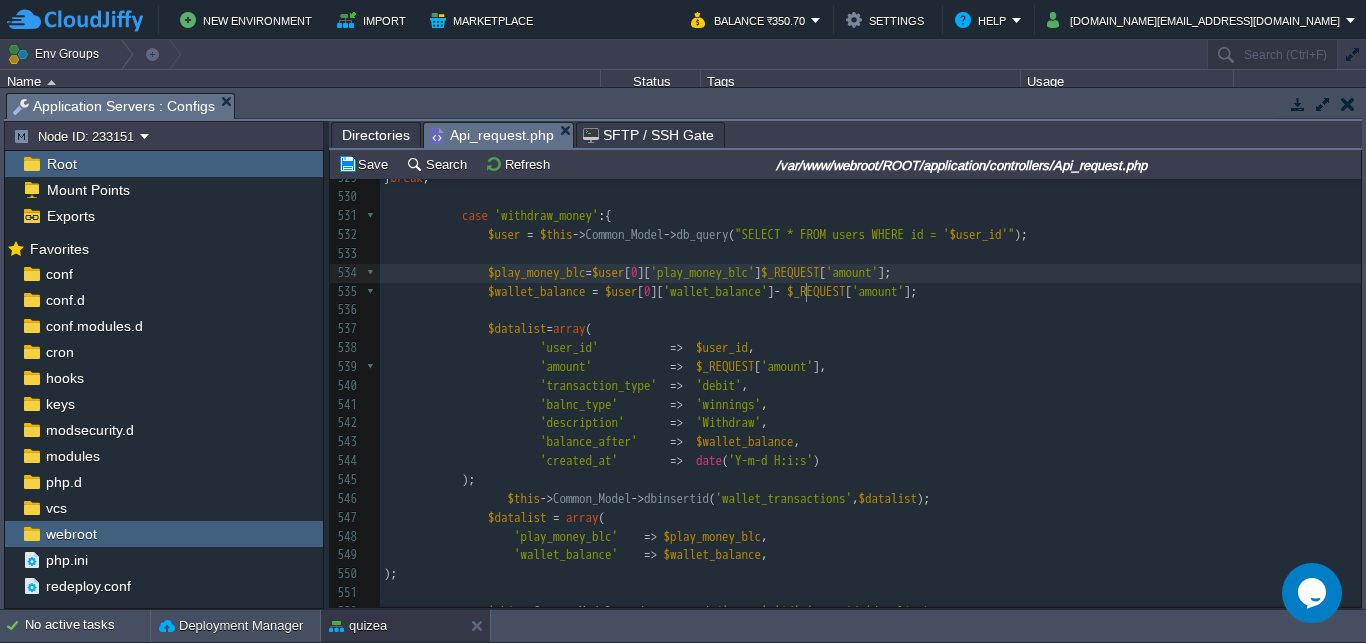 scroll, scrollTop: 0, scrollLeft: 7, axis: horizontal 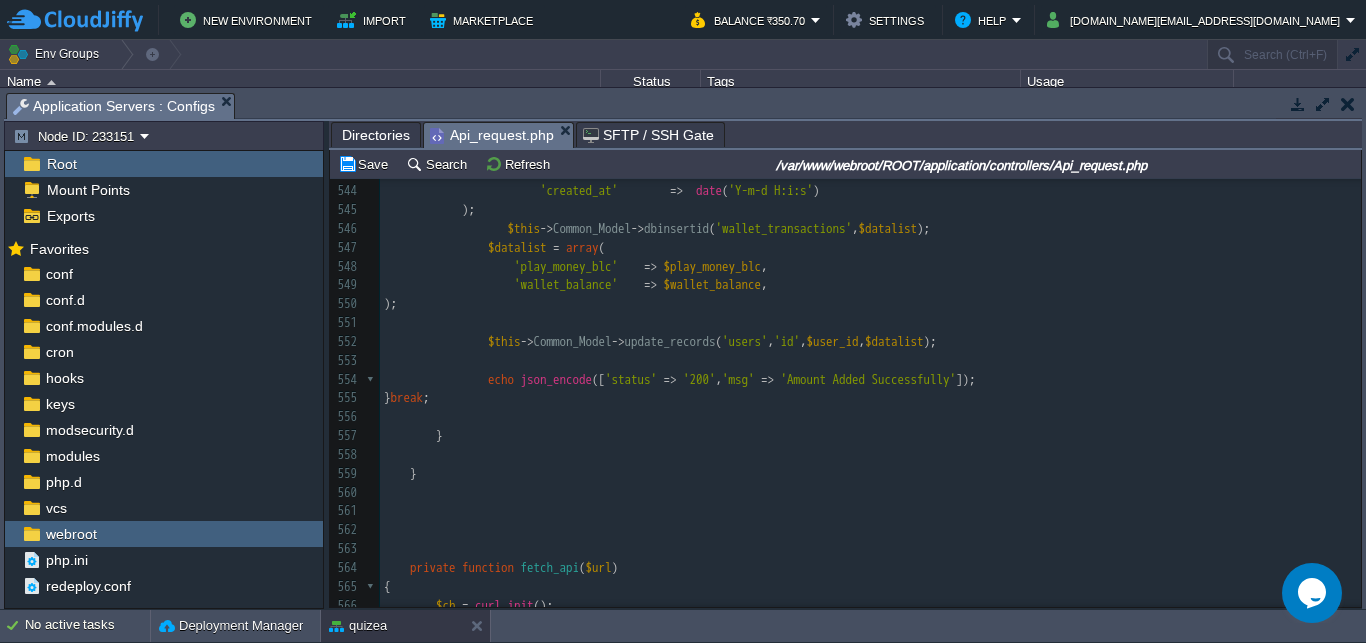 type on "-" 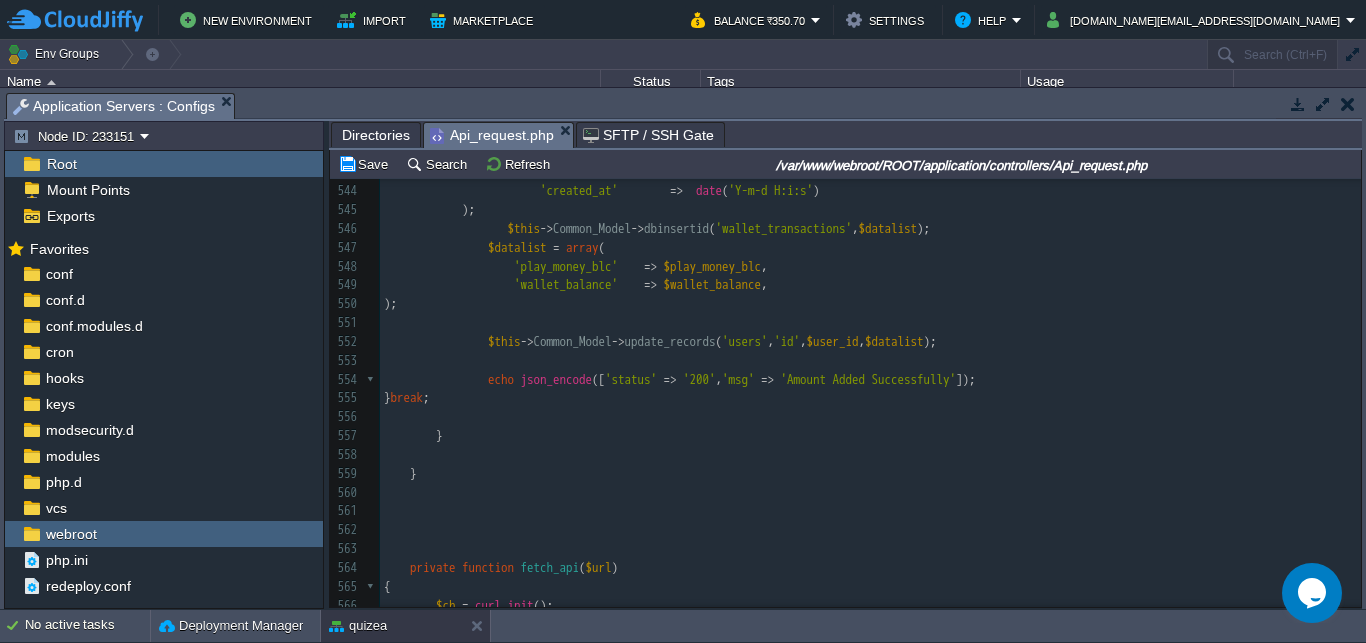 scroll, scrollTop: 0, scrollLeft: 0, axis: both 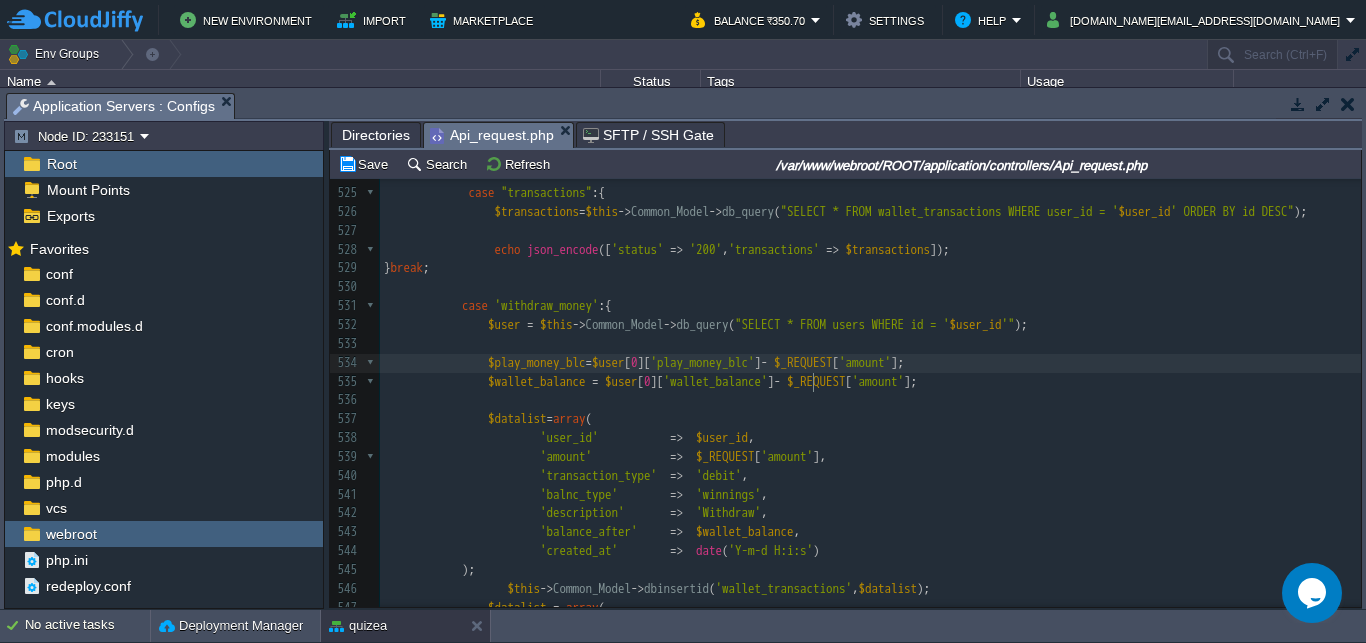 click on "xxxxxxxxxx                case   'add_money' :{   512                  513                  $this -> Common_Model -> update_records ( 'users' , 'id' , $user_id ,  $datalist ); 514               515                  echo   json_encode ([ 'status'   =>   '200' ,  'msg'   =>   'Amount Added Successfully' ]); 516             } break ; 517              case   "avl_balance" :{ 518                   $wallet   =   $this -> Common_Model -> db_query ( "SELECT wallet_balance,play_money_blc,winnings_blc,bonus_blc FROM users WHERE id = ' $user_id '" ); 519                   $last_transactions = $this -> Common_Model -> db_query ( "SELECT * FROM wallet_transactions WHERE user_id = ' $user_id ' ORDER BY id DESC Limit 5" ); 520                   $wallet   = $wallet [ 0 ]; 521                   $wallet [ 'last_transactions' ] = $last_transactions ; 522                   echo   json_encode ([ 'status'   =>   '200' , 'wallet_details'   =>   $wallet ]); 523             } break ; 524              525               case   :{ 526" at bounding box center (870, 447) 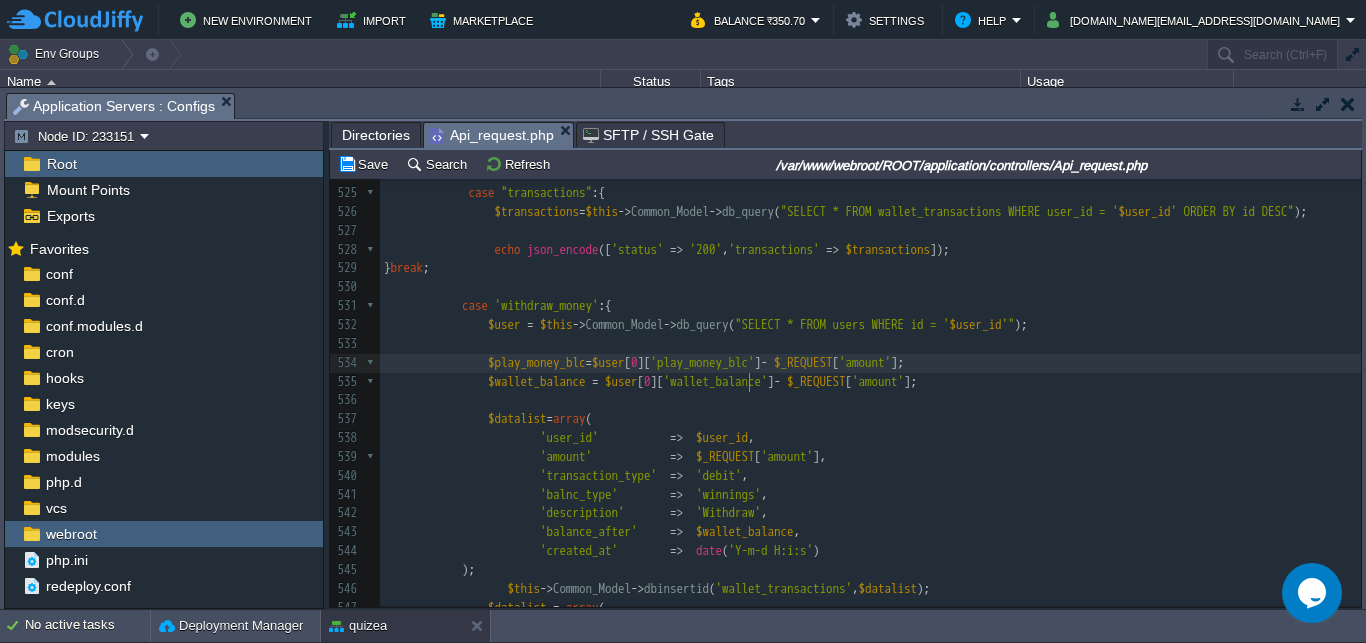 type on "play_money_blc" 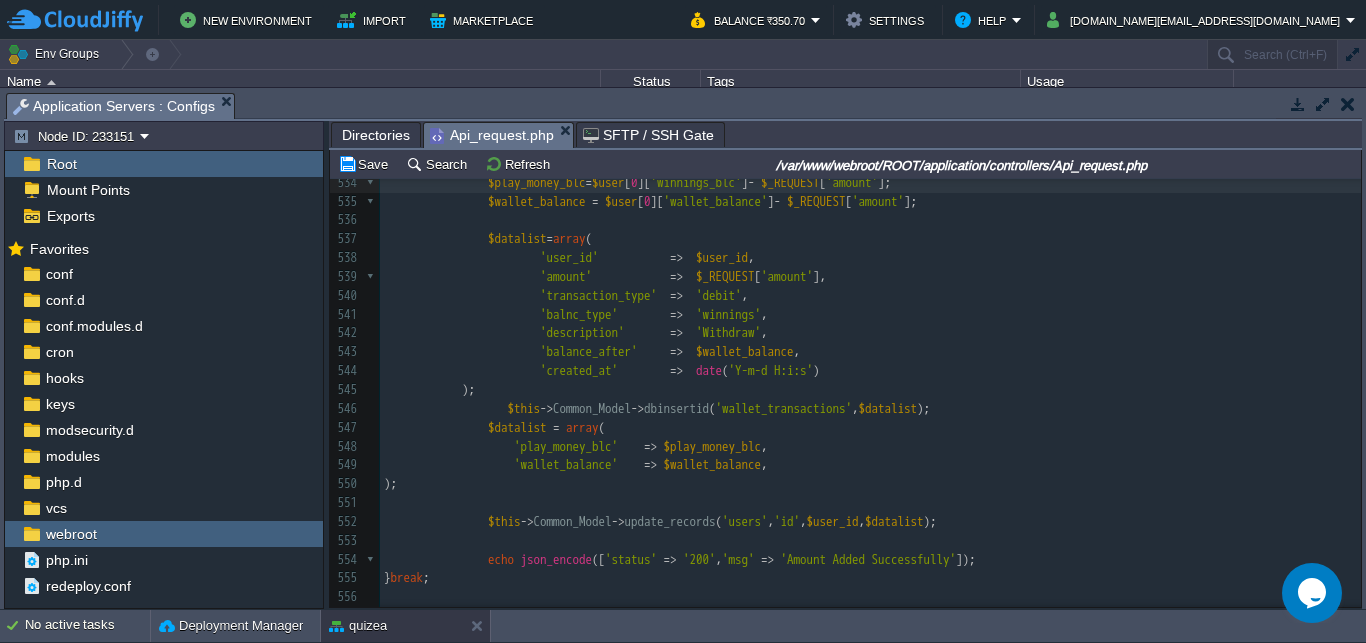 click on "'play_money_blc'" at bounding box center [566, 446] 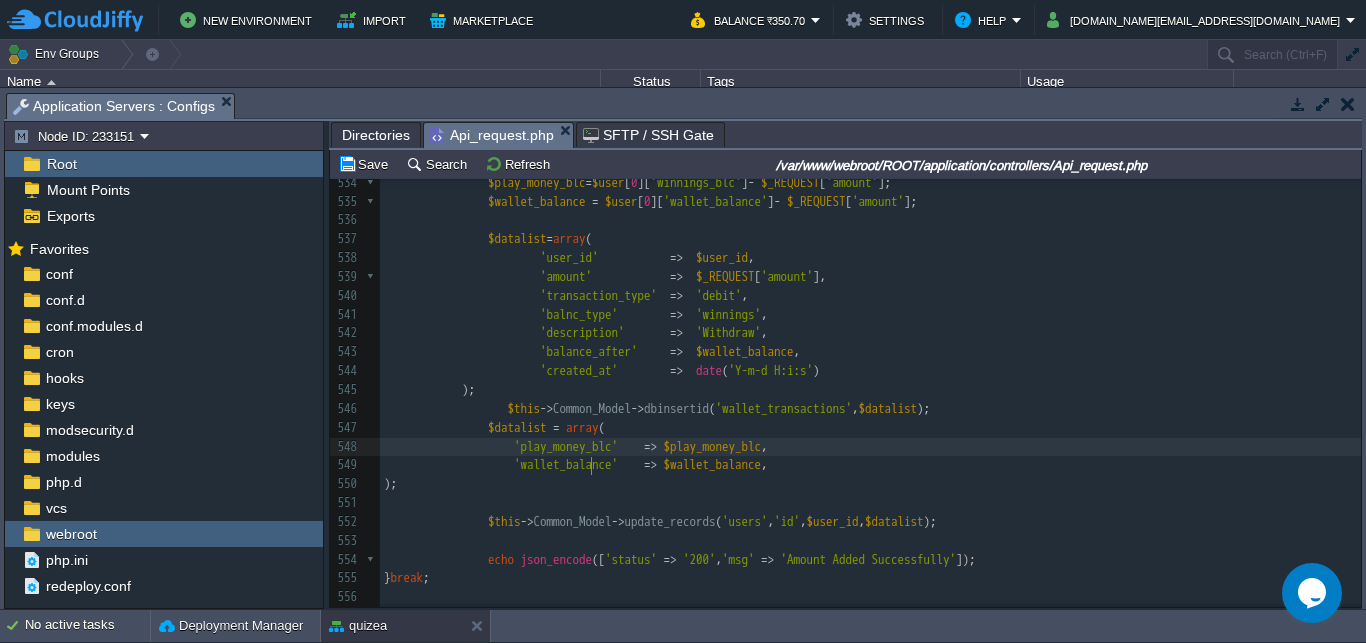 type on "play_money_blc" 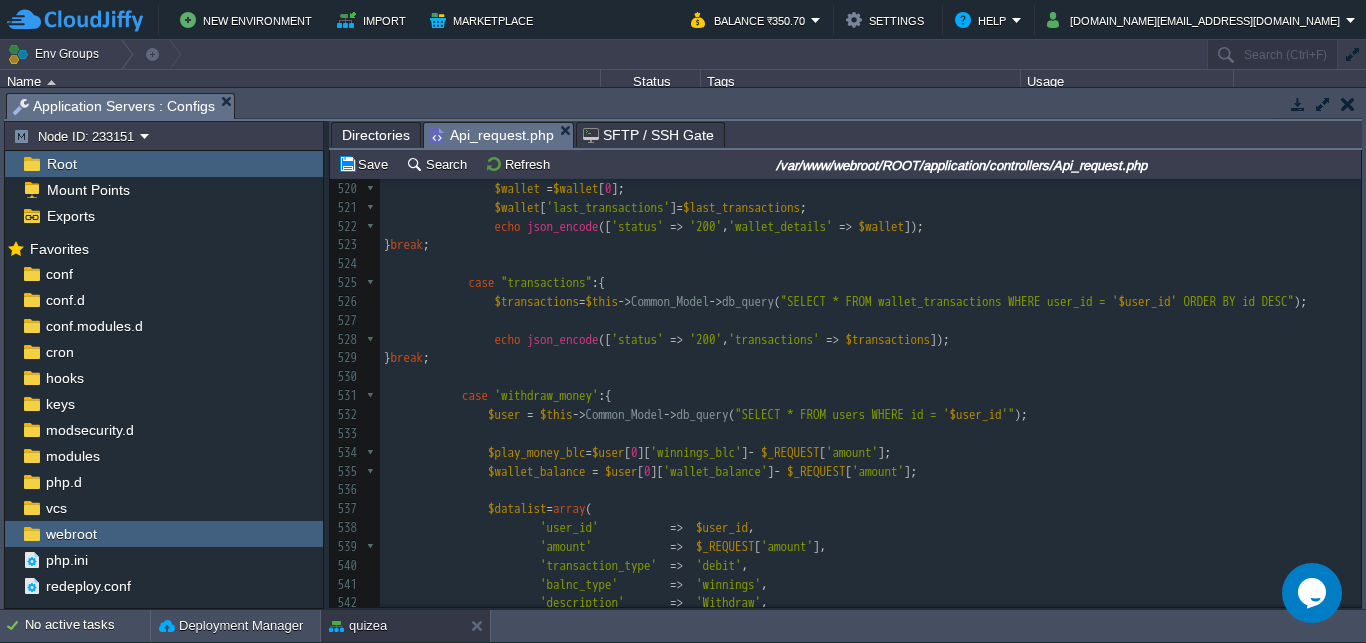 click on "xxxxxxxxxx                case   'add_money' :{   512                  513                  $this -> Common_Model -> update_records ( 'users' , 'id' , $user_id ,  $datalist ); 514               515                  echo   json_encode ([ 'status'   =>   '200' ,  'msg'   =>   'Amount Added Successfully' ]); 516             } break ; 517              case   "avl_balance" :{ 518                   $wallet   =   $this -> Common_Model -> db_query ( "SELECT wallet_balance,play_money_blc,winnings_blc,bonus_blc FROM users WHERE id = ' $user_id '" ); 519                   $last_transactions = $this -> Common_Model -> db_query ( "SELECT * FROM wallet_transactions WHERE user_id = ' $user_id ' ORDER BY id DESC Limit 5" ); 520                   $wallet   = $wallet [ 0 ]; 521                   $wallet [ 'last_transactions' ] = $last_transactions ; 522                   echo   json_encode ([ 'status'   =>   '200' , 'wallet_details'   =>   $wallet ]); 523             } break ; 524              525               case   :{ 526" at bounding box center [870, 537] 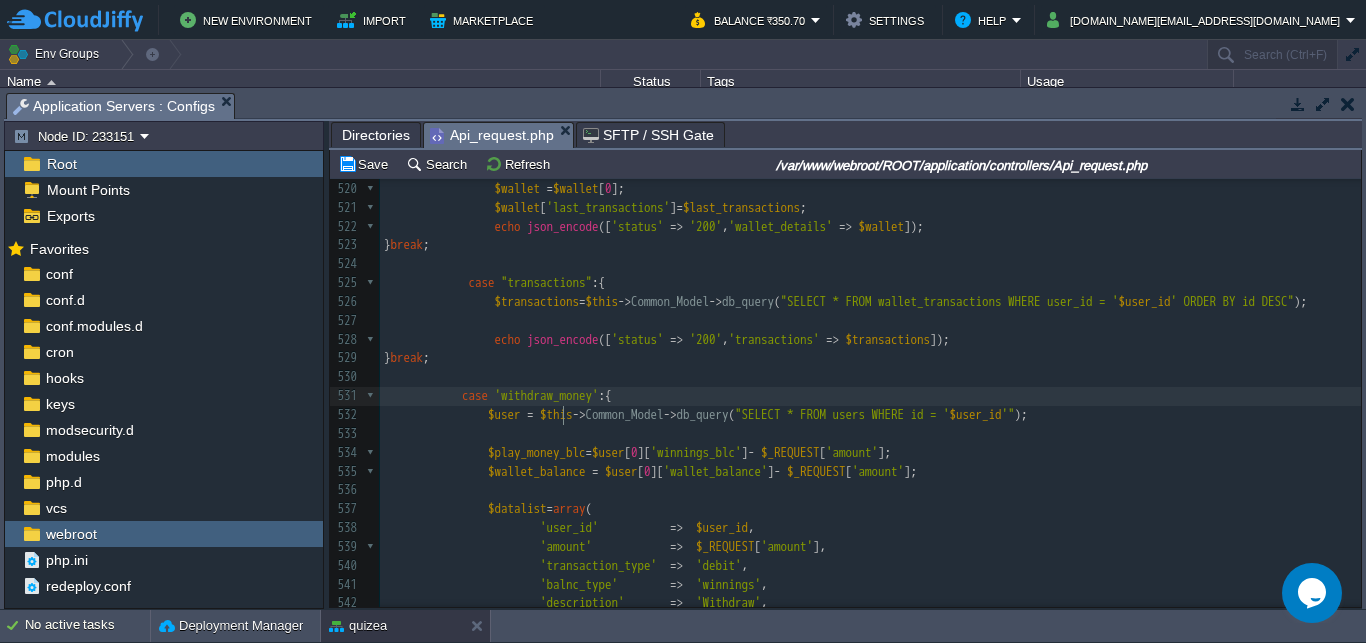 type on "withdraw_money" 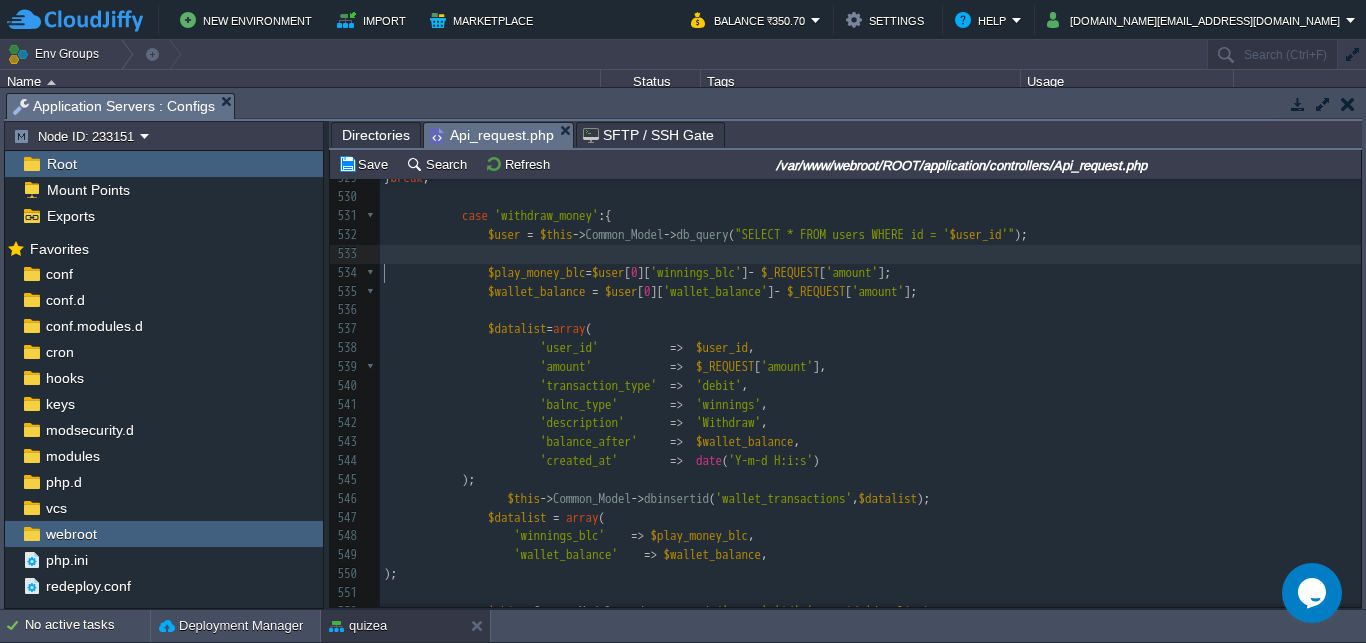 scroll, scrollTop: 0, scrollLeft: 0, axis: both 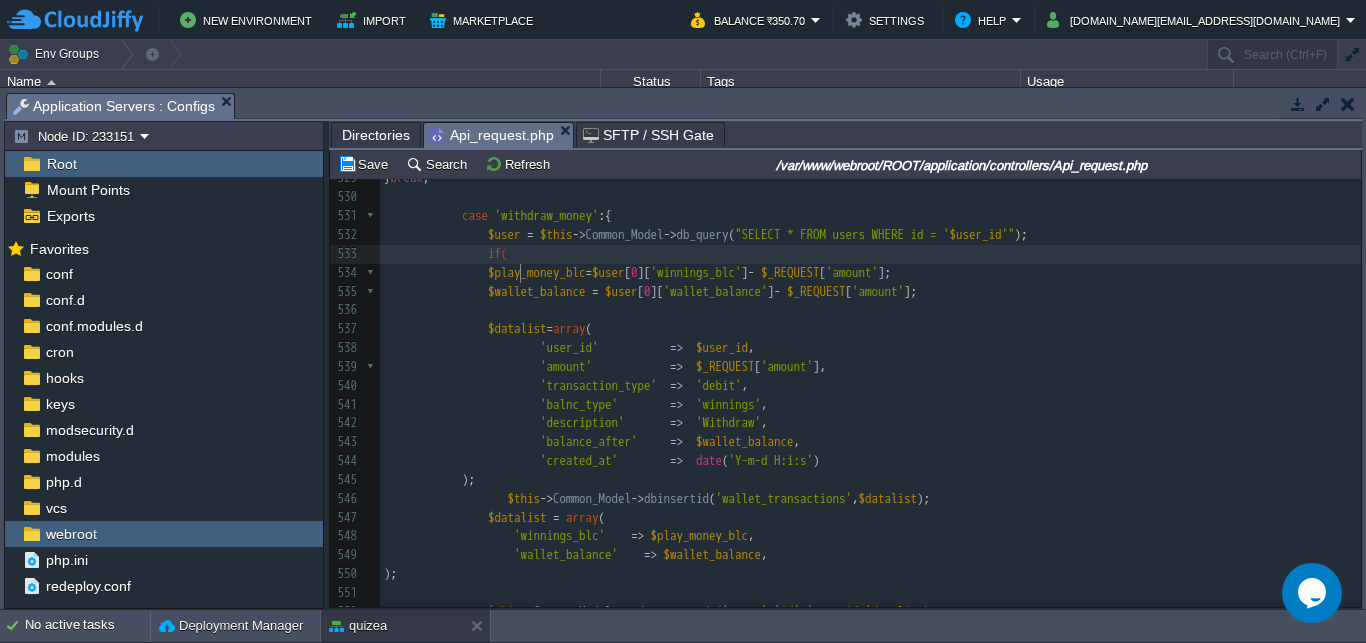 type on "if()" 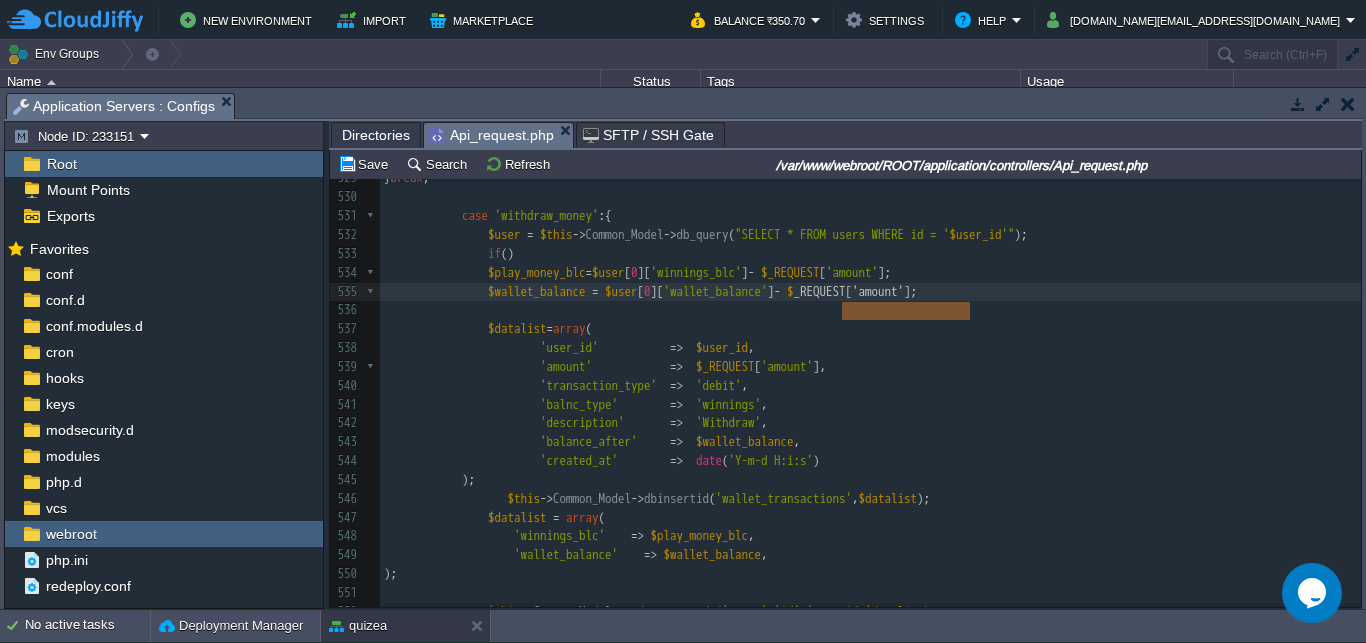 type on "$_REQUEST['amount']" 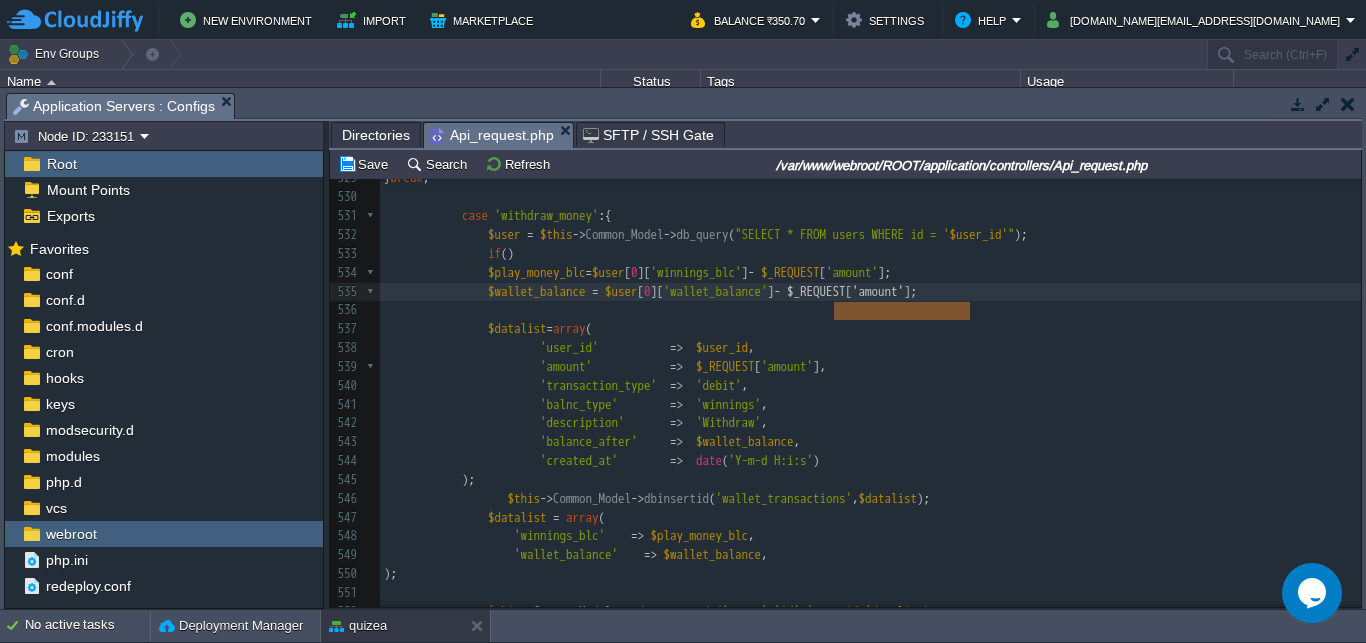 drag, startPoint x: 971, startPoint y: 310, endPoint x: 836, endPoint y: 319, distance: 135.29967 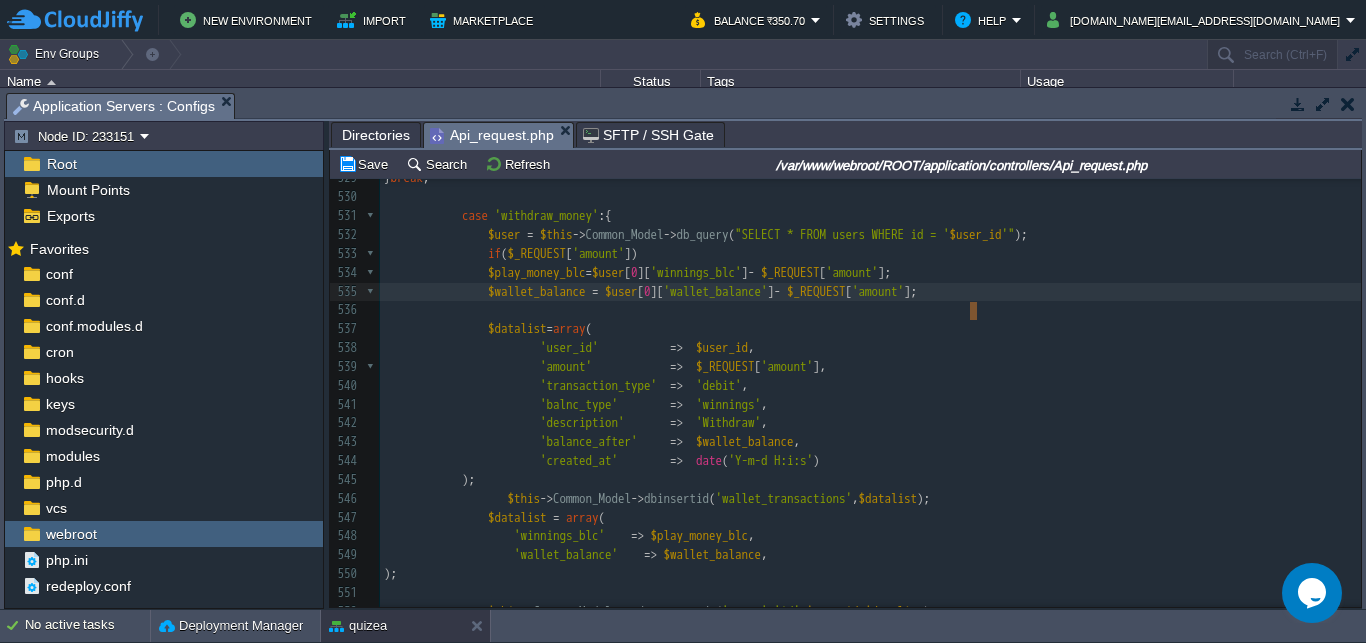type on "nt'];" 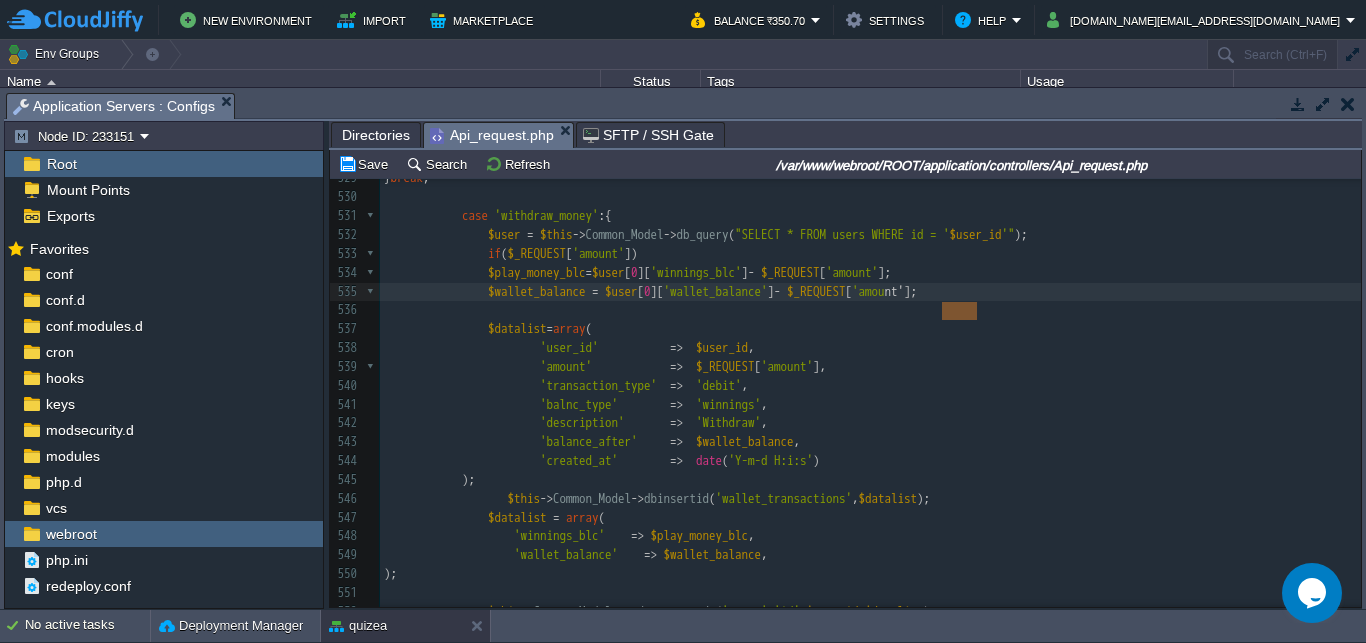 scroll, scrollTop: 0, scrollLeft: 0, axis: both 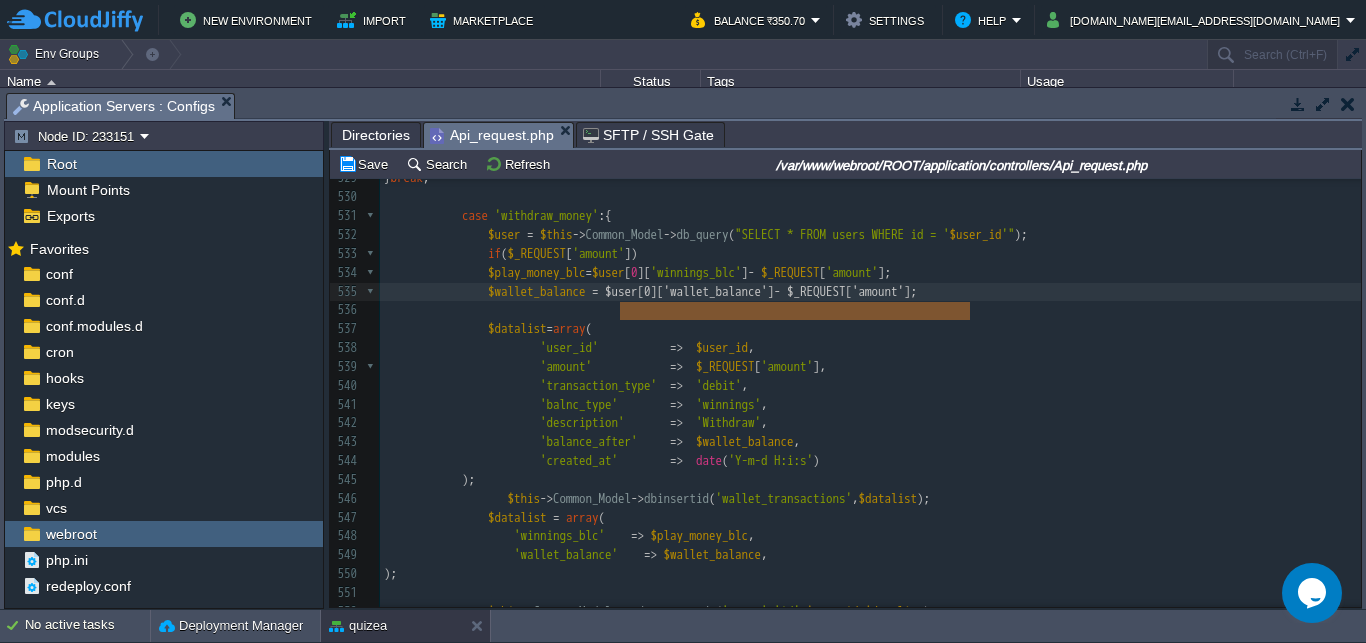 type on "$user[0]['wallet_balance'] - $_REQUEST['amount']" 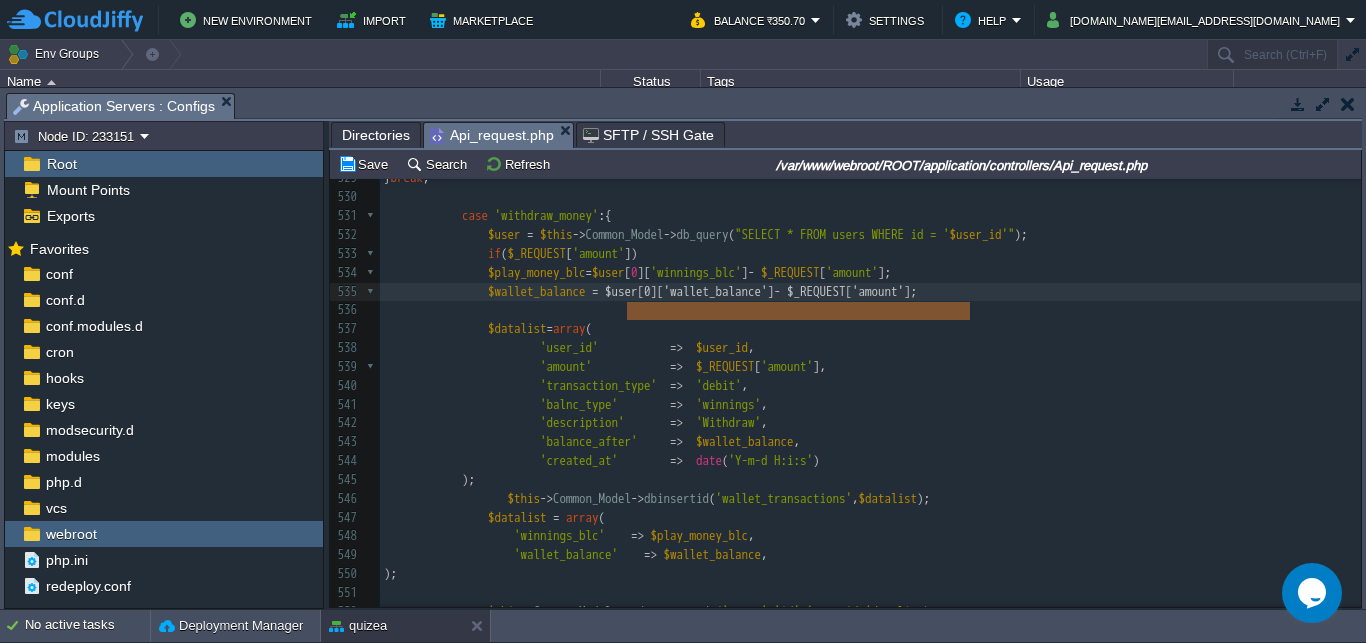 drag, startPoint x: 970, startPoint y: 308, endPoint x: 624, endPoint y: 311, distance: 346.013 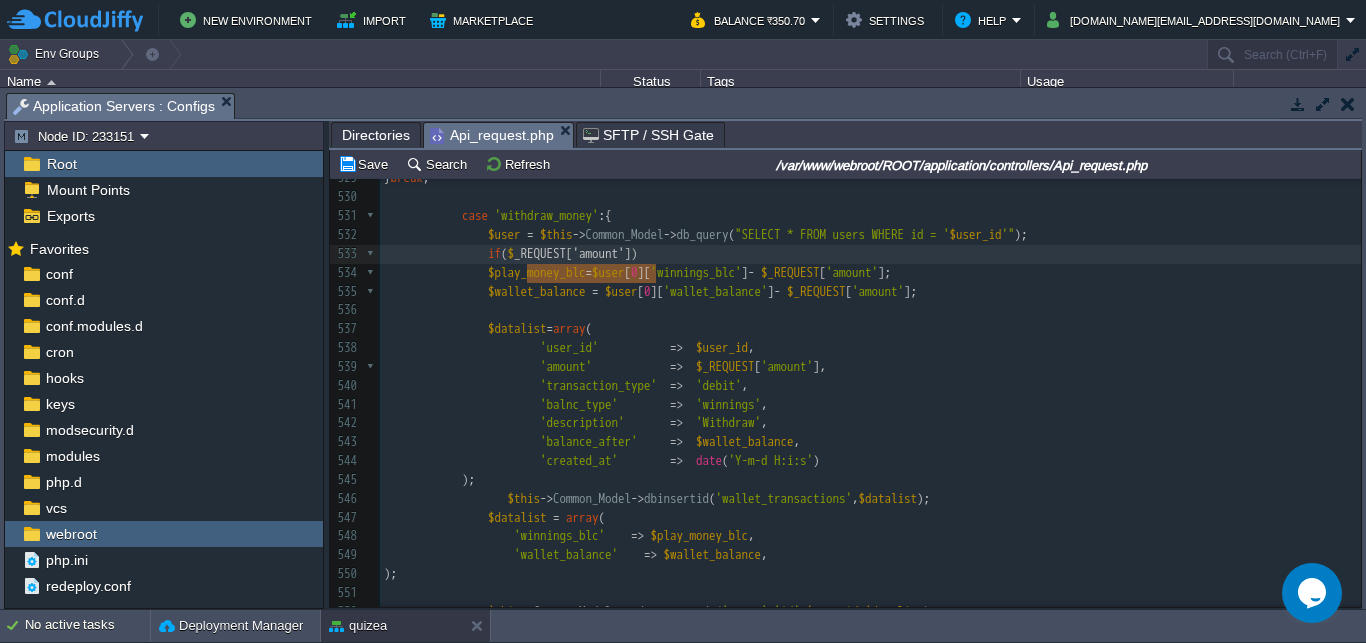 type on "$_REQUEST['amount']" 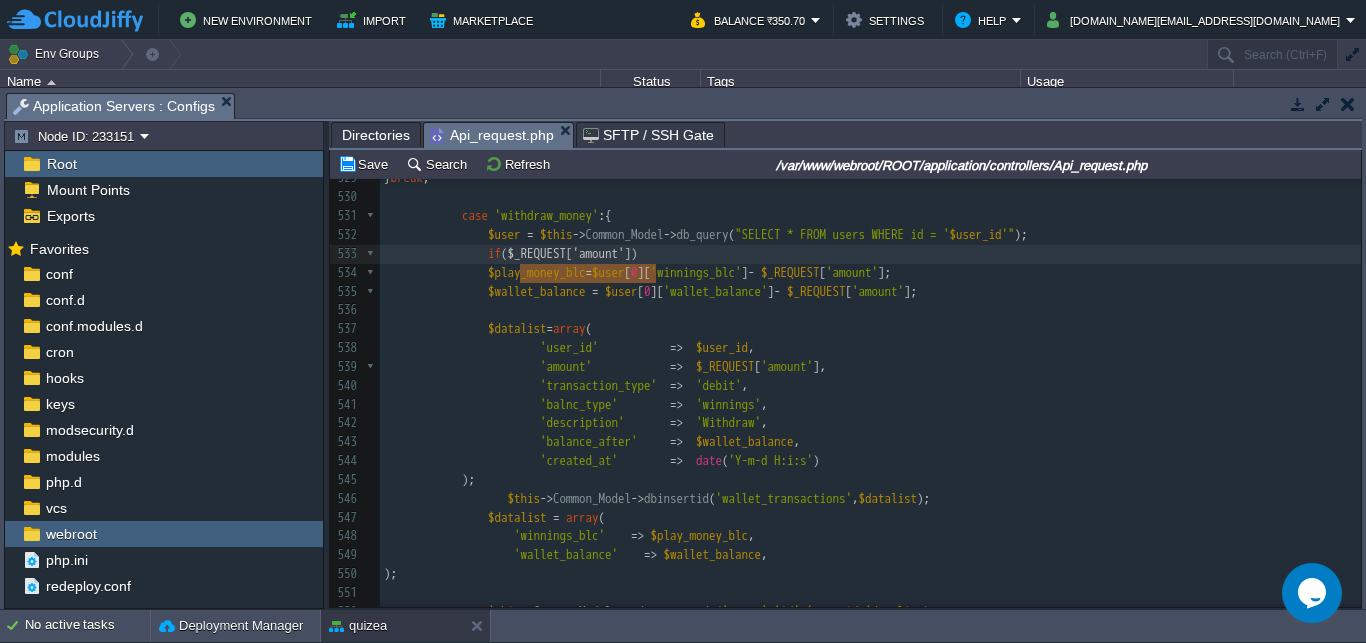 scroll, scrollTop: 0, scrollLeft: 136, axis: horizontal 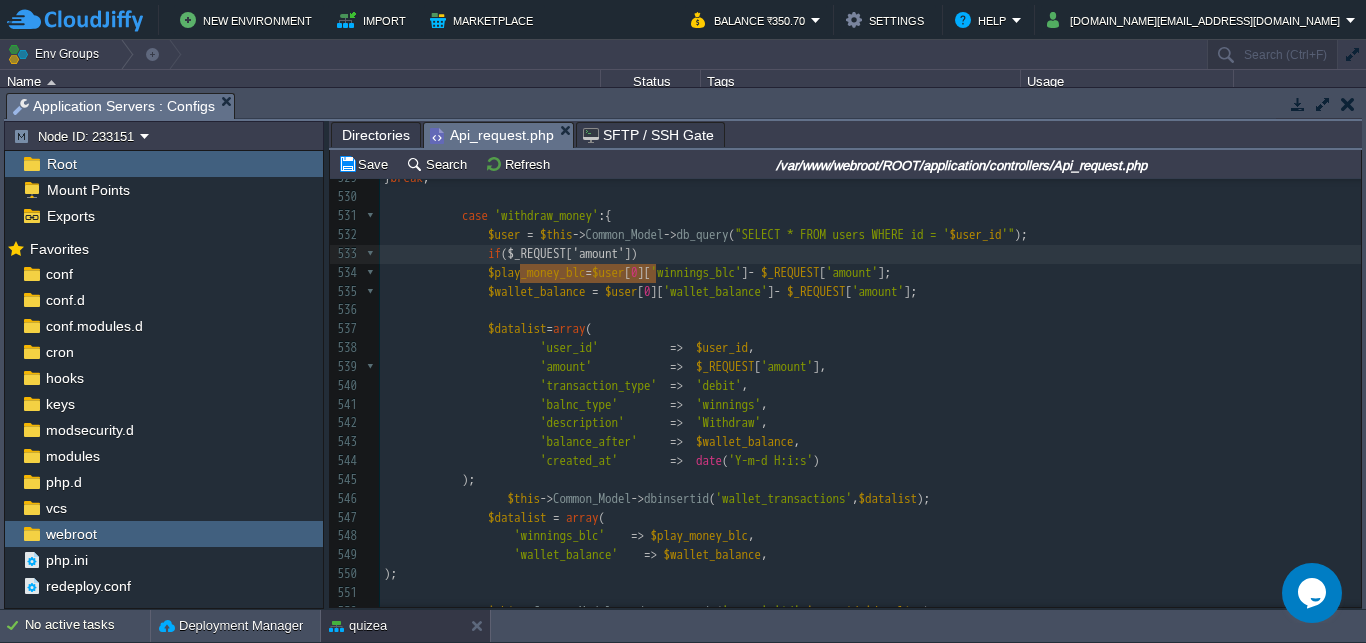 paste 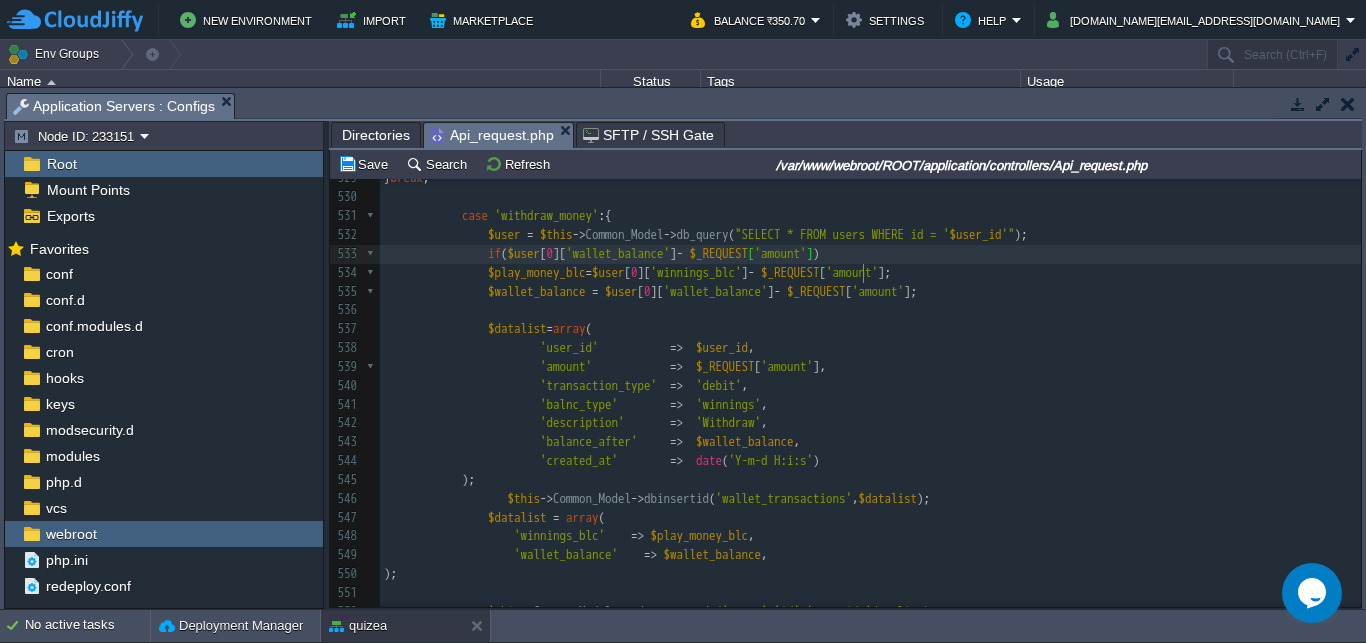 scroll, scrollTop: 0, scrollLeft: 0, axis: both 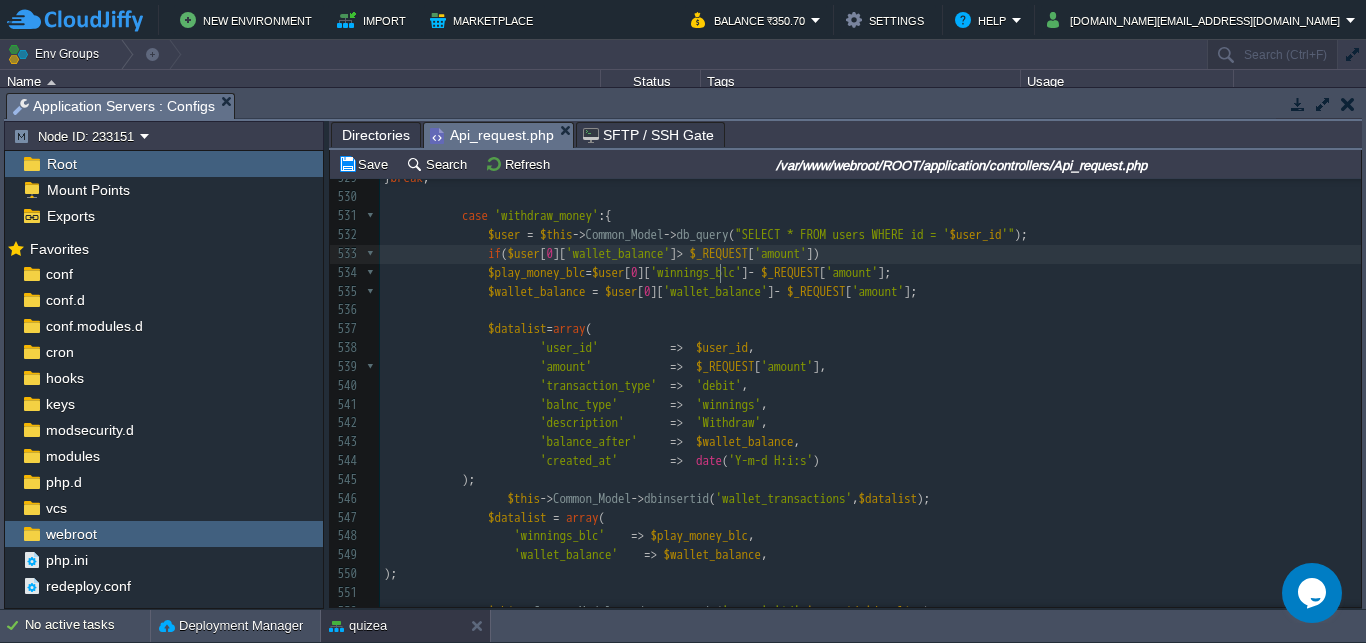 type on ">" 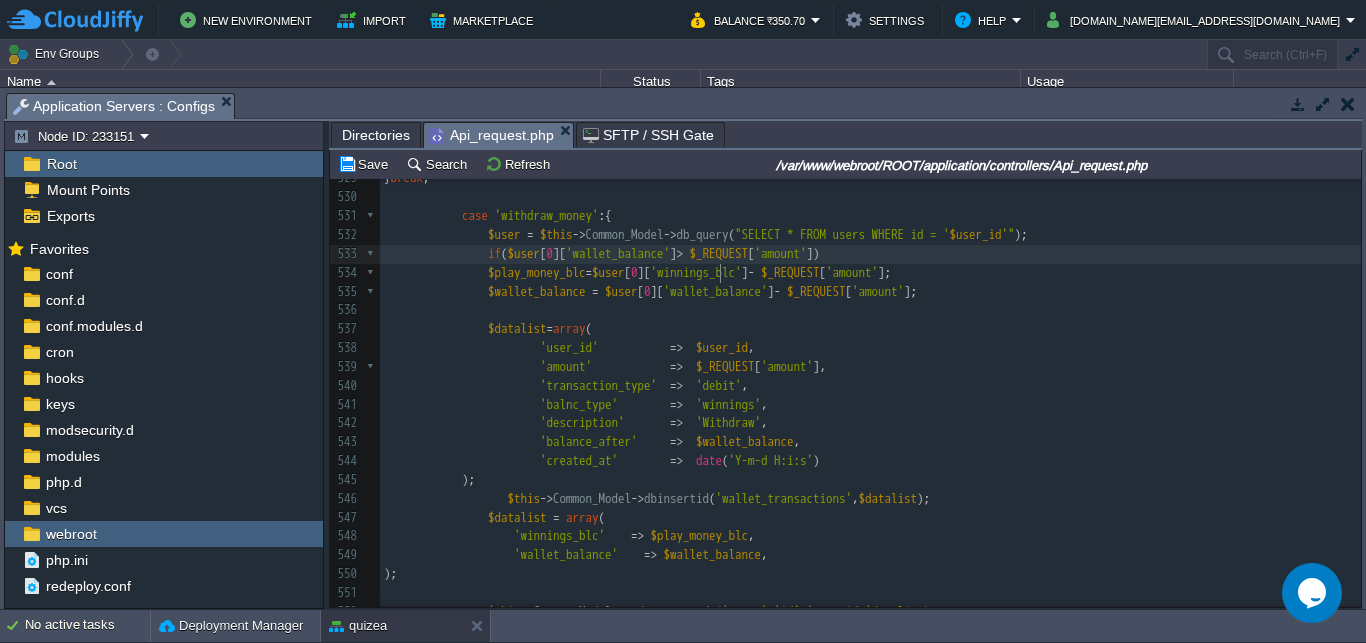 scroll, scrollTop: 0, scrollLeft: 7, axis: horizontal 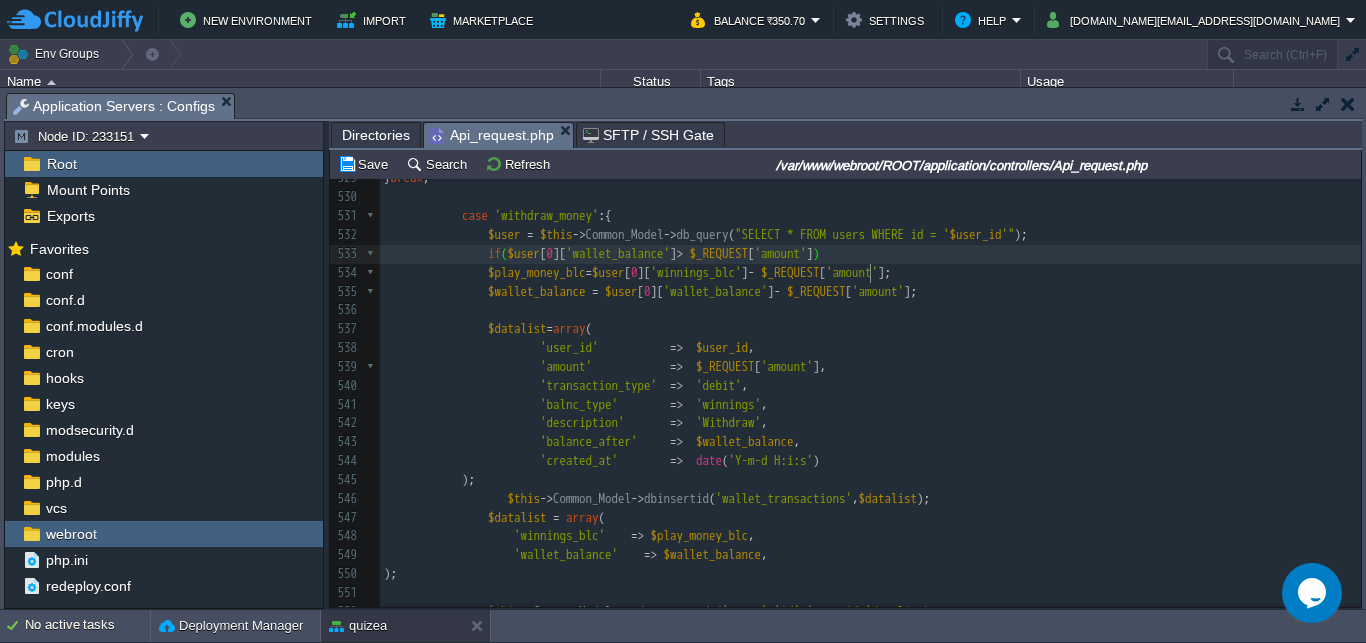 type on "{" 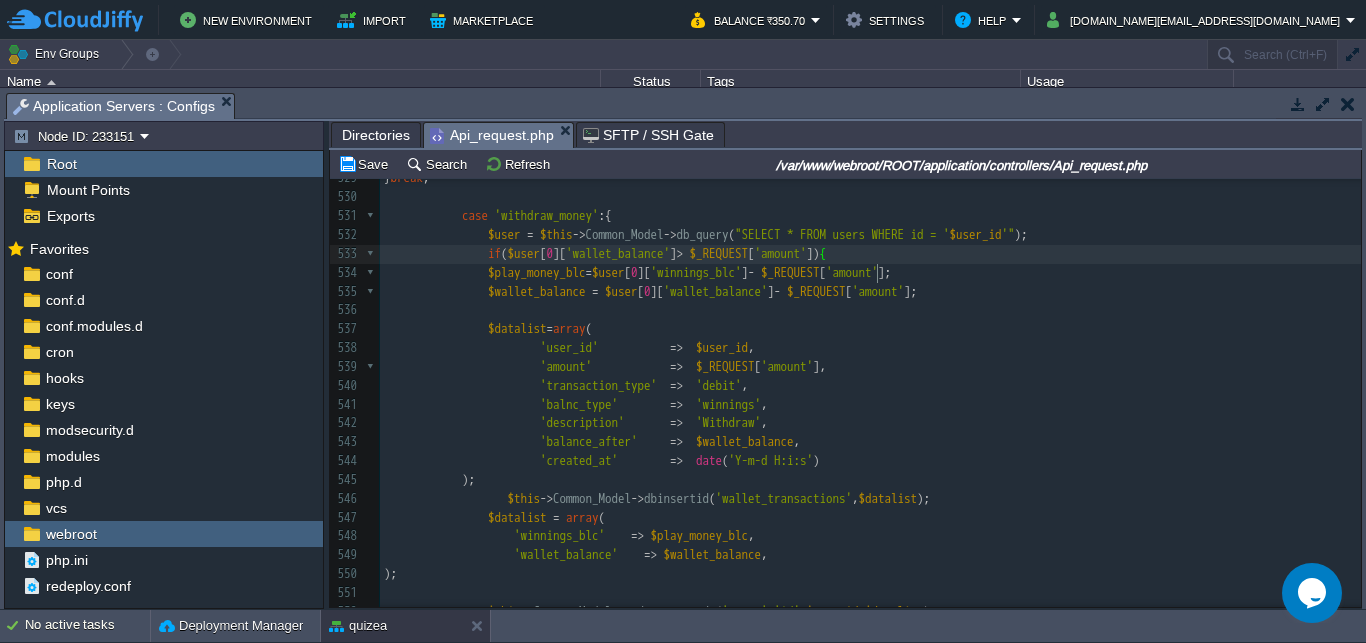 scroll, scrollTop: 0, scrollLeft: 7, axis: horizontal 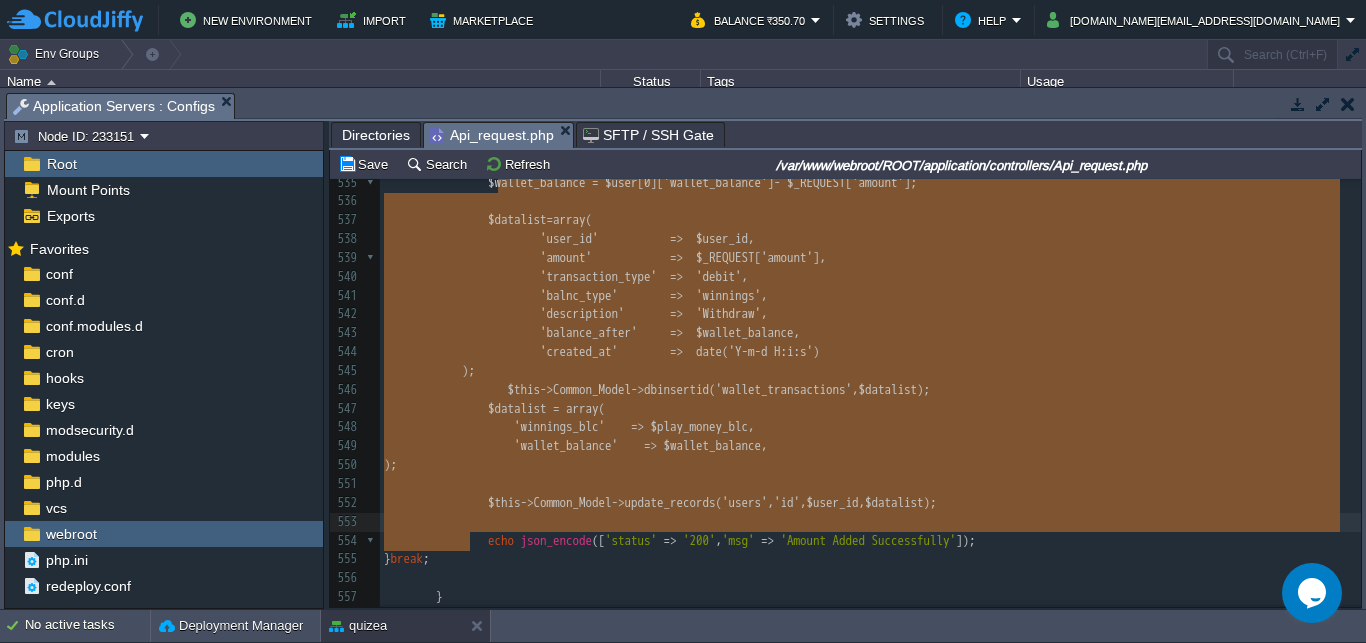 type on "$play_money_blc=$user[0]['winnings_blc'] - $_REQUEST['amount'];
$wallet_balance = $user[0]['wallet_balance'] - $_REQUEST['amount'];
$datalist=array(
'user_id'			=>	$user_id,
'amount'			=>	$_REQUEST['amount'],
'transaction_type'	=>	'debit',
'balnc_type'		=>	'winnings',
'description'		=>  'Withdraw',
'balance_after'		=>	$wallet_balance,
'created_at'		=>  date('Y-m-d H:i:s')
);
$this->Common_Model->dbinsertid('wallet_transactions',$datalist);
$datalist = array(
'winnings_blc'    => $play_money_blc,
'wallet_balance'    => $wallet_balance,
);
$this->Common_Model->update_records('users','id',$user_id, $datalist);" 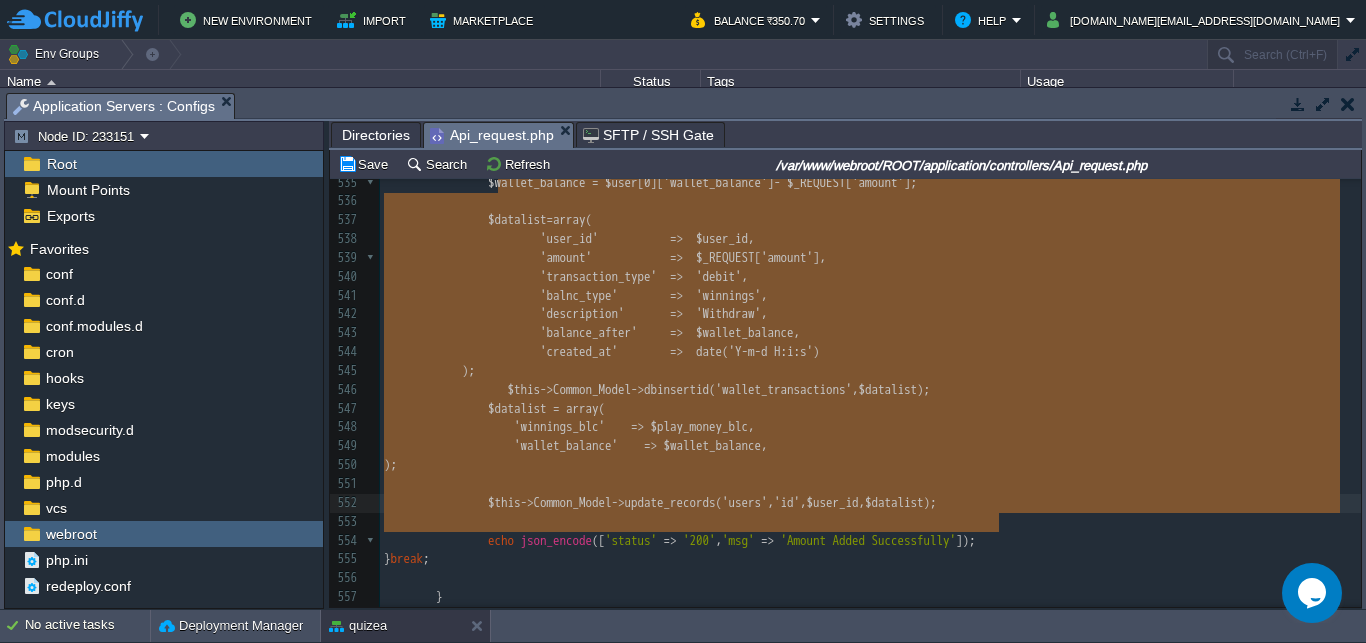 drag, startPoint x: 498, startPoint y: 292, endPoint x: 1052, endPoint y: 532, distance: 603.7516 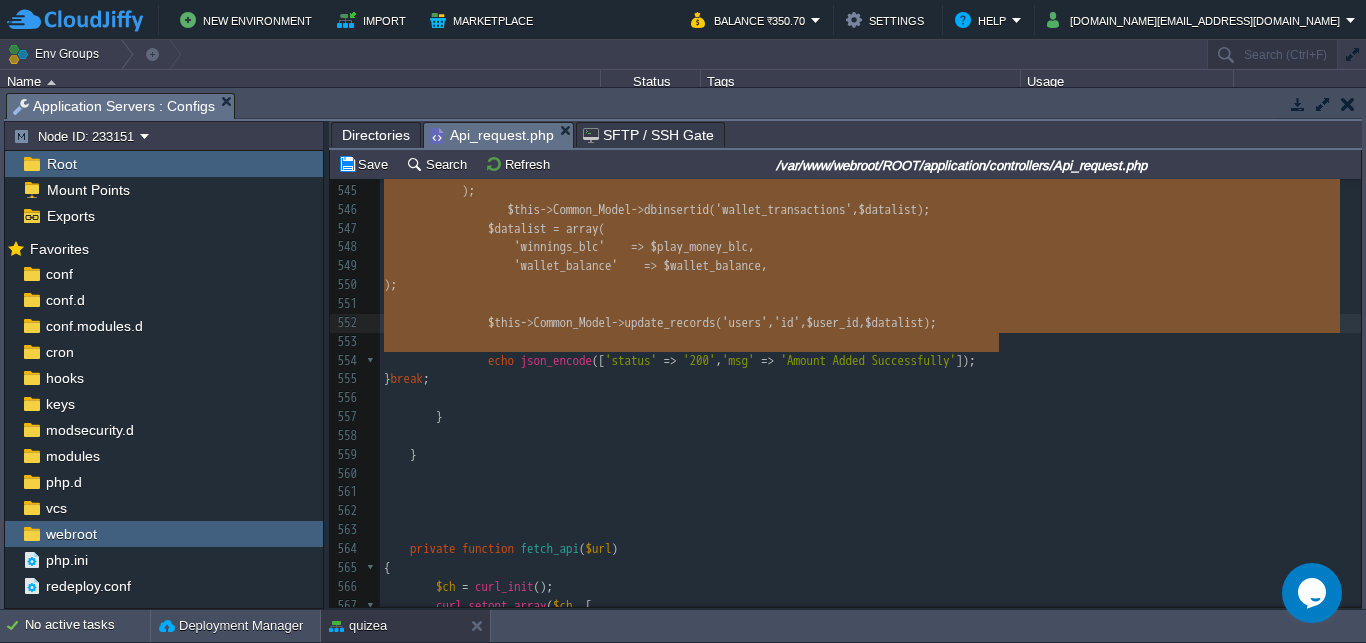 click on "} break ;" at bounding box center [870, 379] 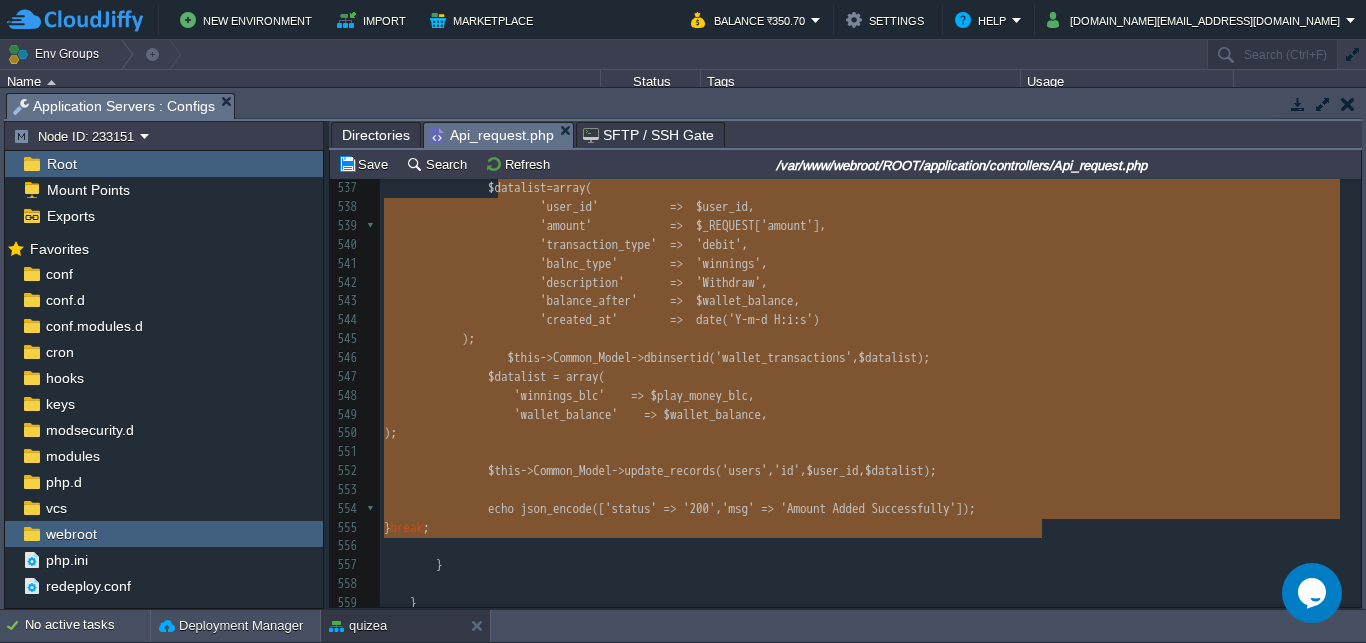 type on "-" 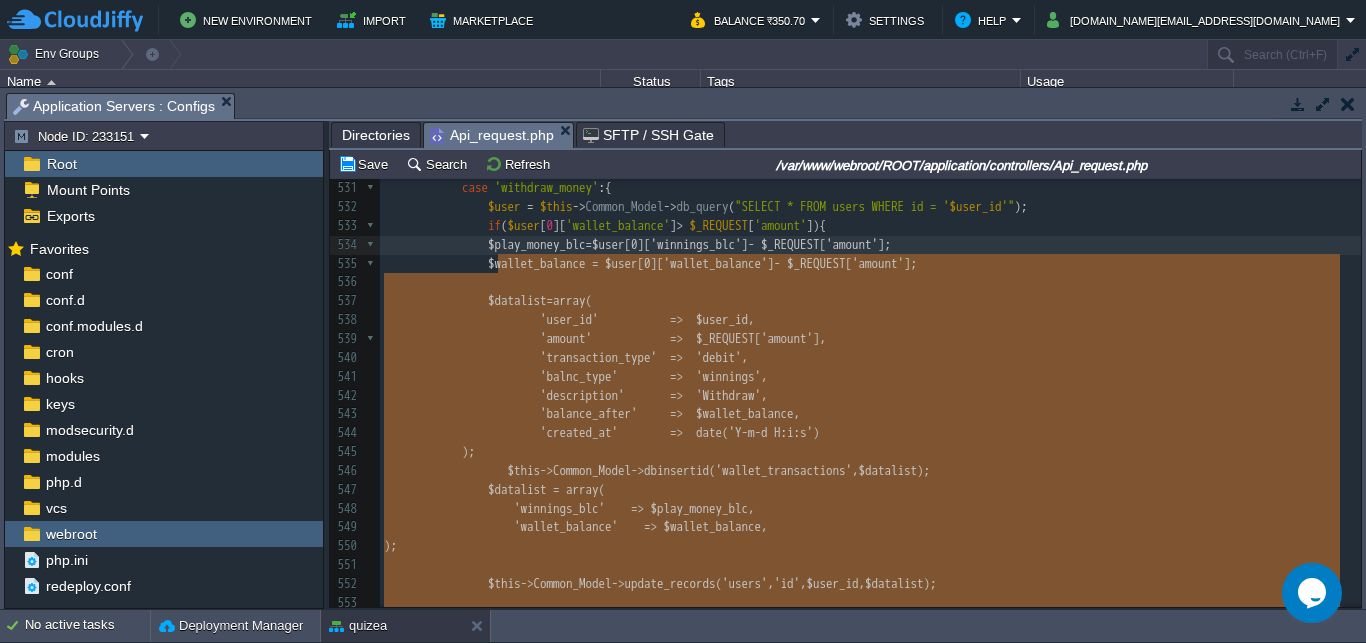 drag, startPoint x: 1059, startPoint y: 383, endPoint x: 499, endPoint y: 272, distance: 570.8949 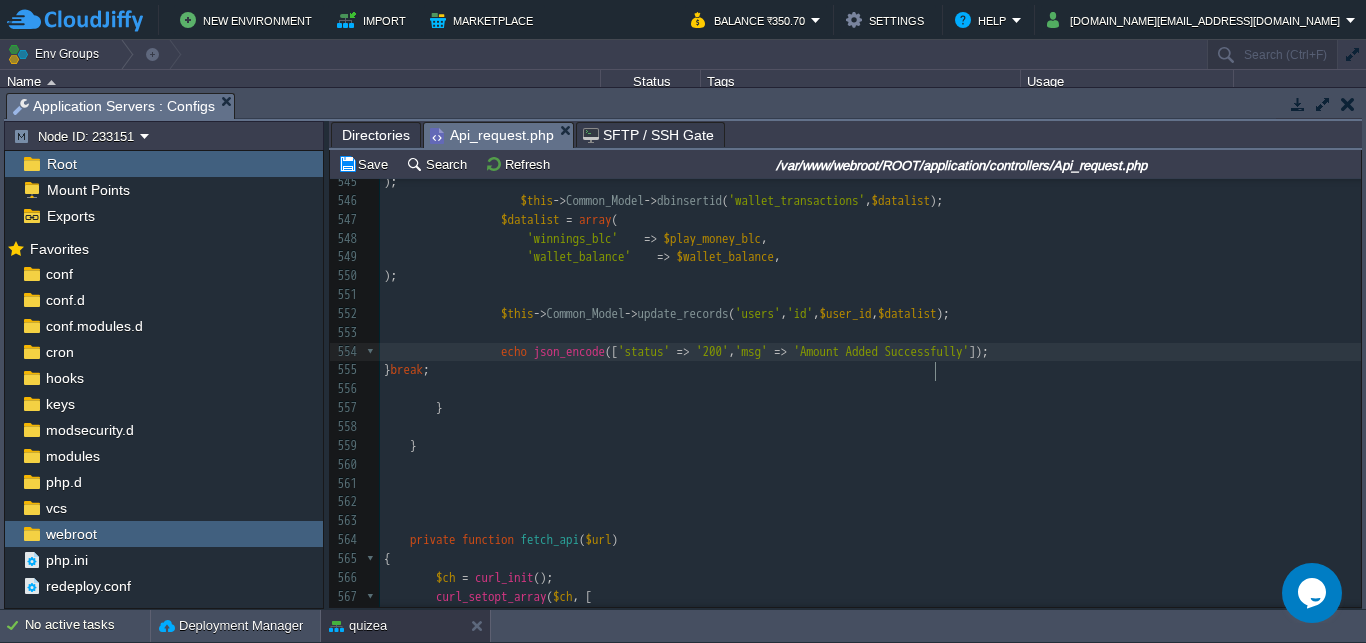 click on "xxxxxxxxxx                case   'add_money' :{   519                   $last_transactions = $this -> Common_Model -> db_query ( "SELECT * FROM wallet_transactions WHERE user_id = ' $user_id ' ORDER BY id DESC Limit 5" ); 520                   $wallet   = $wallet [ 0 ]; 521                   $wallet [ 'last_transactions' ] = $last_transactions ; 522                   echo   json_encode ([ 'status'   =>   '200' , 'wallet_details'   =>   $wallet ]); 523             } break ; 524              525               case   "transactions" :{ 526                   $transactions = $this -> Common_Model -> db_query ( "SELECT * FROM wallet_transactions WHERE user_id = ' $user_id ' ORDER BY id DESC" ); 527 ​ 528                   echo   json_encode ([ 'status'   =>   '200' , 'transactions'   =>   $transactions ]); 529             } break ; 530              531              case   'withdraw_money' :{ 532                     $user   =   $this -> Common_Model -> db_query ( "SELECT * FROM users WHERE id = ' $user_id '" ); if" at bounding box center (870, 220) 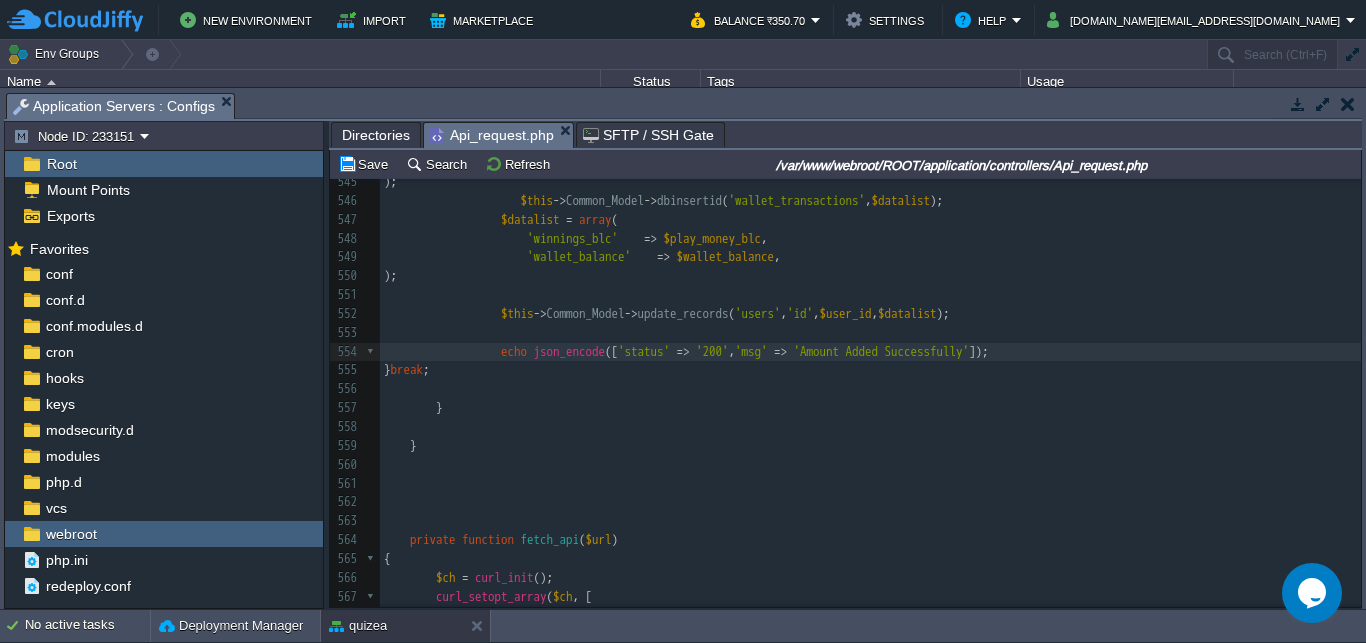 click on "'Amount Added Successfully'" at bounding box center [882, 351] 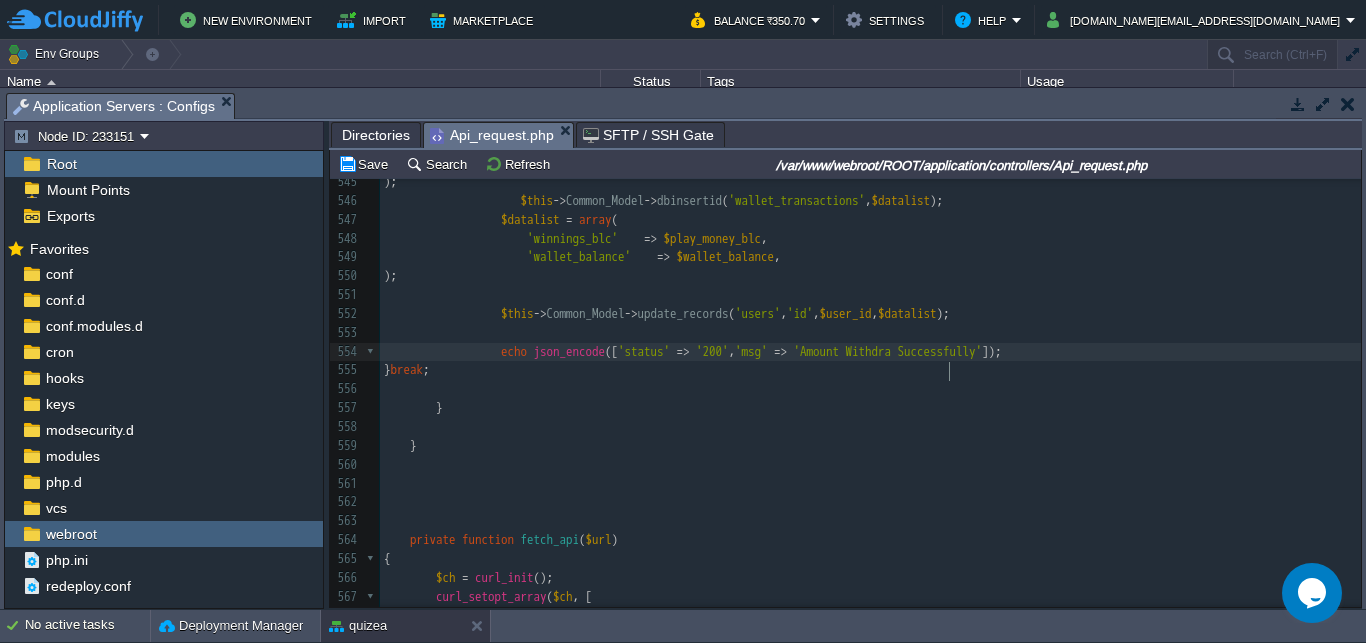 type on "Withdraw" 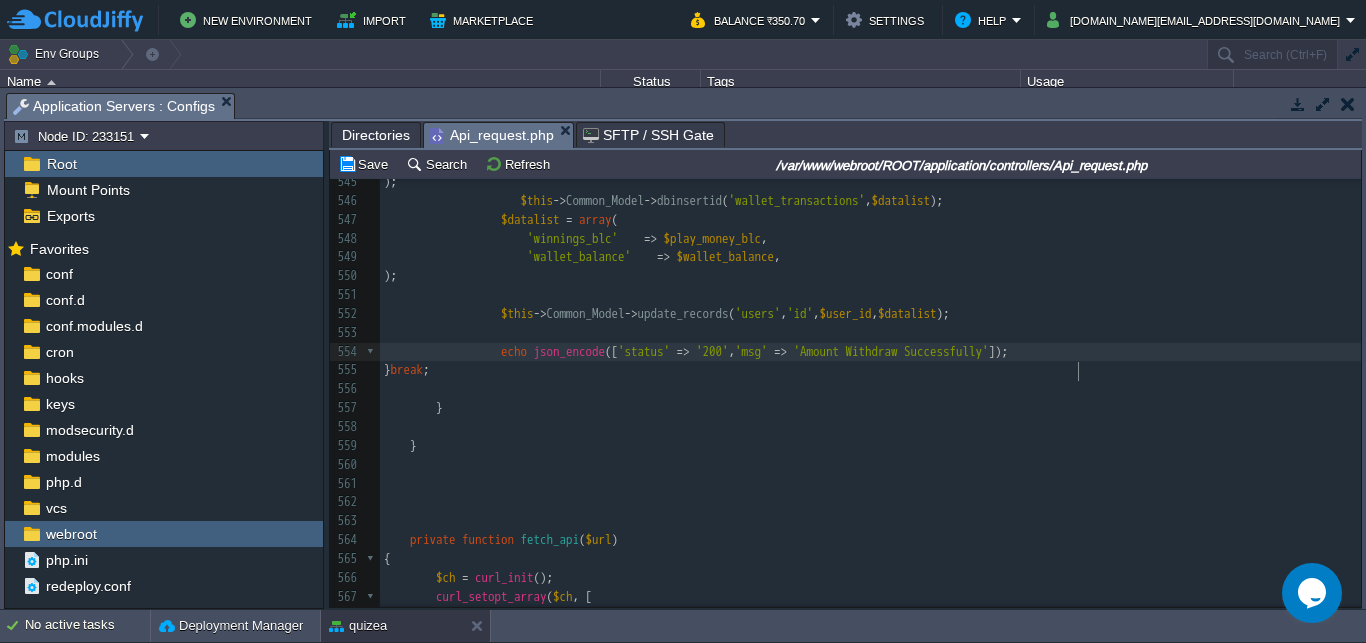 click on "echo   json_encode ([ 'status'   =>   '200' ,  'msg'   =>   'Amount Withdraw Successfully' ]);" at bounding box center [870, 352] 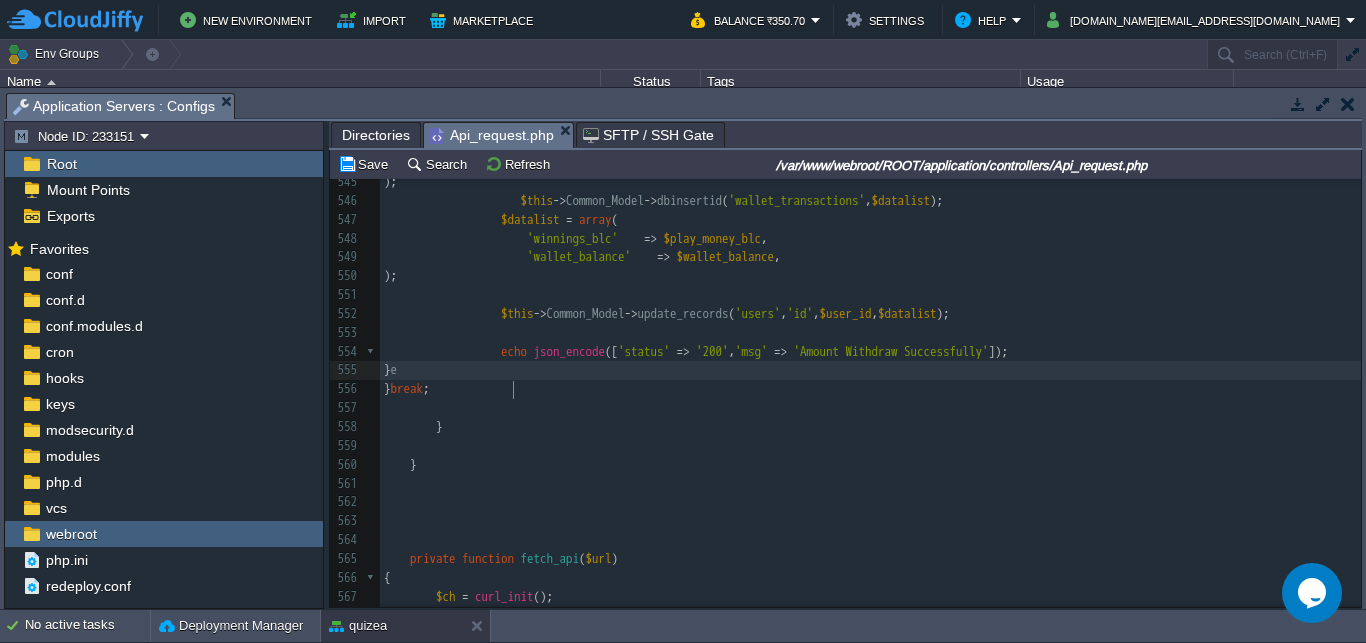 type on "}ek" 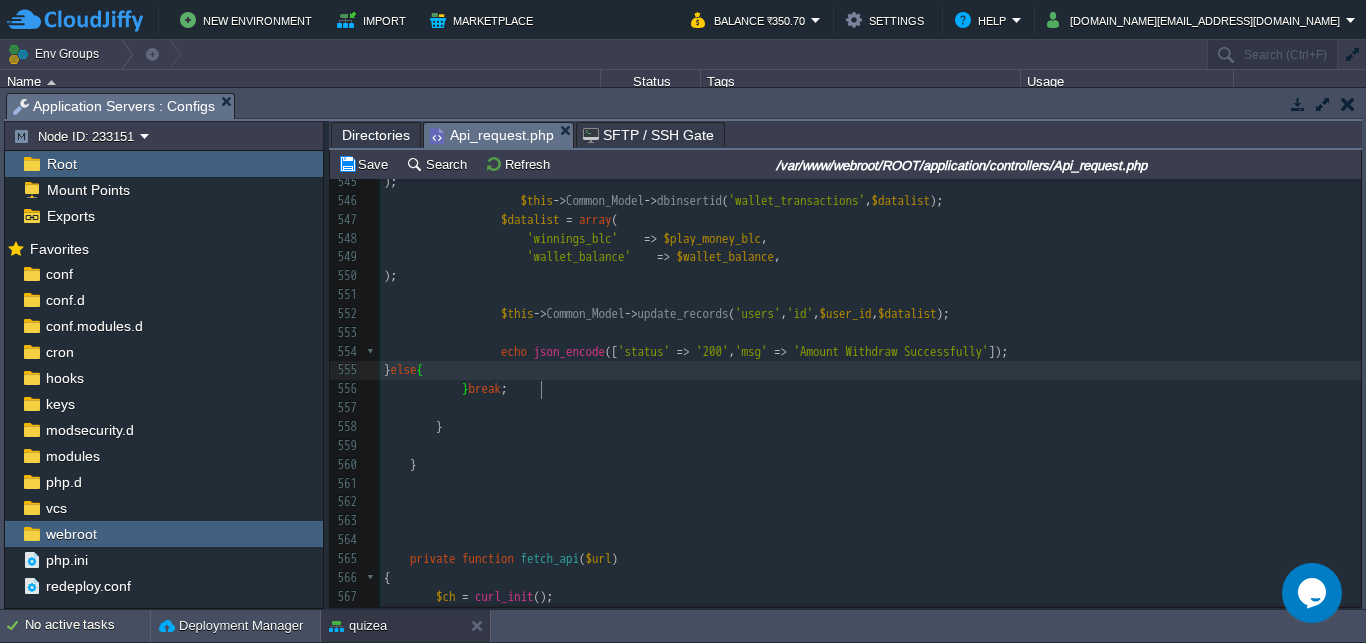 type on "lse{}" 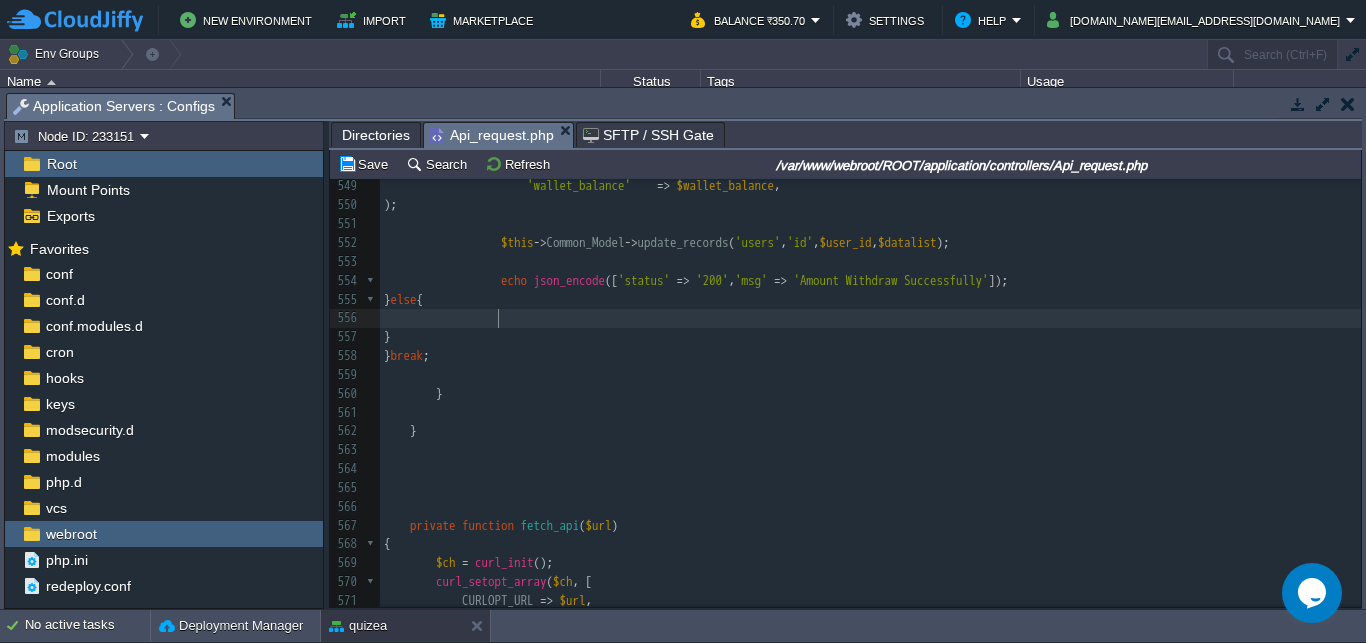 click at bounding box center (870, 318) 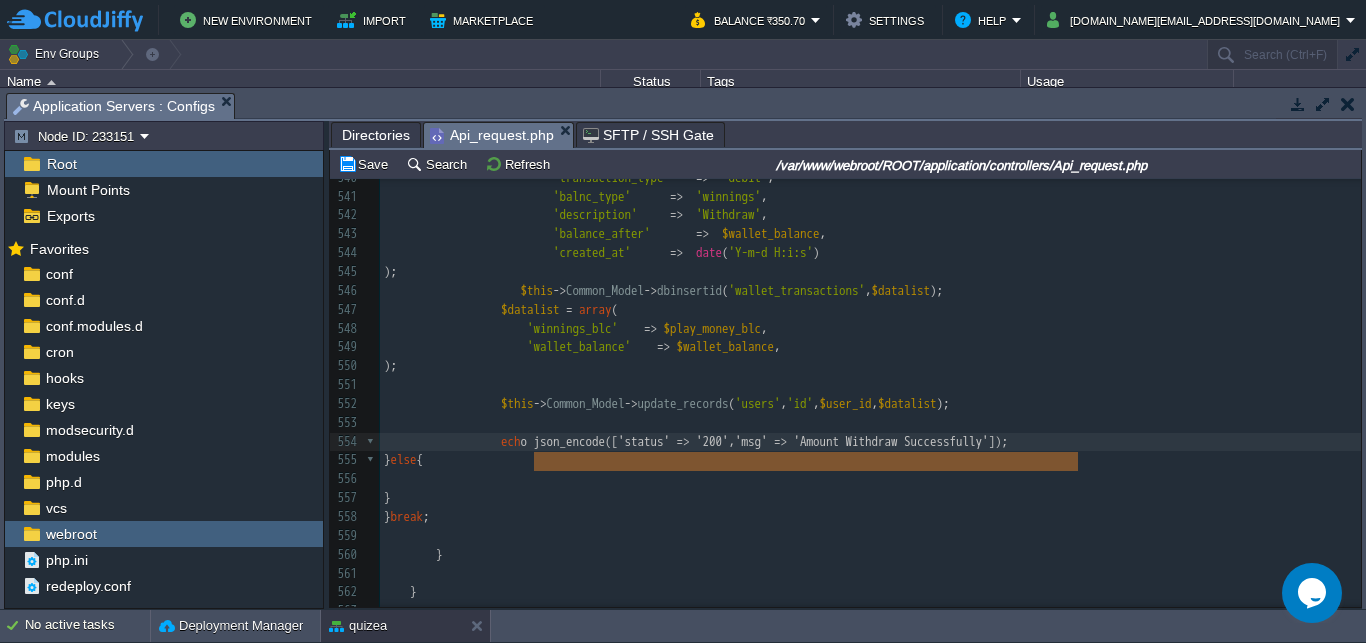 type on "echo json_encode(['status' => '200', 'msg' => 'Amount Withdraw Successfully']);" 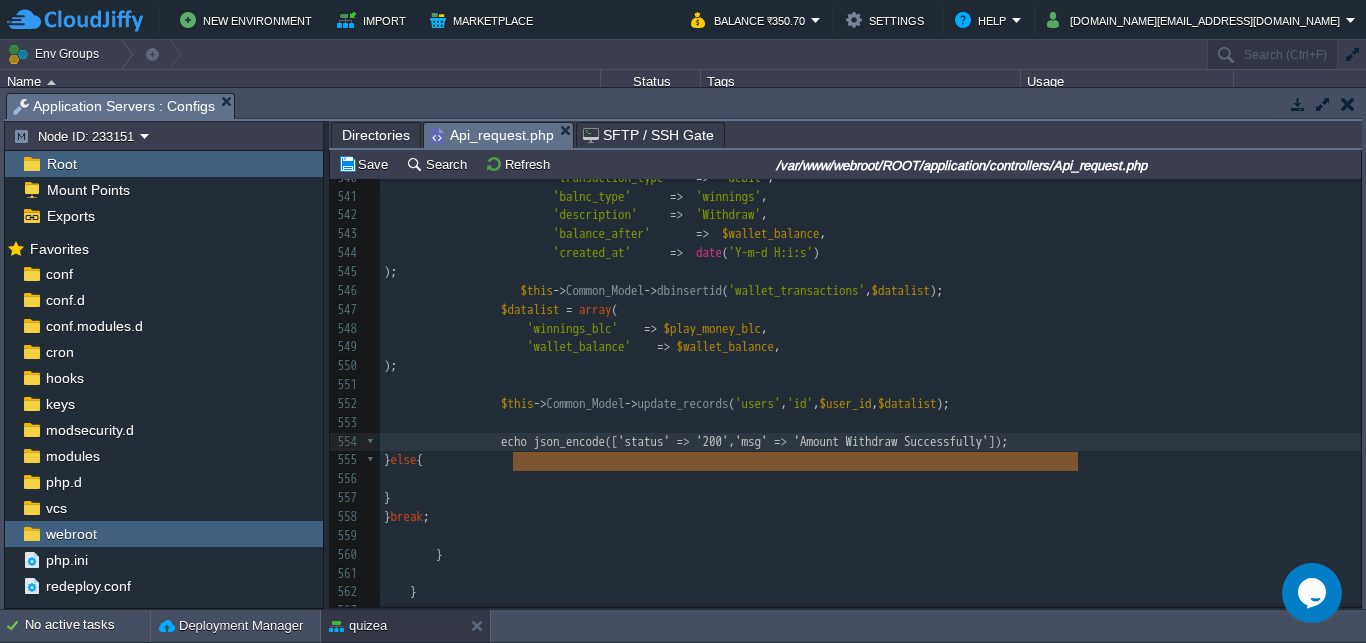 drag, startPoint x: 1115, startPoint y: 467, endPoint x: 526, endPoint y: 459, distance: 589.0543 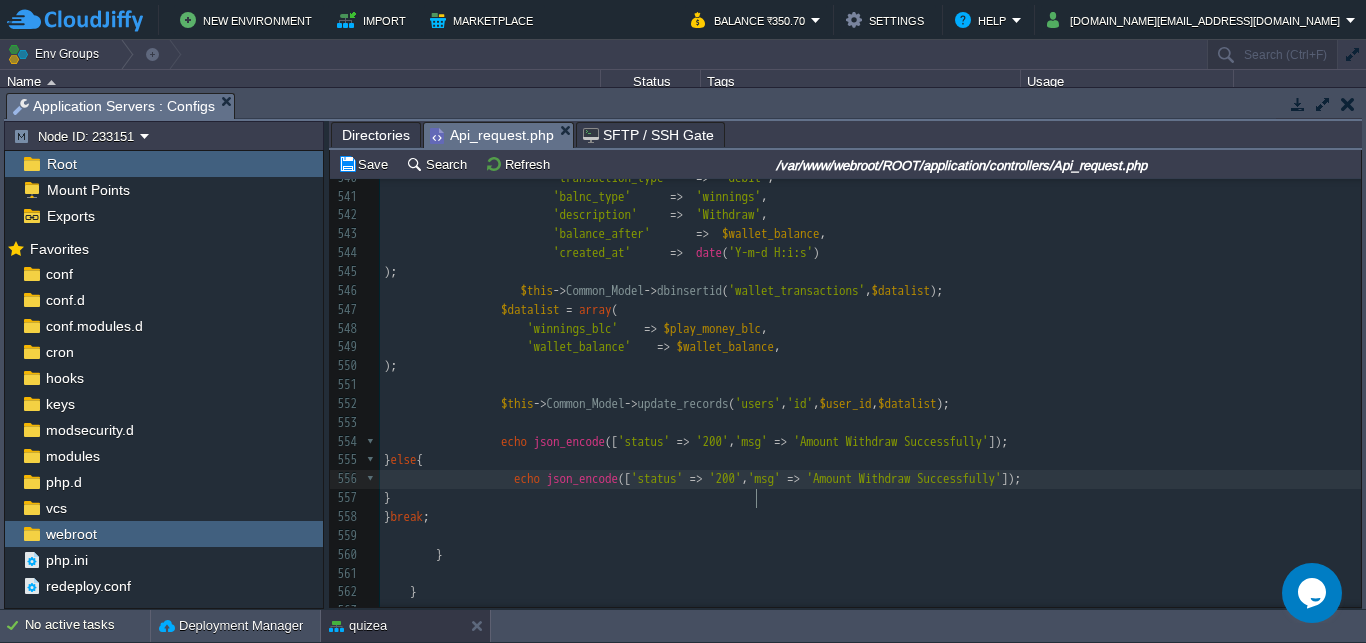 click on "'200'" at bounding box center [725, 478] 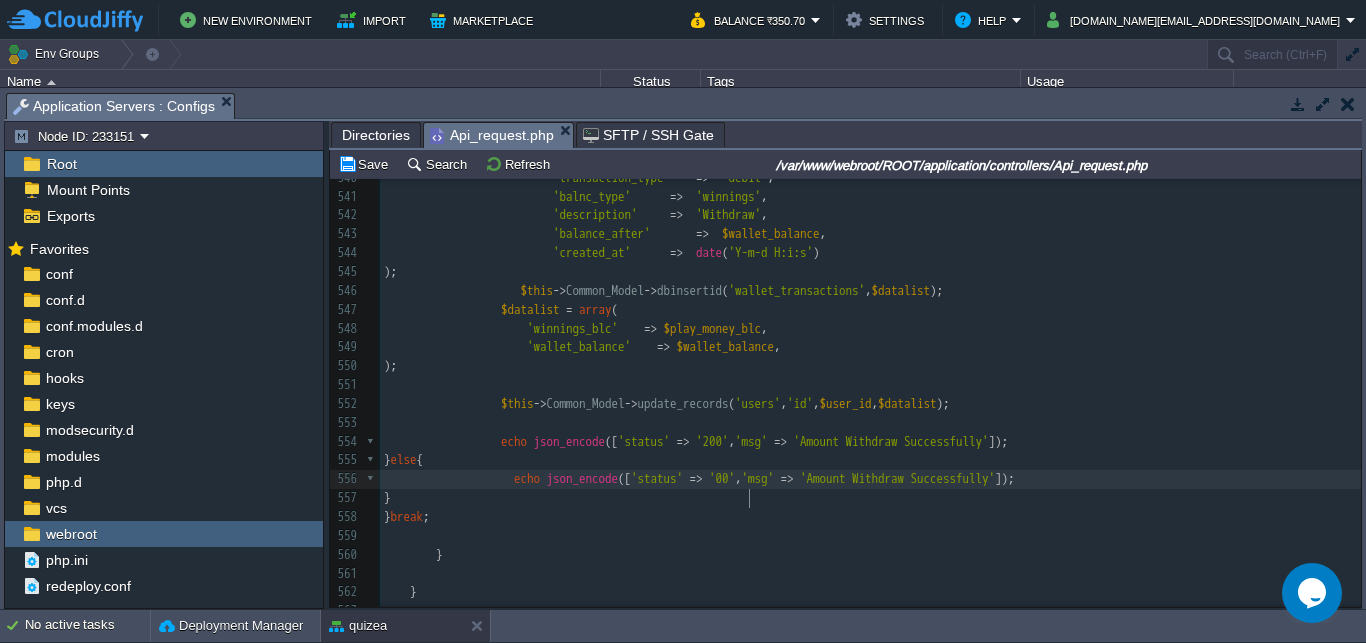 type on "4" 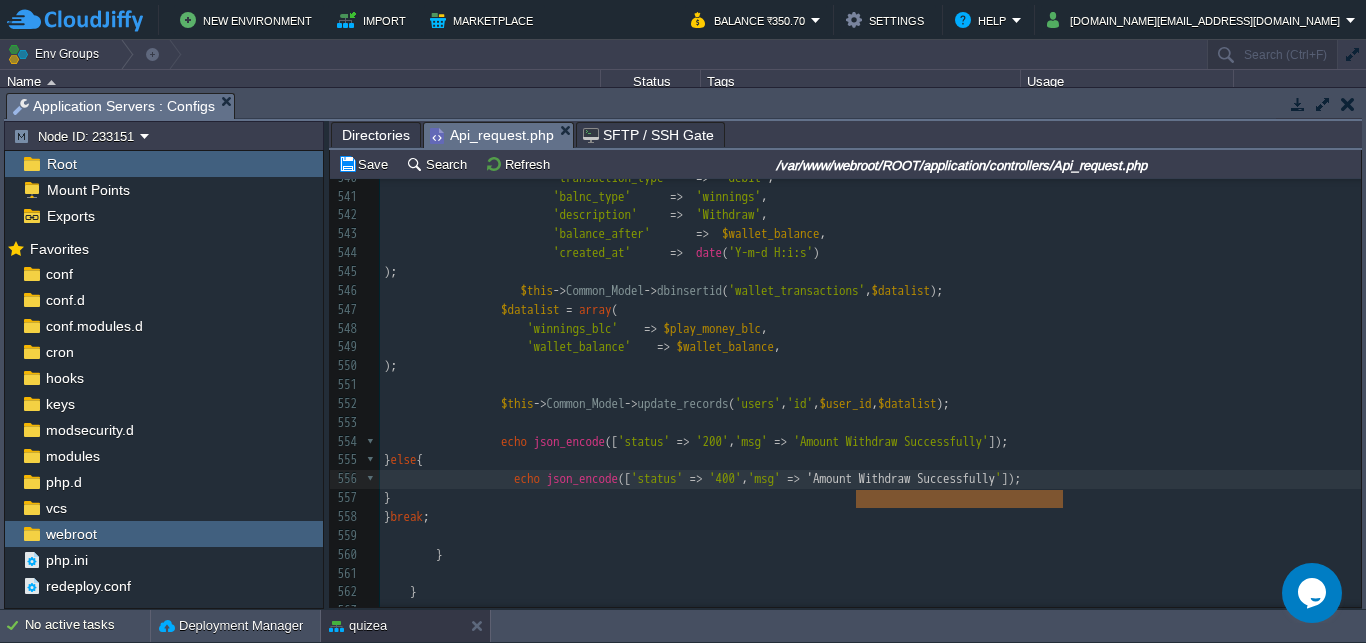 type on "Amount Withdraw Successfully" 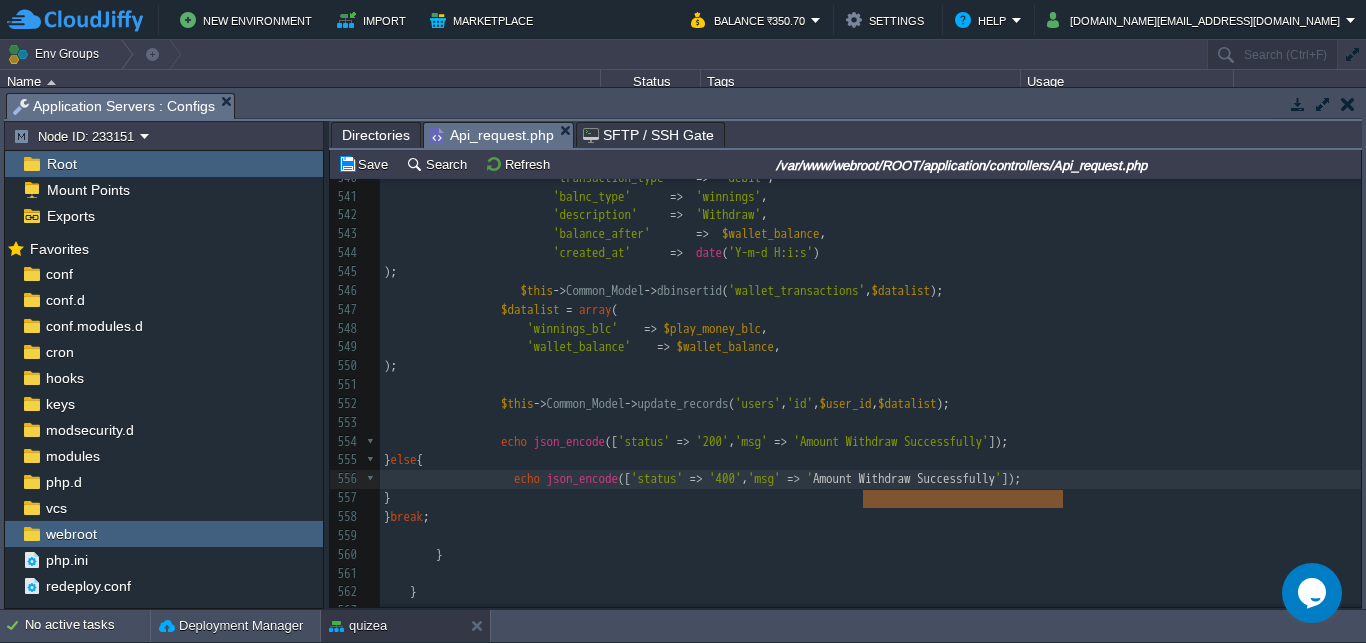 drag, startPoint x: 1064, startPoint y: 500, endPoint x: 860, endPoint y: 505, distance: 204.06126 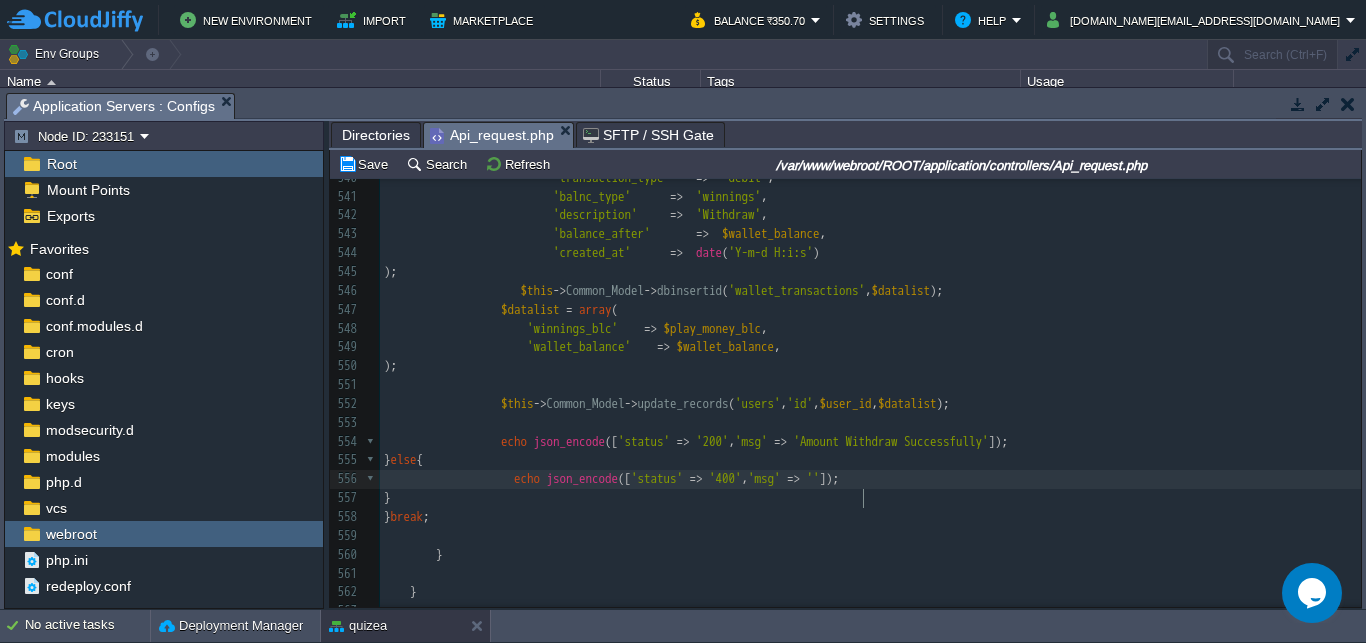 paste on "Amount Withdraw Successfully" 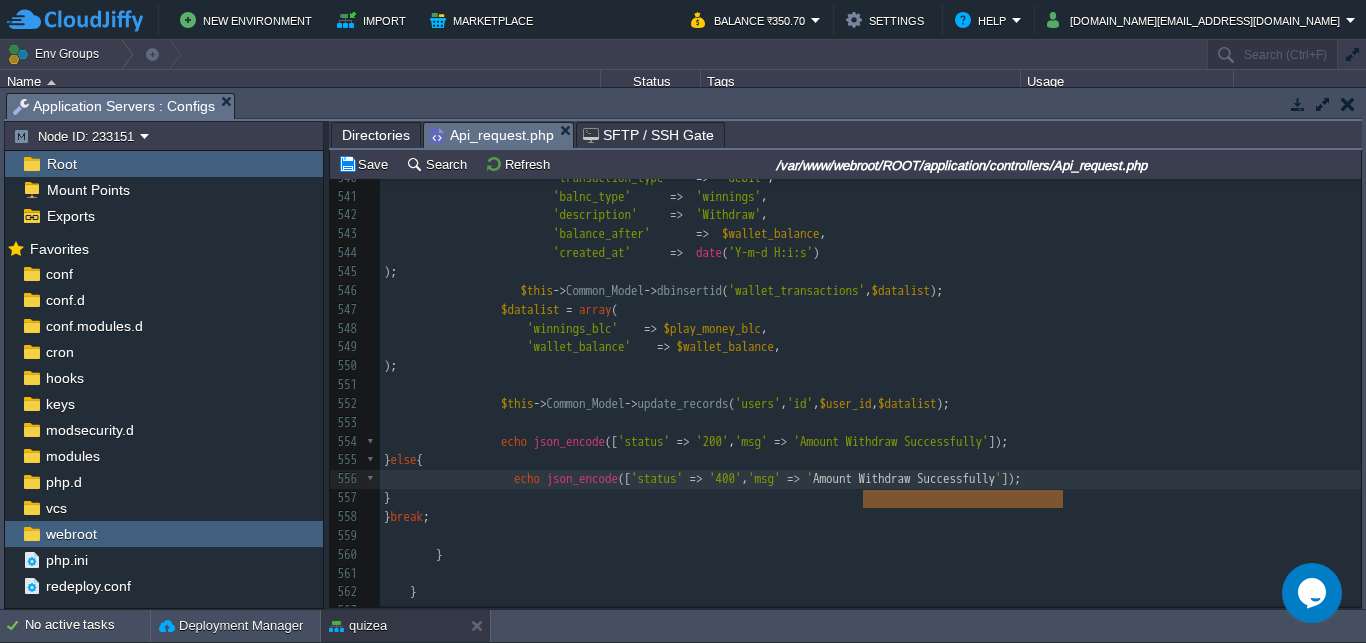 type on "Amount Withdraw Successfully" 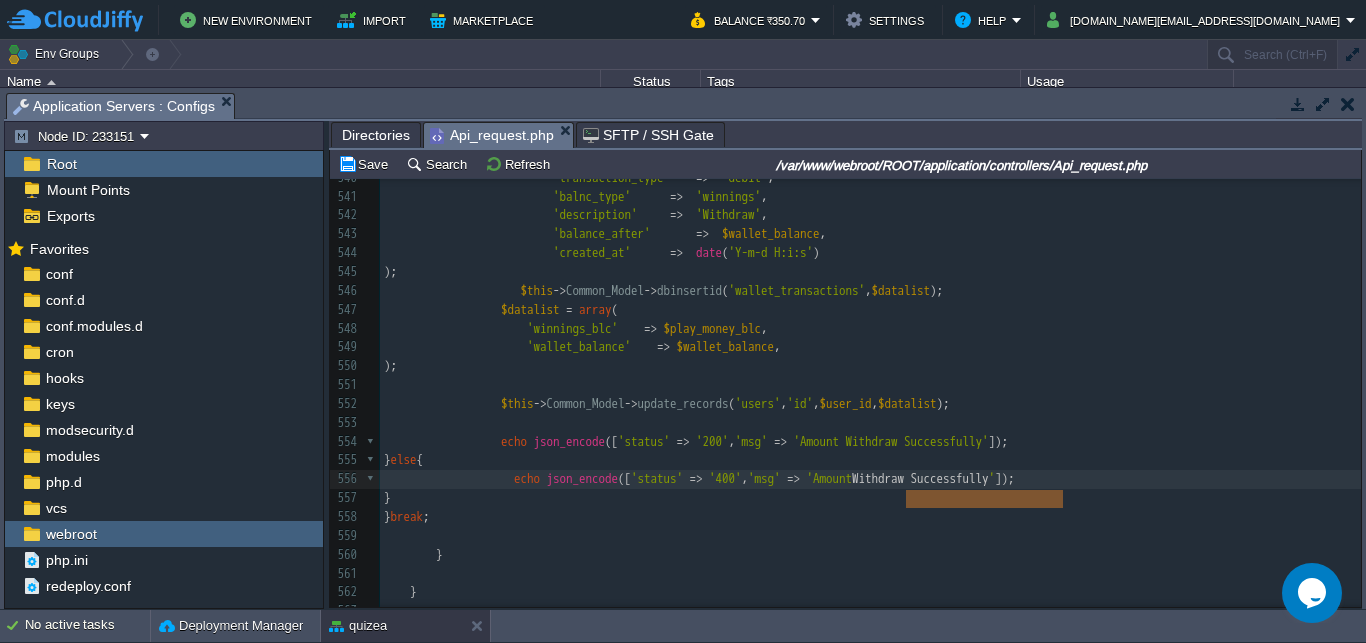 type on "Withdraw Successfully" 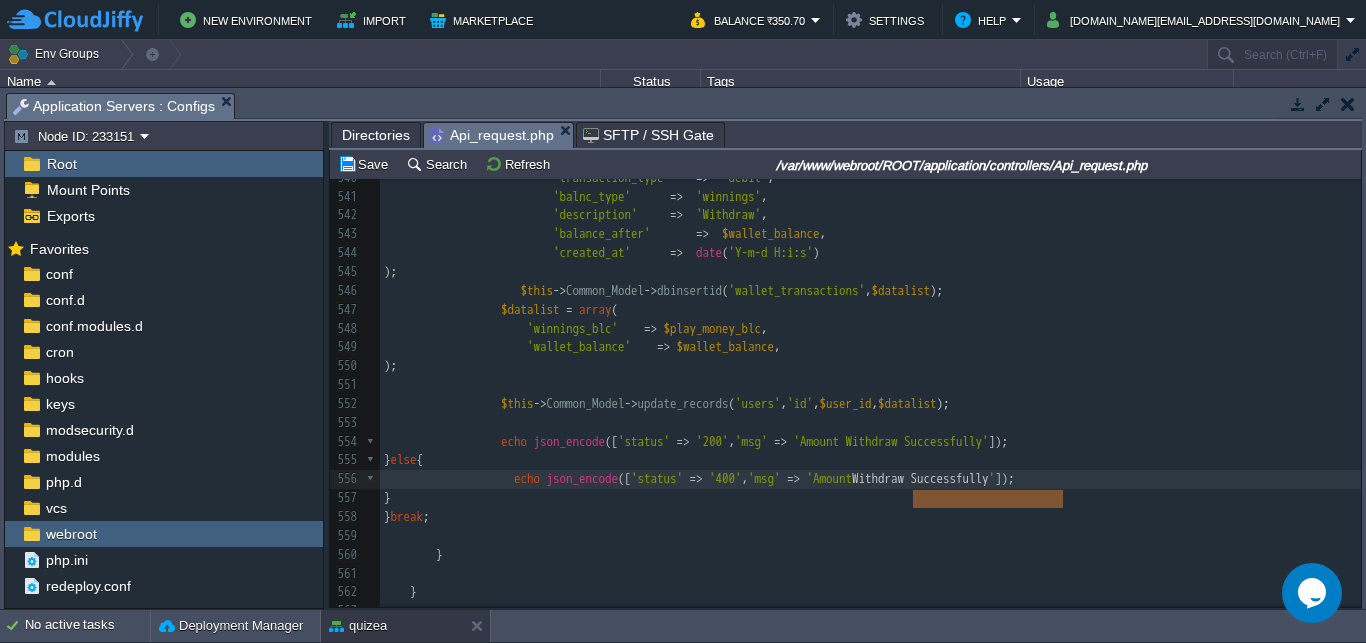 drag, startPoint x: 1063, startPoint y: 500, endPoint x: 912, endPoint y: 498, distance: 151.01324 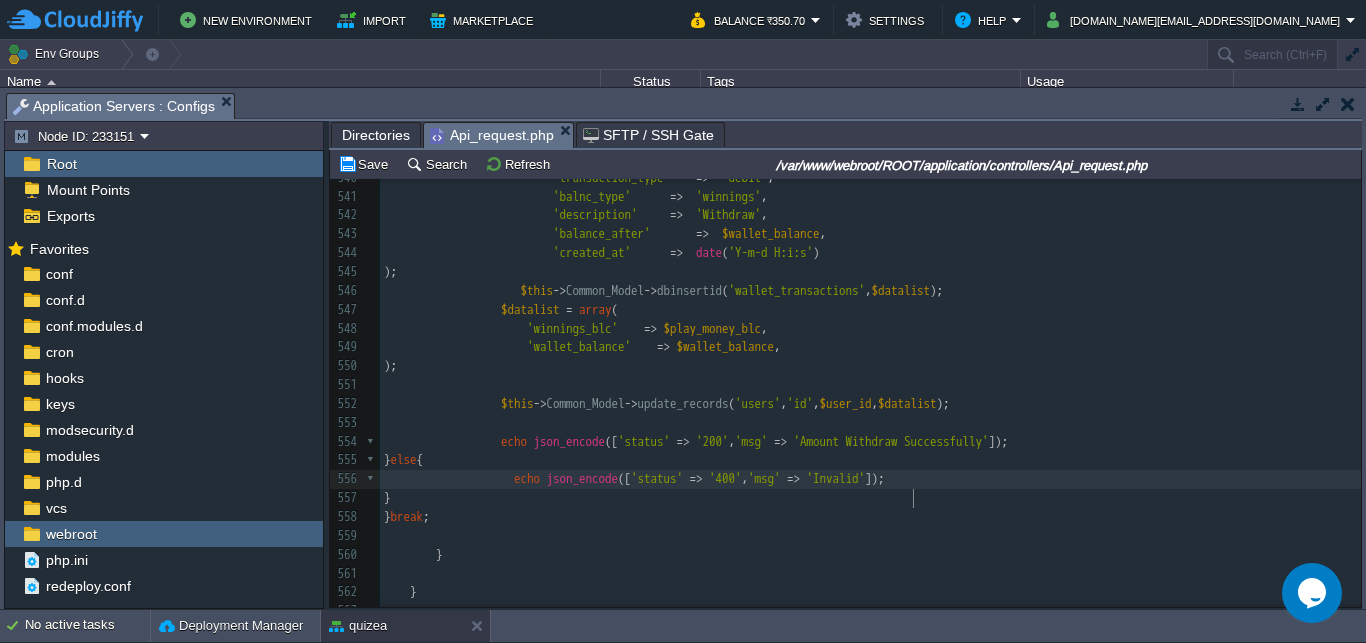 scroll, scrollTop: 0, scrollLeft: 57, axis: horizontal 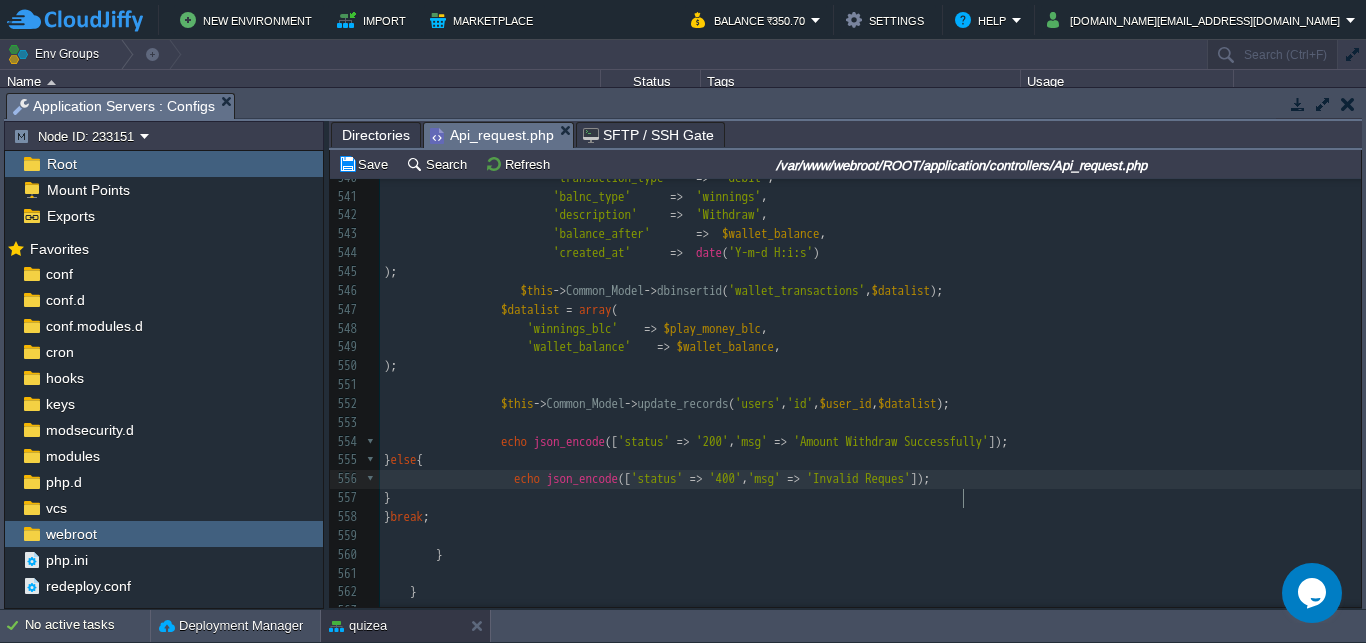 type on "Invalid Request" 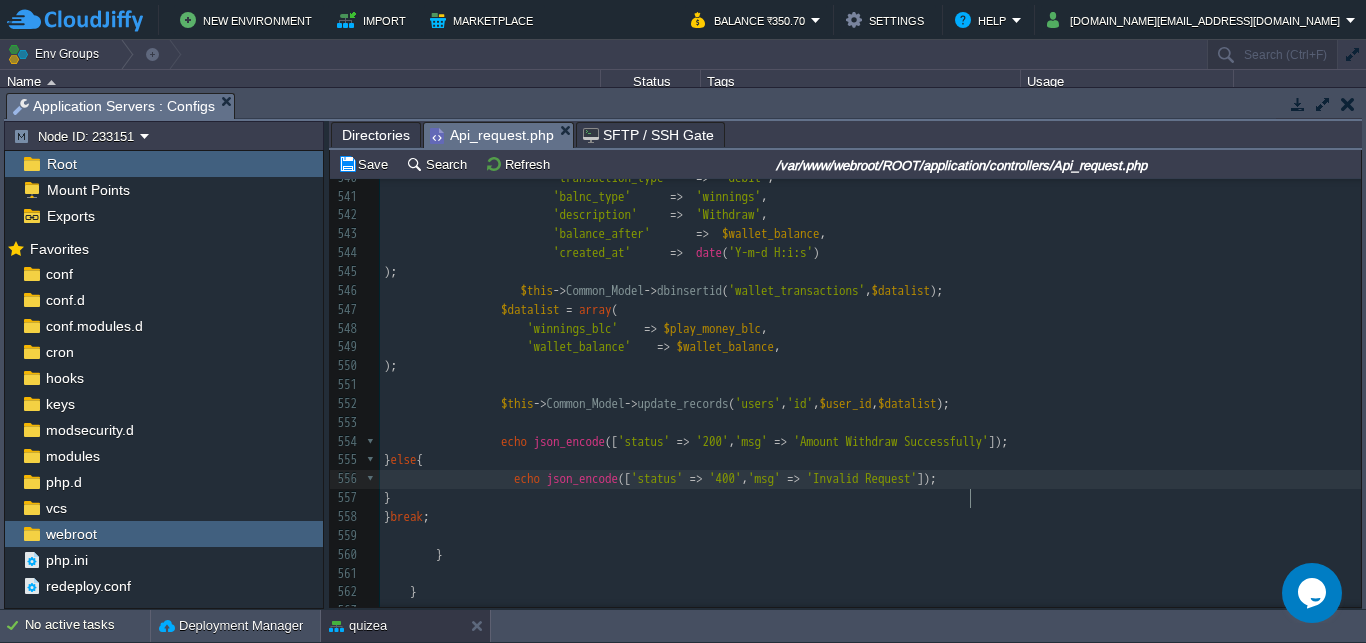 scroll, scrollTop: 0, scrollLeft: 107, axis: horizontal 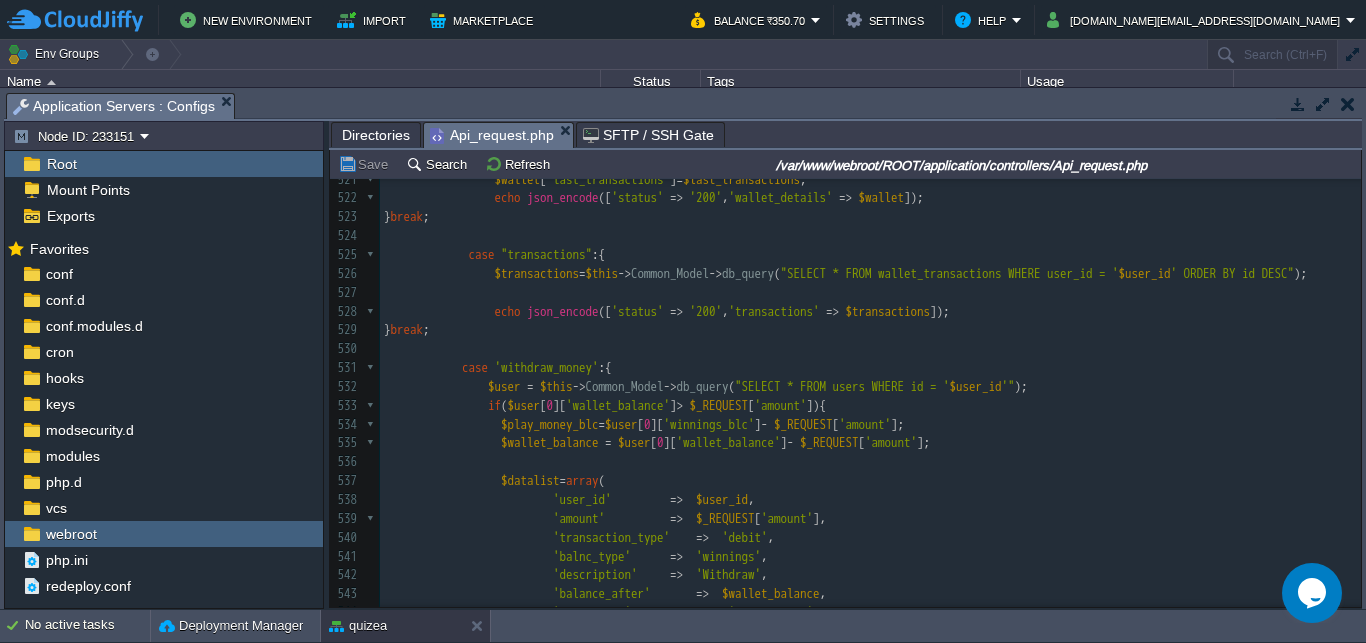 click on "'withdraw_money'" at bounding box center [547, 367] 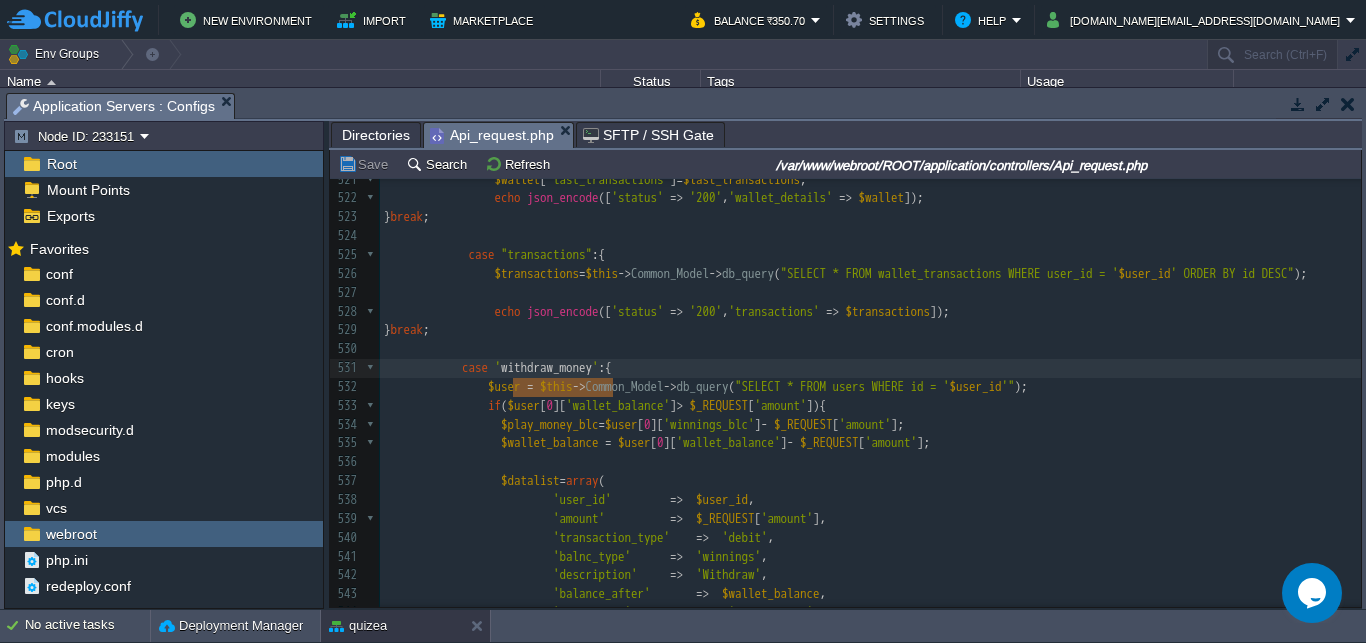 scroll, scrollTop: 0, scrollLeft: 100, axis: horizontal 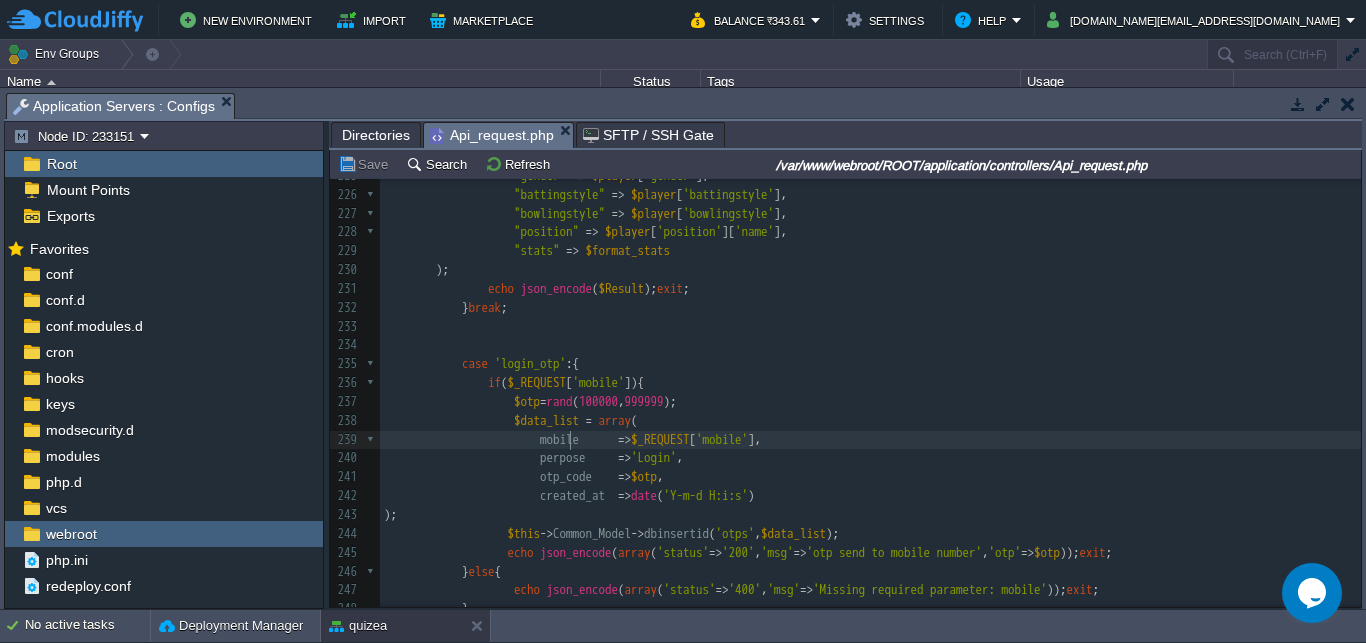 click on "xxxxxxxxxx              case   ' withdraw_money ' :{   206 ​ 207                        $oversDecimal   =   $totalBalls   /   6 ; 208                        $stats [ 'bowling' ][ 'econ_rate' ]  =   $oversDecimal   >   0   ?   round ( $runs_conceded   /   $oversDecimal ,  2 ) :  "N/A" ; 209                        $stats [ 'bowling' ][ 'average' ]  =   $wickets   >   0   ?   round ( $runs_conceded   /   $wickets ,  2 ) :  "N/A" ; 210                        $stats [ 'bowling' ][ 'strike_rate' ]  =   $wickets   >   0   ?   round ( $totalBalls   /   $wickets ,  2 ) :  "N/A" ; 211 ​ 212                        unset ( $stats [ 'bowling' ][ 'overs_balls' ]); 213                   } 214 ​ 215                    $dob   =   new   DateTime ( $player [ 'dateofbirth' ]); 216                    $[DATE]   =   new   DateTime ( '[DATE]' ); 217                    $age   =   $dob -> diff ( $[DATE] ) -> y ; 218 ​ 219                    $Result   = array ( 220                        "status" => '200' , 221           "id"" at bounding box center (870, 299) 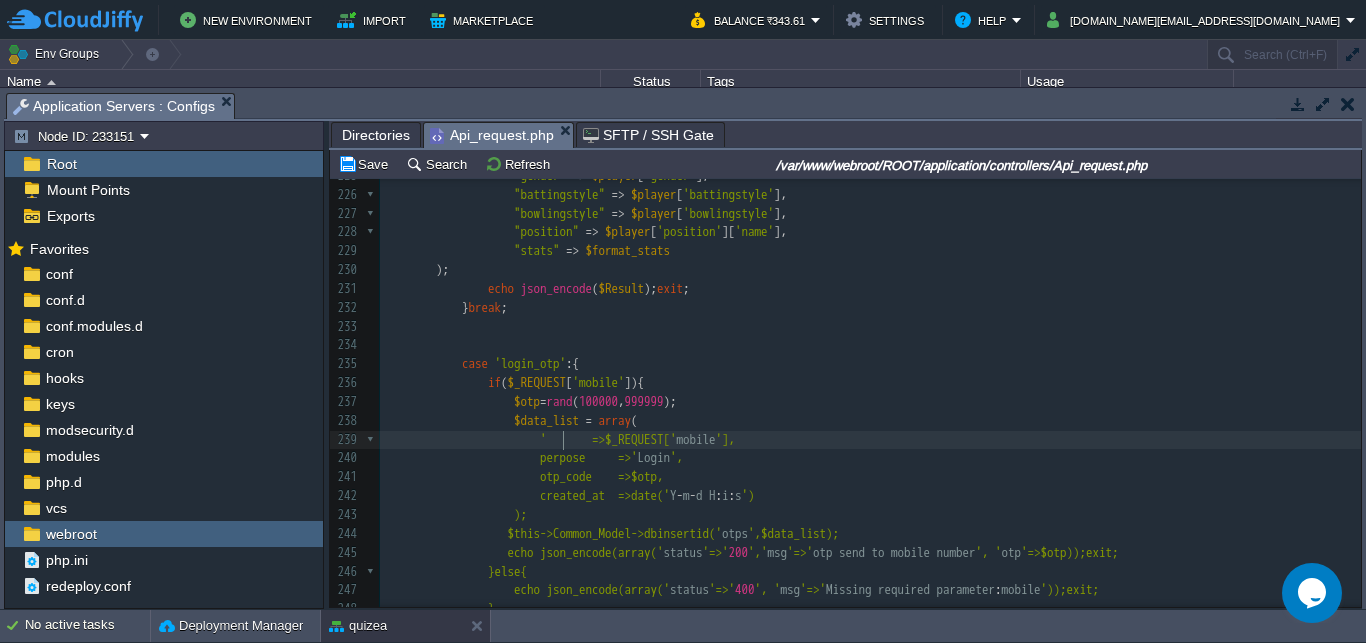 type on "mobile" 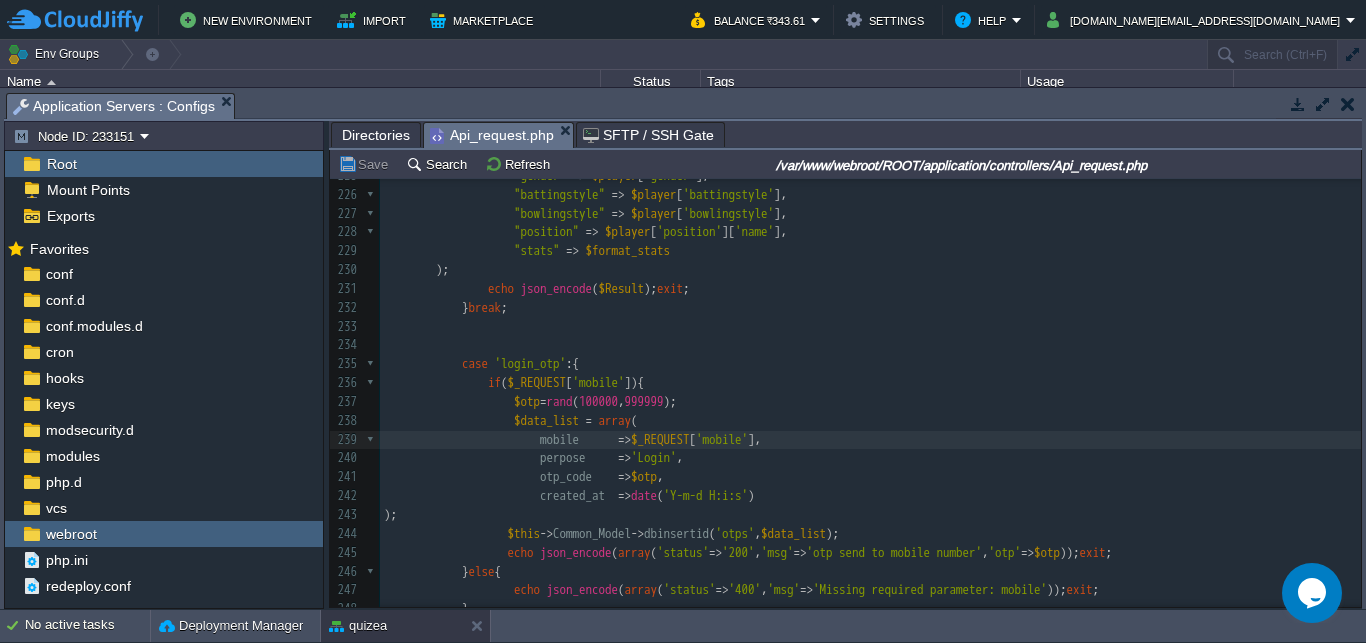 type on "'" 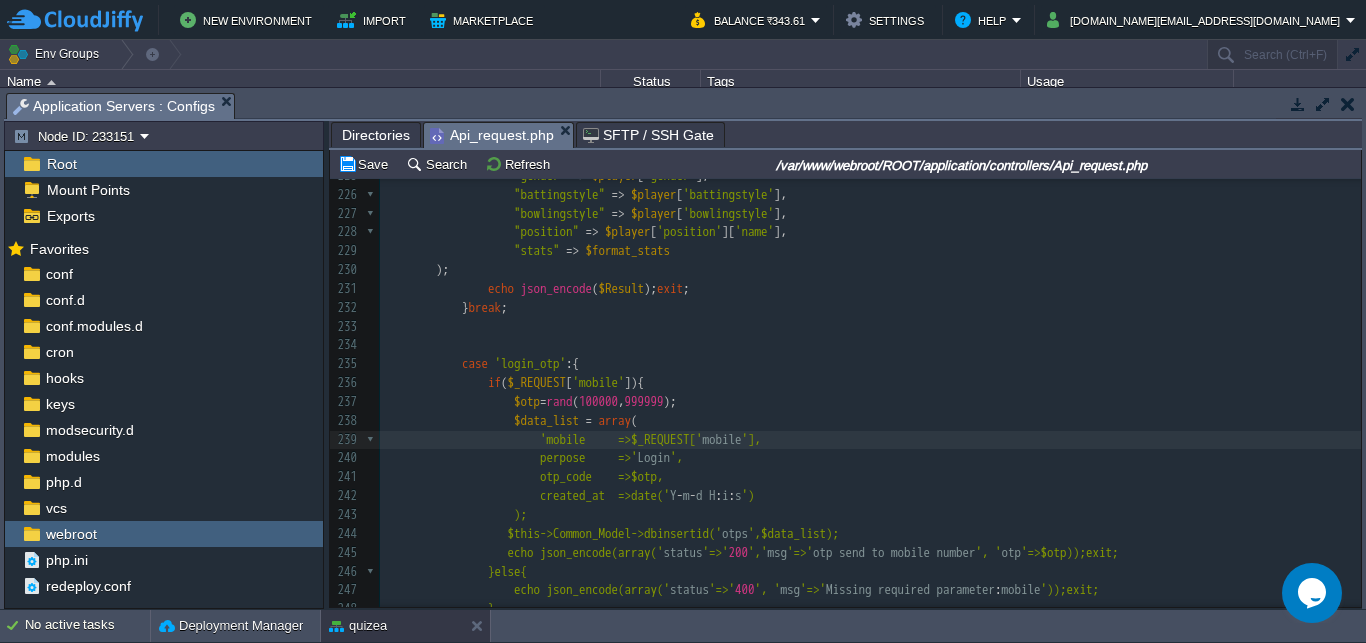 click on "xxxxxxxxxx              case   ' withdraw_money ' :{   206 ​ 207                        $oversDecimal   =   $totalBalls   /   6 ; 208                        $stats [ 'bowling' ][ 'econ_rate' ]  =   $oversDecimal   >   0   ?   round ( $runs_conceded   /   $oversDecimal ,  2 ) :  "N/A" ; 209                        $stats [ 'bowling' ][ 'average' ]  =   $wickets   >   0   ?   round ( $runs_conceded   /   $wickets ,  2 ) :  "N/A" ; 210                        $stats [ 'bowling' ][ 'strike_rate' ]  =   $wickets   >   0   ?   round ( $totalBalls   /   $wickets ,  2 ) :  "N/A" ; 211 ​ 212                        unset ( $stats [ 'bowling' ][ 'overs_balls' ]); 213                   } 214 ​ 215                    $dob   =   new   DateTime ( $player [ 'dateofbirth' ]); 216                    $[DATE]   =   new   DateTime ( '[DATE]' ); 217                    $age   =   $dob -> diff ( $[DATE] ) -> y ; 218 ​ 219                    $Result   = array ( 220                        "status" => '200' , 221           "id"" at bounding box center [870, 299] 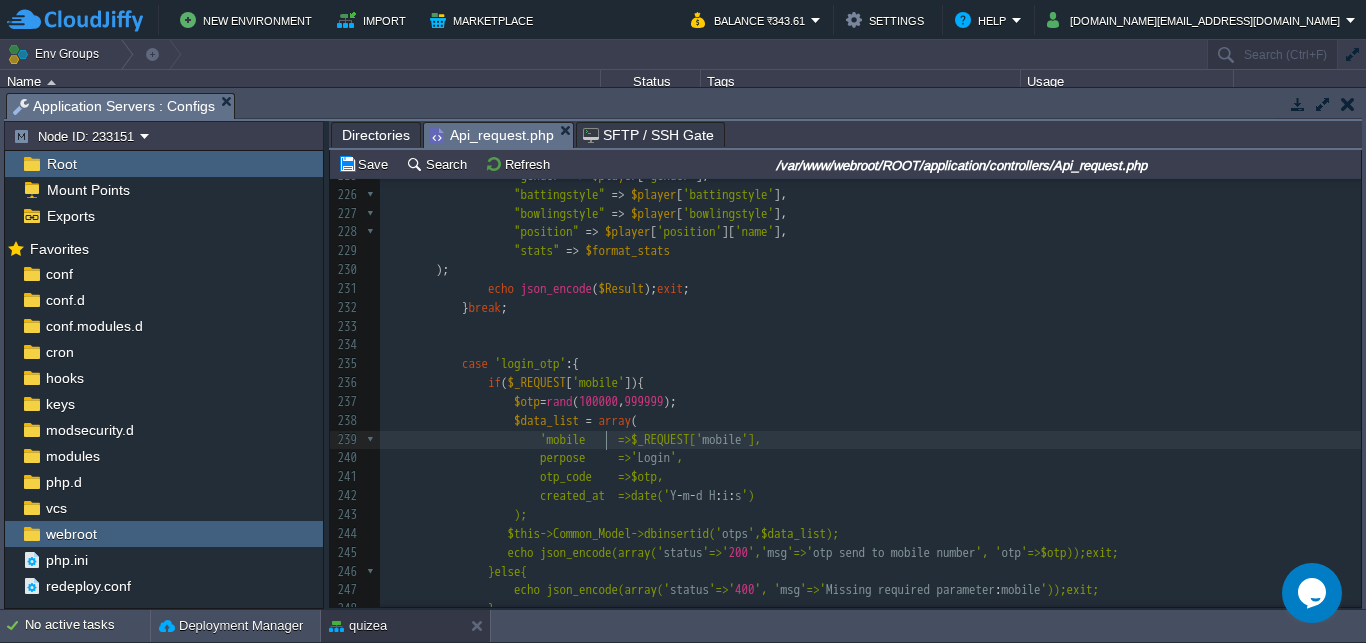 type on "'" 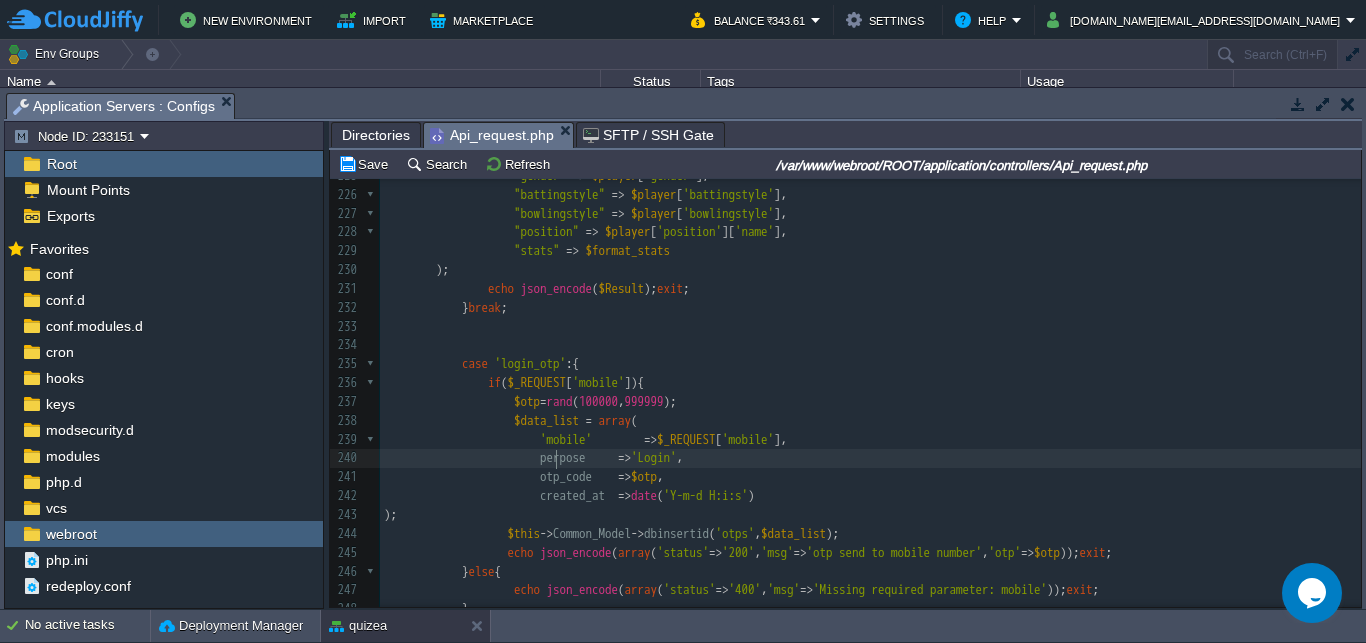 click on "xxxxxxxxxx              case   ' withdraw_money ' :{   206 ​ 207                        $oversDecimal   =   $totalBalls   /   6 ; 208                        $stats [ 'bowling' ][ 'econ_rate' ]  =   $oversDecimal   >   0   ?   round ( $runs_conceded   /   $oversDecimal ,  2 ) :  "N/A" ; 209                        $stats [ 'bowling' ][ 'average' ]  =   $wickets   >   0   ?   round ( $runs_conceded   /   $wickets ,  2 ) :  "N/A" ; 210                        $stats [ 'bowling' ][ 'strike_rate' ]  =   $wickets   >   0   ?   round ( $totalBalls   /   $wickets ,  2 ) :  "N/A" ; 211 ​ 212                        unset ( $stats [ 'bowling' ][ 'overs_balls' ]); 213                   } 214 ​ 215                    $dob   =   new   DateTime ( $player [ 'dateofbirth' ]); 216                    $[DATE]   =   new   DateTime ( '[DATE]' ); 217                    $age   =   $dob -> diff ( $[DATE] ) -> y ; 218 ​ 219                    $Result   = array ( 220                        "status" => '200' , 221           "id"" at bounding box center [870, 299] 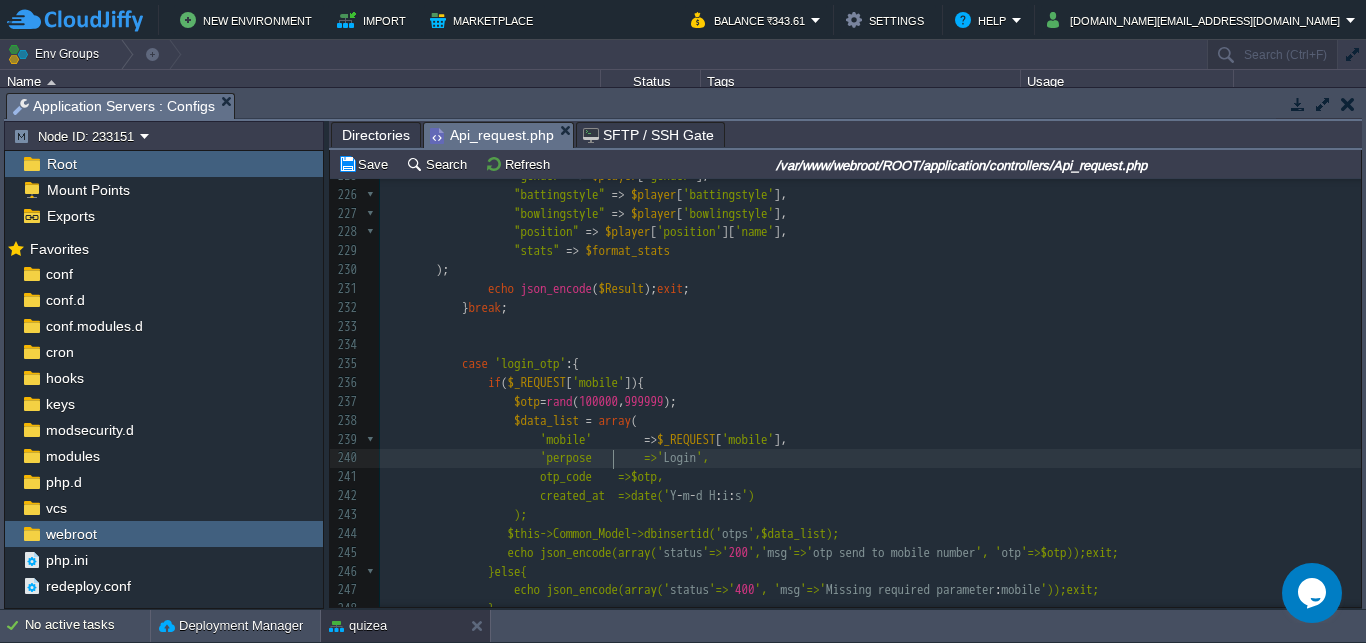 click on "xxxxxxxxxx              case   ' withdraw_money ' :{   206 ​ 207                        $oversDecimal   =   $totalBalls   /   6 ; 208                        $stats [ 'bowling' ][ 'econ_rate' ]  =   $oversDecimal   >   0   ?   round ( $runs_conceded   /   $oversDecimal ,  2 ) :  "N/A" ; 209                        $stats [ 'bowling' ][ 'average' ]  =   $wickets   >   0   ?   round ( $runs_conceded   /   $wickets ,  2 ) :  "N/A" ; 210                        $stats [ 'bowling' ][ 'strike_rate' ]  =   $wickets   >   0   ?   round ( $totalBalls   /   $wickets ,  2 ) :  "N/A" ; 211 ​ 212                        unset ( $stats [ 'bowling' ][ 'overs_balls' ]); 213                   } 214 ​ 215                    $dob   =   new   DateTime ( $player [ 'dateofbirth' ]); 216                    $[DATE]   =   new   DateTime ( '[DATE]' ); 217                    $age   =   $dob -> diff ( $[DATE] ) -> y ; 218 ​ 219                    $Result   = array ( 220                        "status" => '200' , 221           "id"" at bounding box center [870, 299] 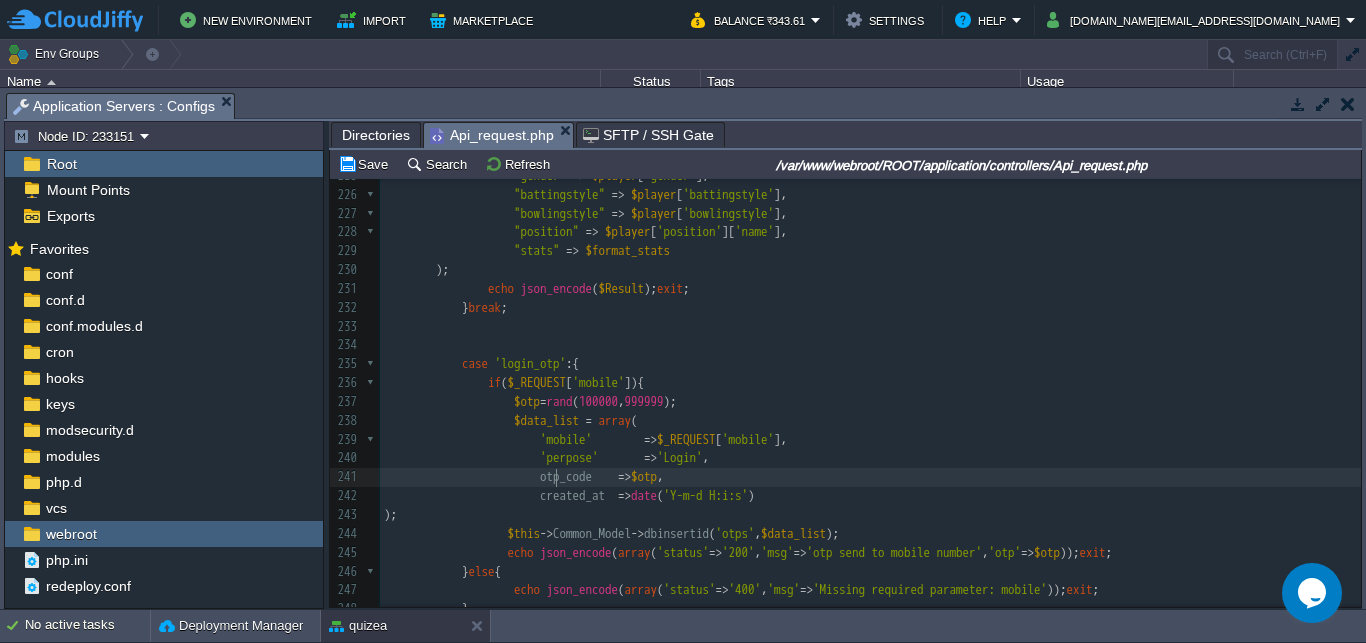 click on "xxxxxxxxxx              case   ' withdraw_money ' :{   206 ​ 207                        $oversDecimal   =   $totalBalls   /   6 ; 208                        $stats [ 'bowling' ][ 'econ_rate' ]  =   $oversDecimal   >   0   ?   round ( $runs_conceded   /   $oversDecimal ,  2 ) :  "N/A" ; 209                        $stats [ 'bowling' ][ 'average' ]  =   $wickets   >   0   ?   round ( $runs_conceded   /   $wickets ,  2 ) :  "N/A" ; 210                        $stats [ 'bowling' ][ 'strike_rate' ]  =   $wickets   >   0   ?   round ( $totalBalls   /   $wickets ,  2 ) :  "N/A" ; 211 ​ 212                        unset ( $stats [ 'bowling' ][ 'overs_balls' ]); 213                   } 214 ​ 215                    $dob   =   new   DateTime ( $player [ 'dateofbirth' ]); 216                    $[DATE]   =   new   DateTime ( '[DATE]' ); 217                    $age   =   $dob -> diff ( $[DATE] ) -> y ; 218 ​ 219                    $Result   = array ( 220                        "status" => '200' , 221           "id"" at bounding box center [870, 299] 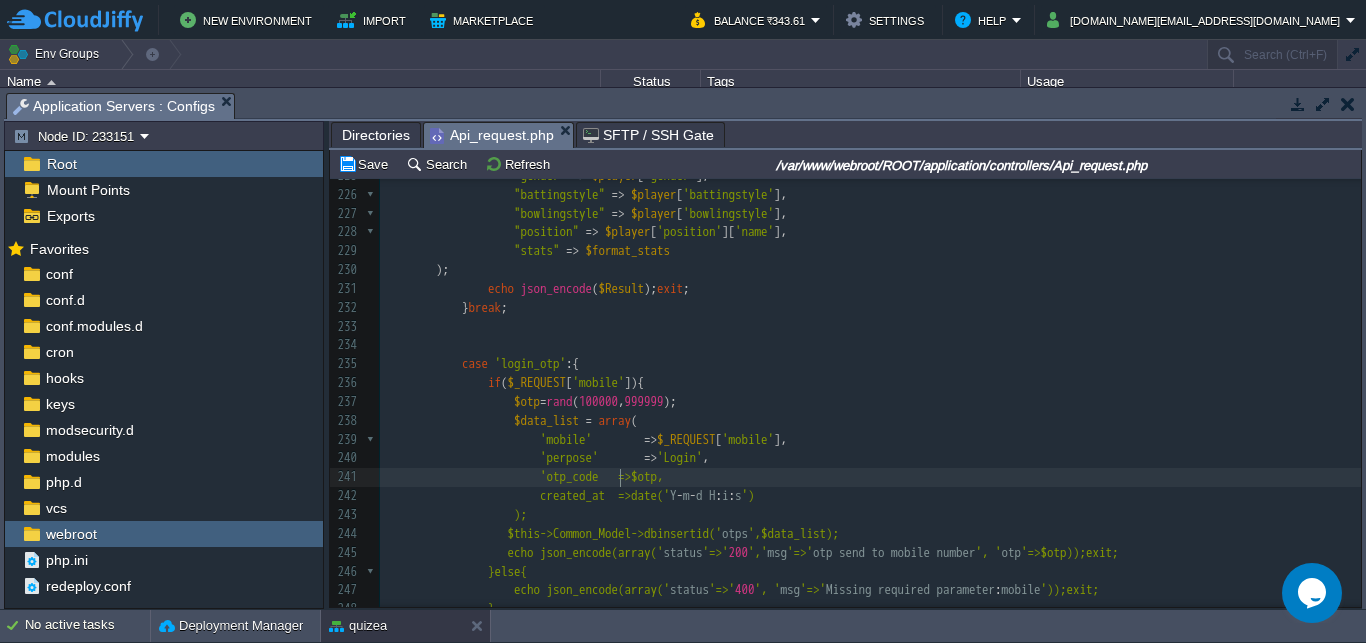 click on "'otp_code     =>$otp," at bounding box center (605, 476) 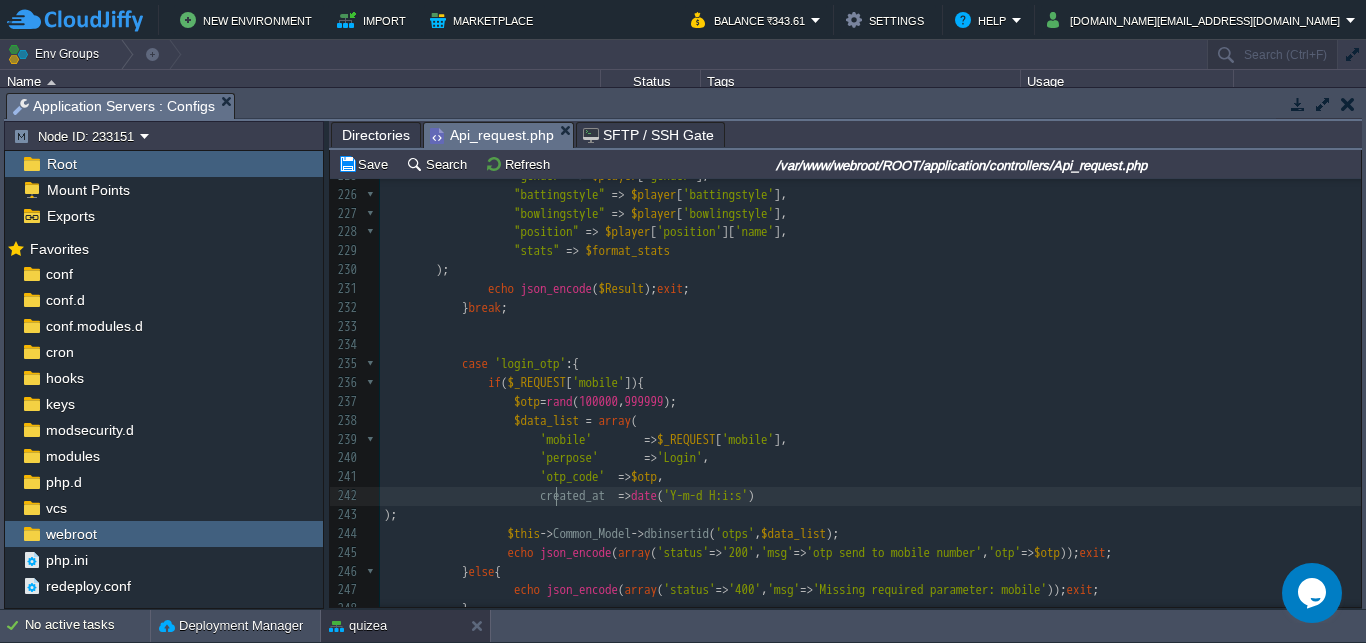 click on "xxxxxxxxxx              case   ' withdraw_money ' :{   206 ​ 207                        $oversDecimal   =   $totalBalls   /   6 ; 208                        $stats [ 'bowling' ][ 'econ_rate' ]  =   $oversDecimal   >   0   ?   round ( $runs_conceded   /   $oversDecimal ,  2 ) :  "N/A" ; 209                        $stats [ 'bowling' ][ 'average' ]  =   $wickets   >   0   ?   round ( $runs_conceded   /   $wickets ,  2 ) :  "N/A" ; 210                        $stats [ 'bowling' ][ 'strike_rate' ]  =   $wickets   >   0   ?   round ( $totalBalls   /   $wickets ,  2 ) :  "N/A" ; 211 ​ 212                        unset ( $stats [ 'bowling' ][ 'overs_balls' ]); 213                   } 214 ​ 215                    $dob   =   new   DateTime ( $player [ 'dateofbirth' ]); 216                    $[DATE]   =   new   DateTime ( '[DATE]' ); 217                    $age   =   $dob -> diff ( $[DATE] ) -> y ; 218 ​ 219                    $Result   = array ( 220                        "status" => '200' , 221           "id"" at bounding box center (870, 299) 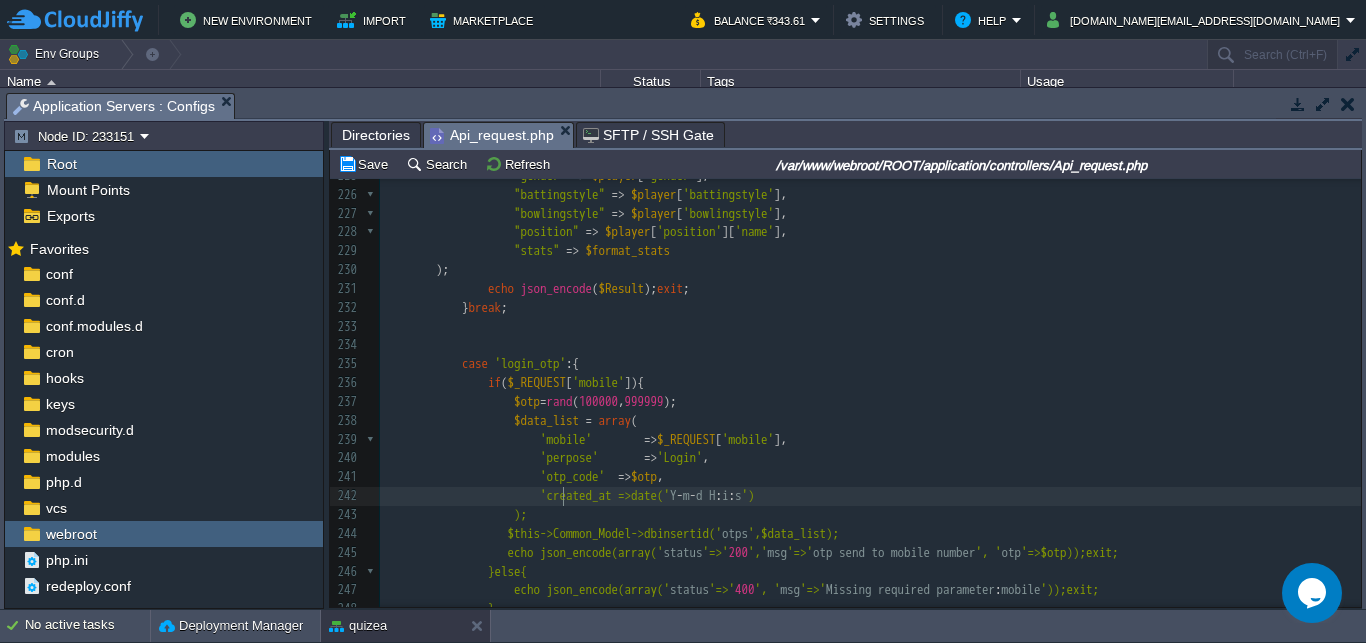 click on "'created_at   =>date('" at bounding box center [605, 495] 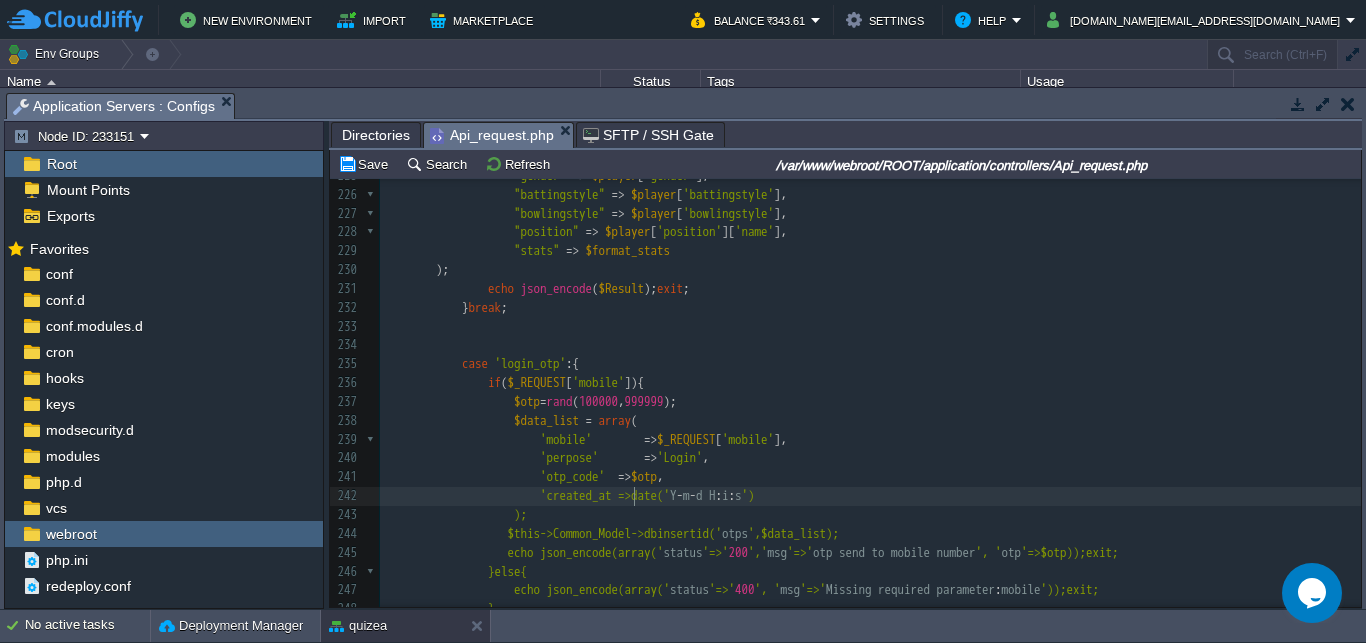 type on "'" 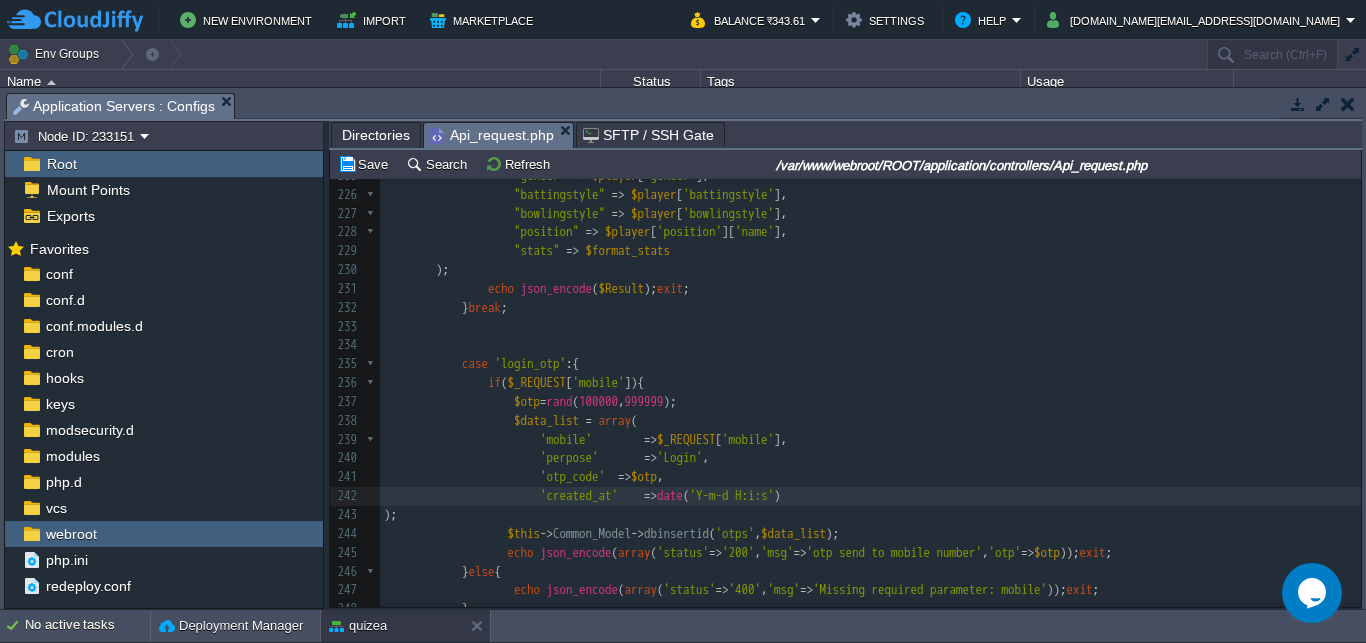 click at bounding box center (611, 477) 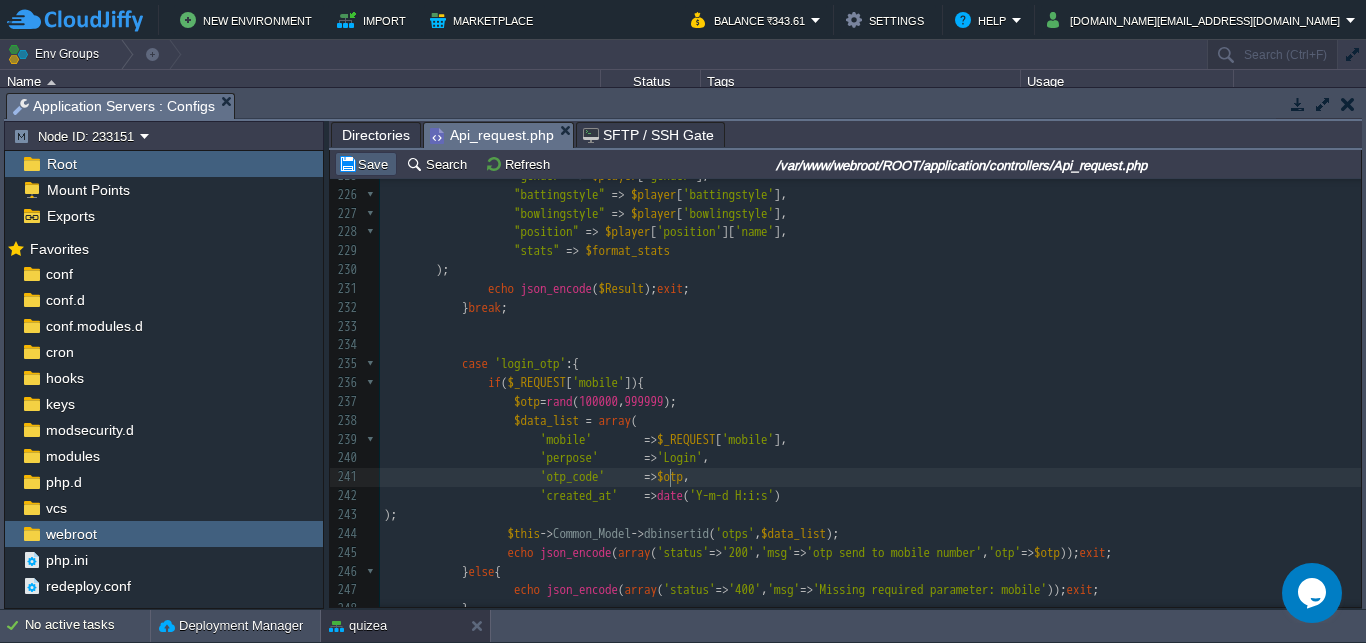 drag, startPoint x: 367, startPoint y: 165, endPoint x: 400, endPoint y: 180, distance: 36.249138 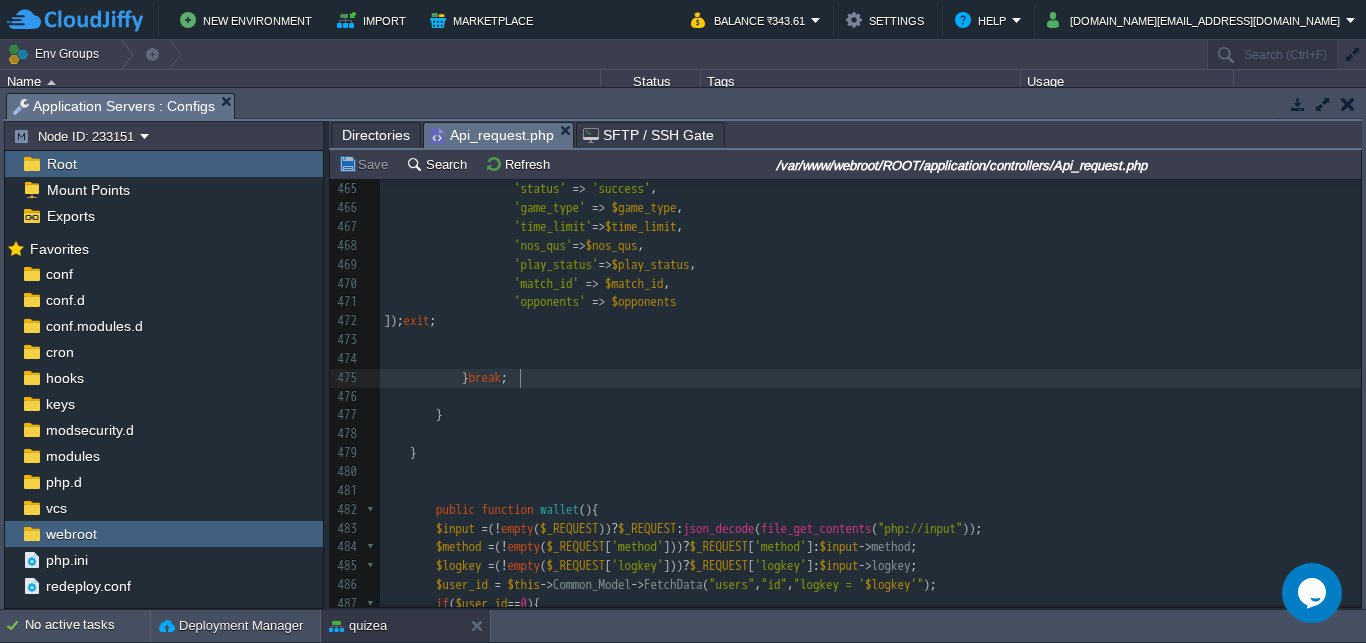 click on "} break ;" at bounding box center [870, 378] 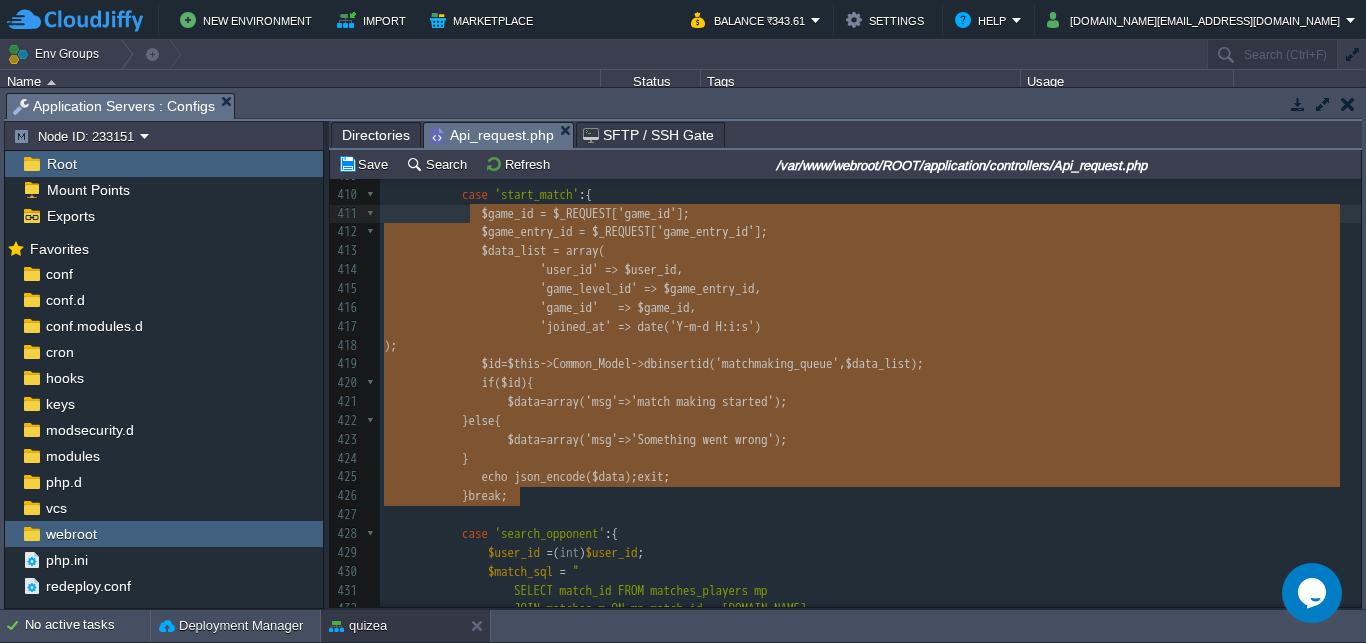 type on "case 'start_match':{
$game_id = $_REQUEST['game_id'];
$game_entry_id = $_REQUEST['game_entry_id'];
$data_list = array(
'user_id' => $user_id,
'game_level_id' => $game_entry_id,
'game_id'   => $game_id,
'joined_at' => date('Y-m-d H:i:s')
);
$id=$this->Common_Model->dbinsertid('matchmaking_queue',$data_list);
if($id){
$data=array('msg'=>'match making started');
}else{
$data=array('msg'=>'Something went wrong');
}
echo json_encode($data);exit;
}break;" 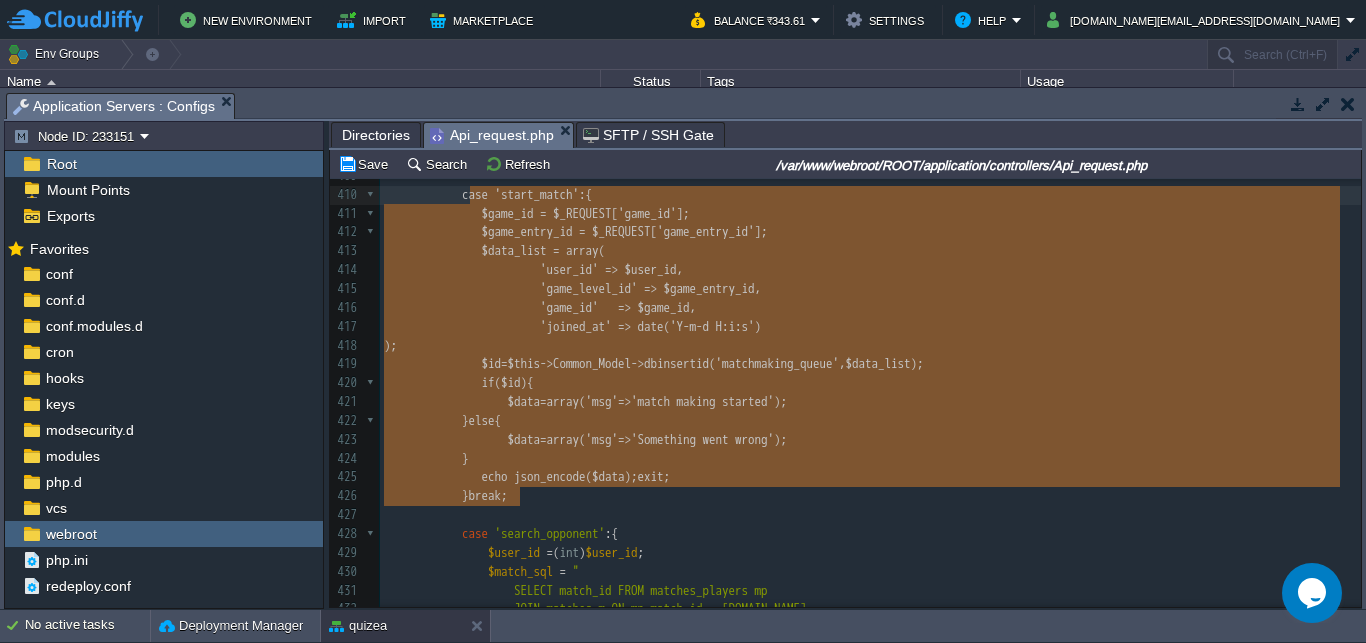drag, startPoint x: 536, startPoint y: 503, endPoint x: 467, endPoint y: 205, distance: 305.88397 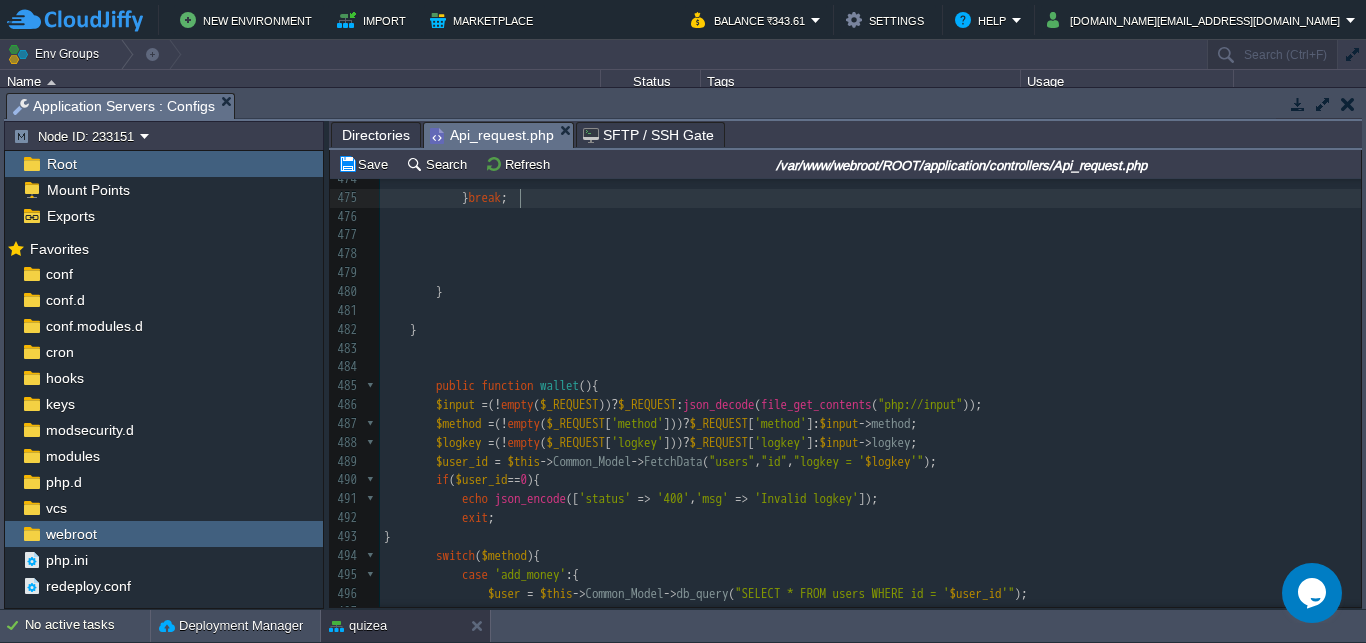 click on "} break ;" at bounding box center [870, 198] 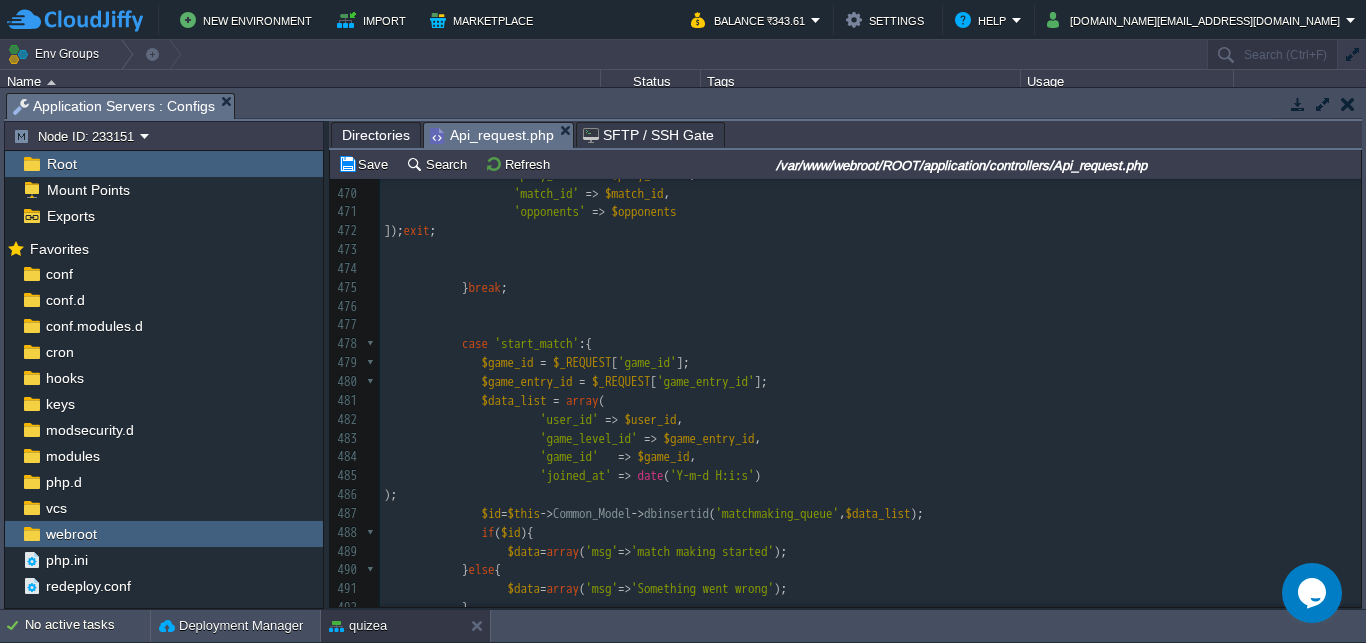 click on "case   'start_match' :{" at bounding box center (870, 344) 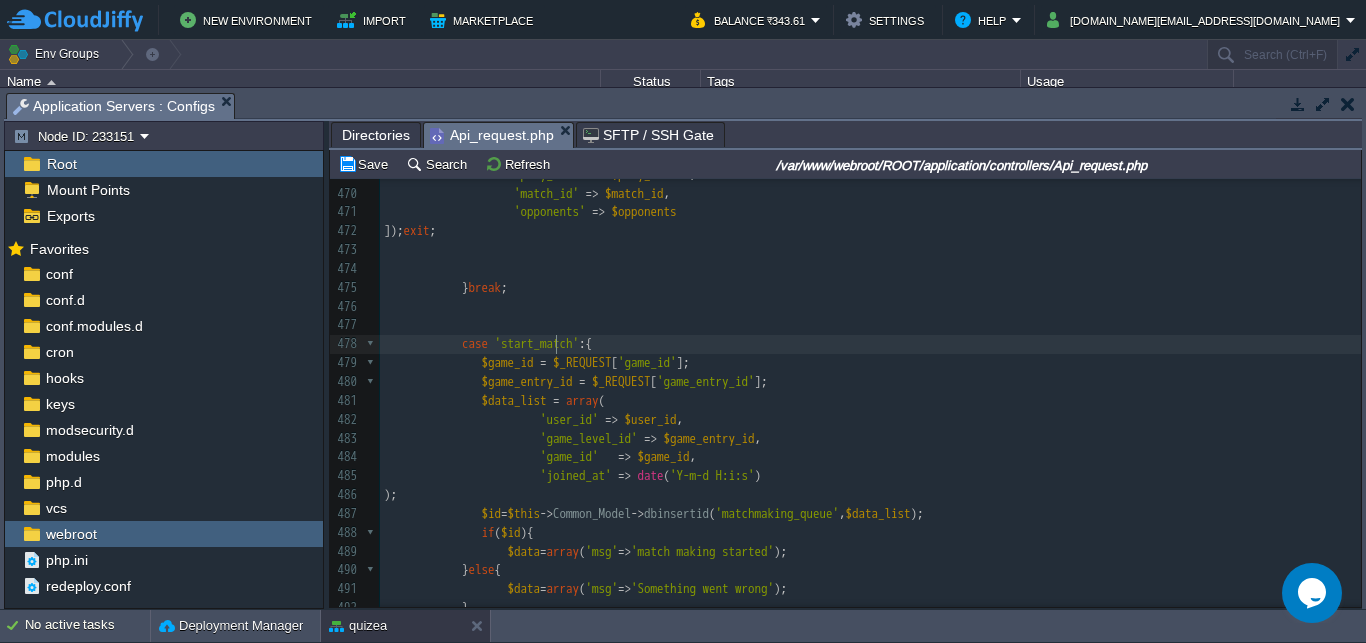type on "start_match" 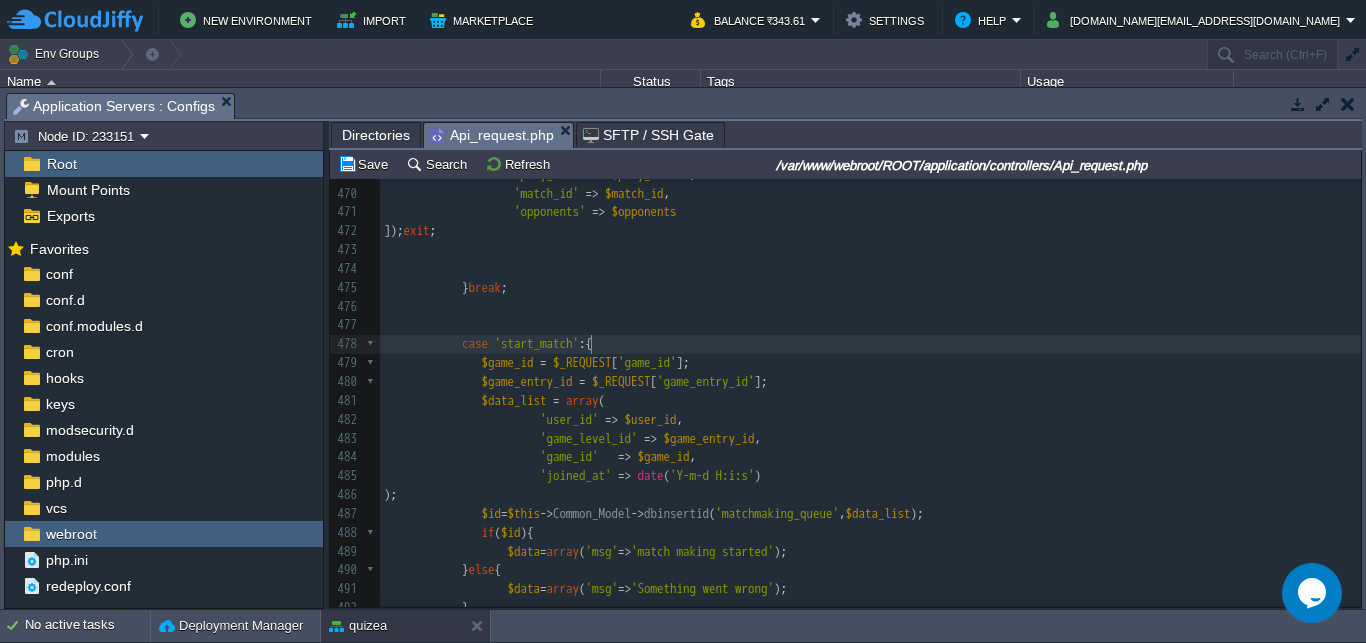 click on "'start_match'" at bounding box center [537, 343] 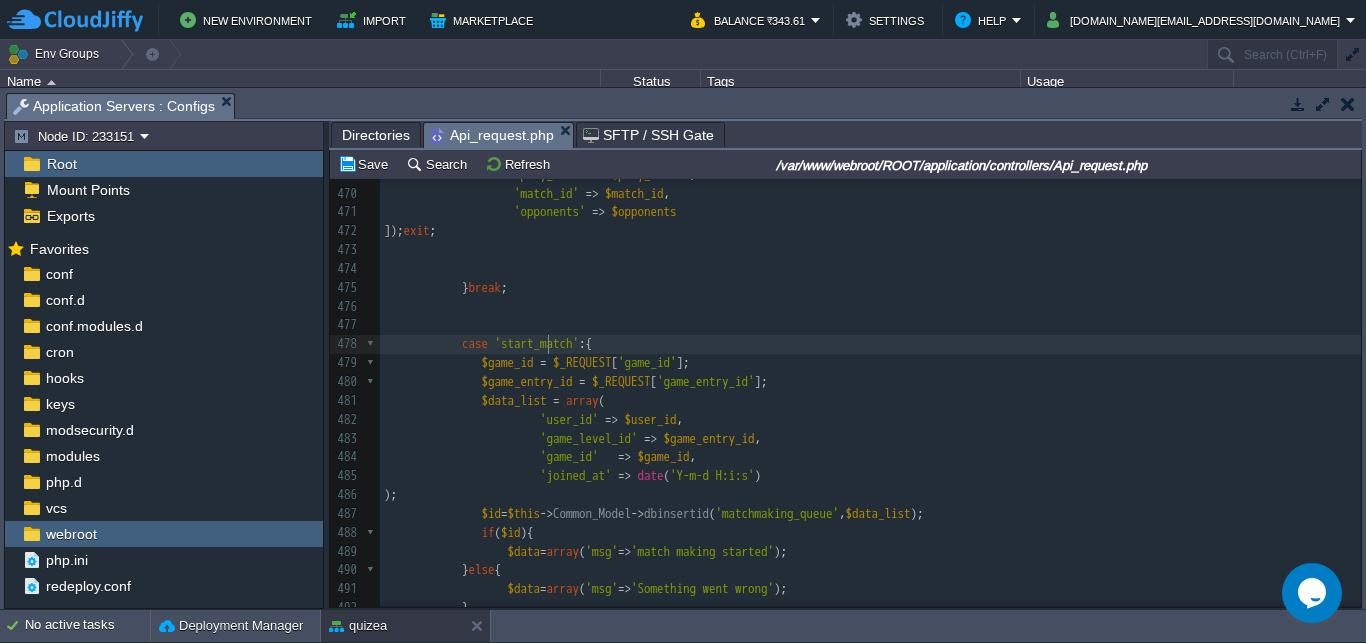 click on "xxxxxxxxxx              case   'start_match' :{   459                  460                  $play_status   = $game_details [ 0 ][ 'status' ]; 461                  $game_type   = $game_details [ 0 ][ 'game_type' ]; 462                  $time_limit   = $game_details [ 0 ][ 'time_limit' ]; 463                  $nos_qus   = $game_details [ 0 ][ 'nos_qus' ]; 464                  echo   json_encode ([ 465                      'status'   =>   'success' , 466                      'game_type'   =>   $game_type , 467                      'time_limit' => $time_limit , 468                      'nos_qus' => $nos_qus , 469                      'play_status' => $play_status , 470                      'match_id'   =>   $match_id , 471                      'opponents'   =>   $opponents 472                 ]); exit ; 473 ​ 474 ​ 475                } break ; 476              477              478              case   'start_match' :{ 479                    $game_id   =   $_REQUEST [ 'game_id' ]; 480                      =" at bounding box center (870, 429) 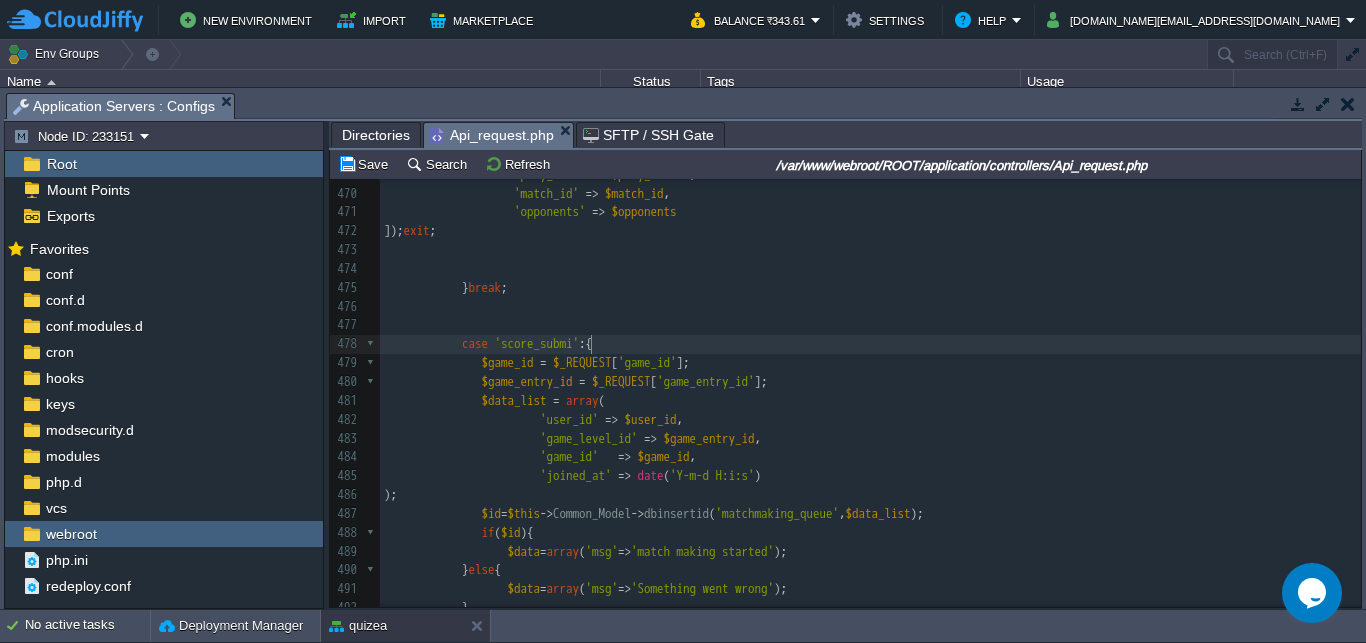 type on "score_submit" 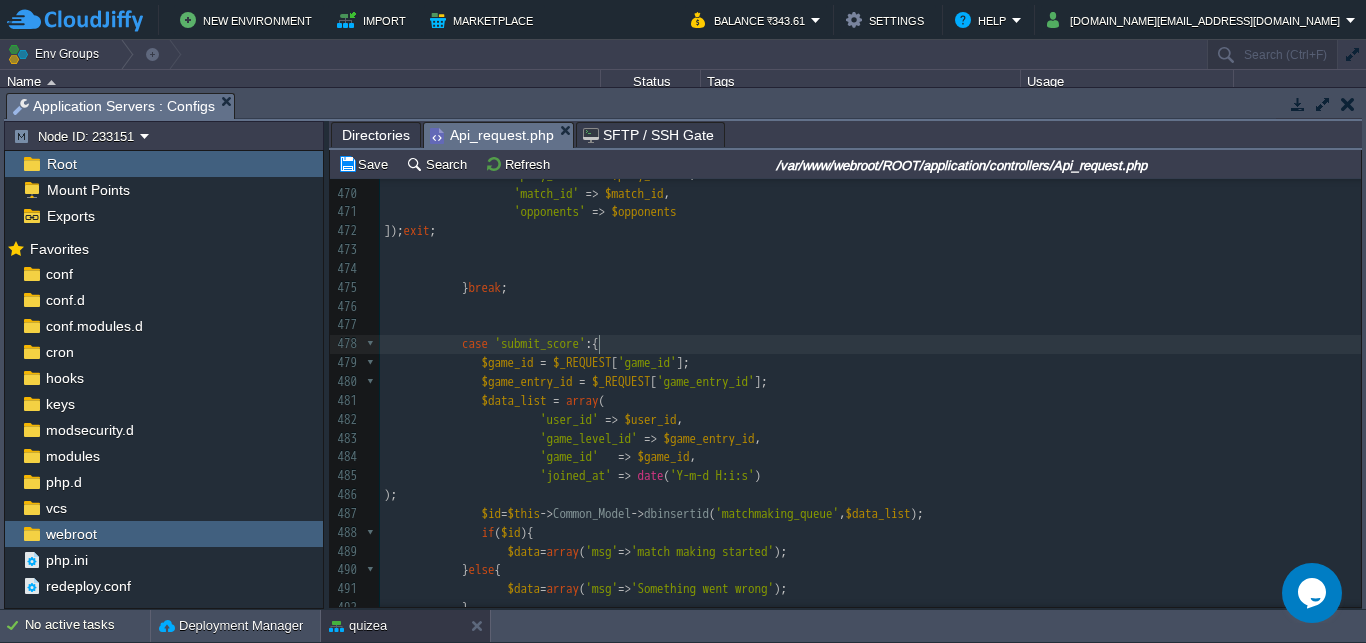 scroll, scrollTop: 2492, scrollLeft: 0, axis: vertical 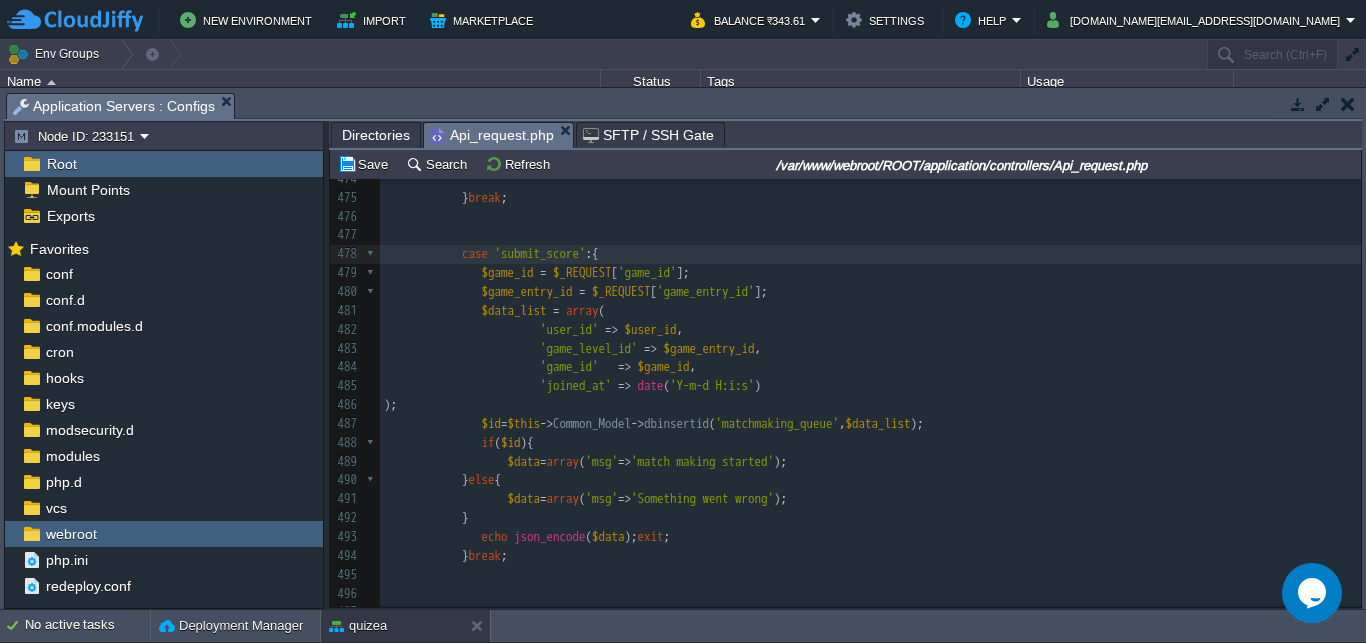 type on "_score" 